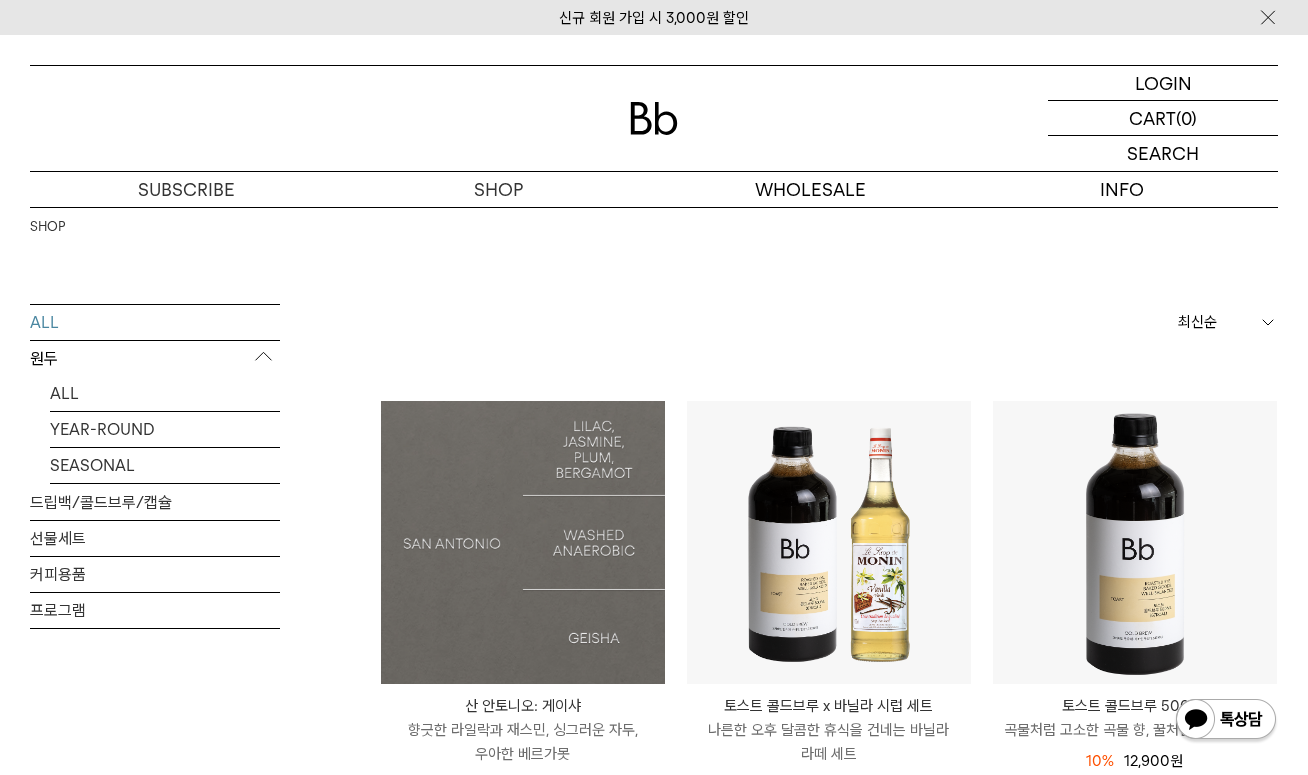 scroll, scrollTop: 0, scrollLeft: 0, axis: both 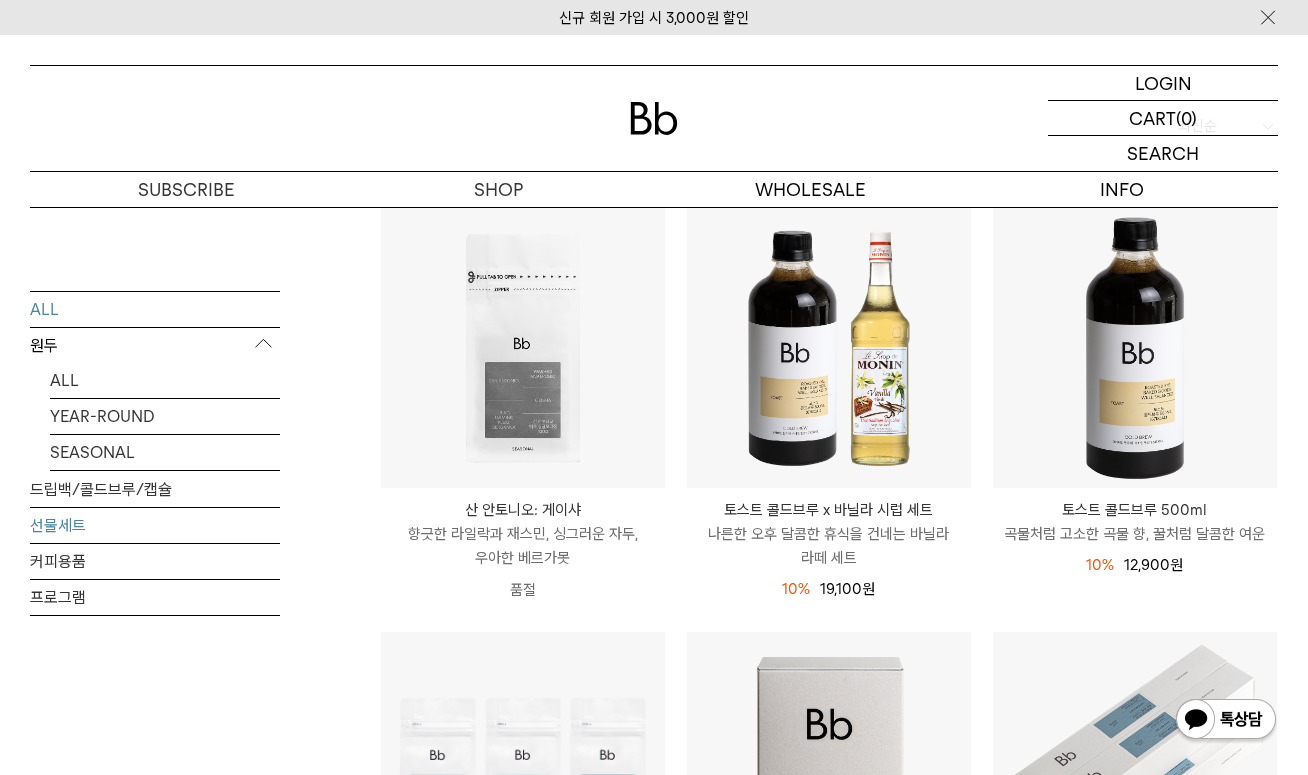 click on "선물세트" at bounding box center (155, 524) 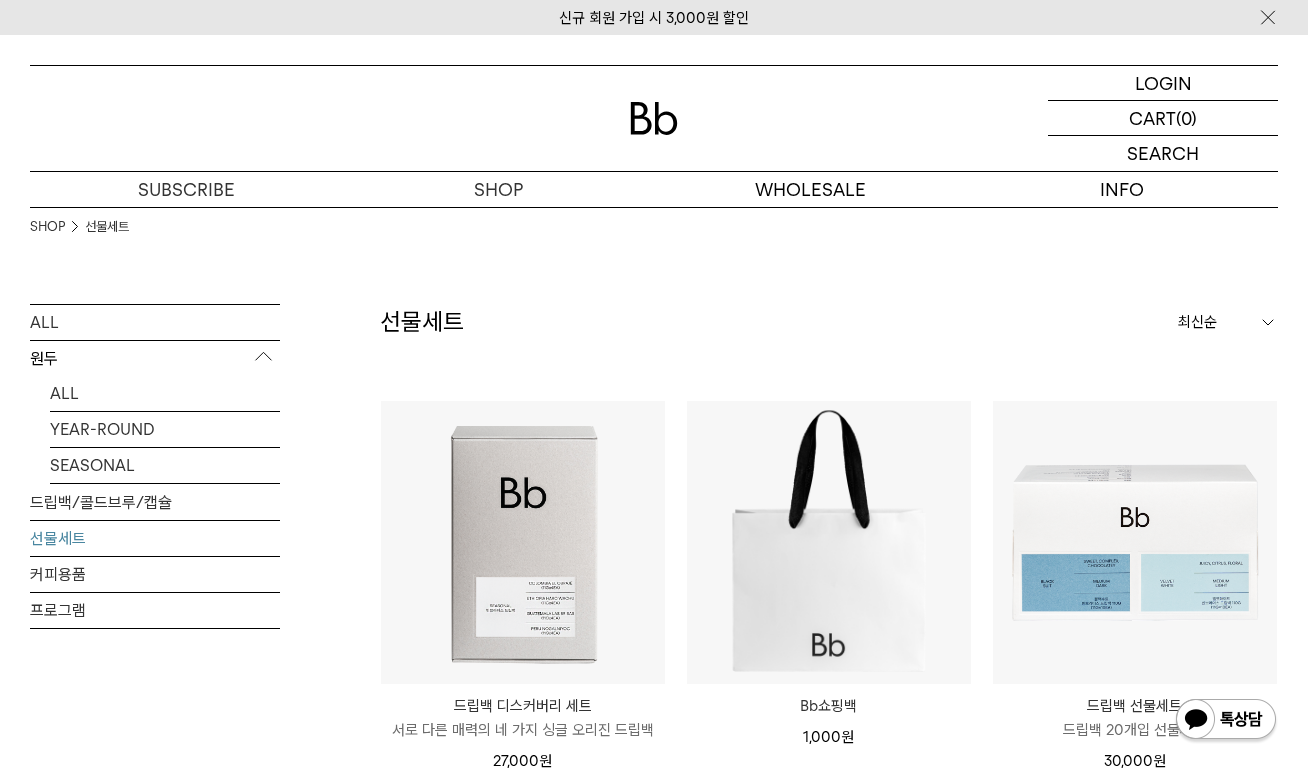 scroll, scrollTop: 0, scrollLeft: 0, axis: both 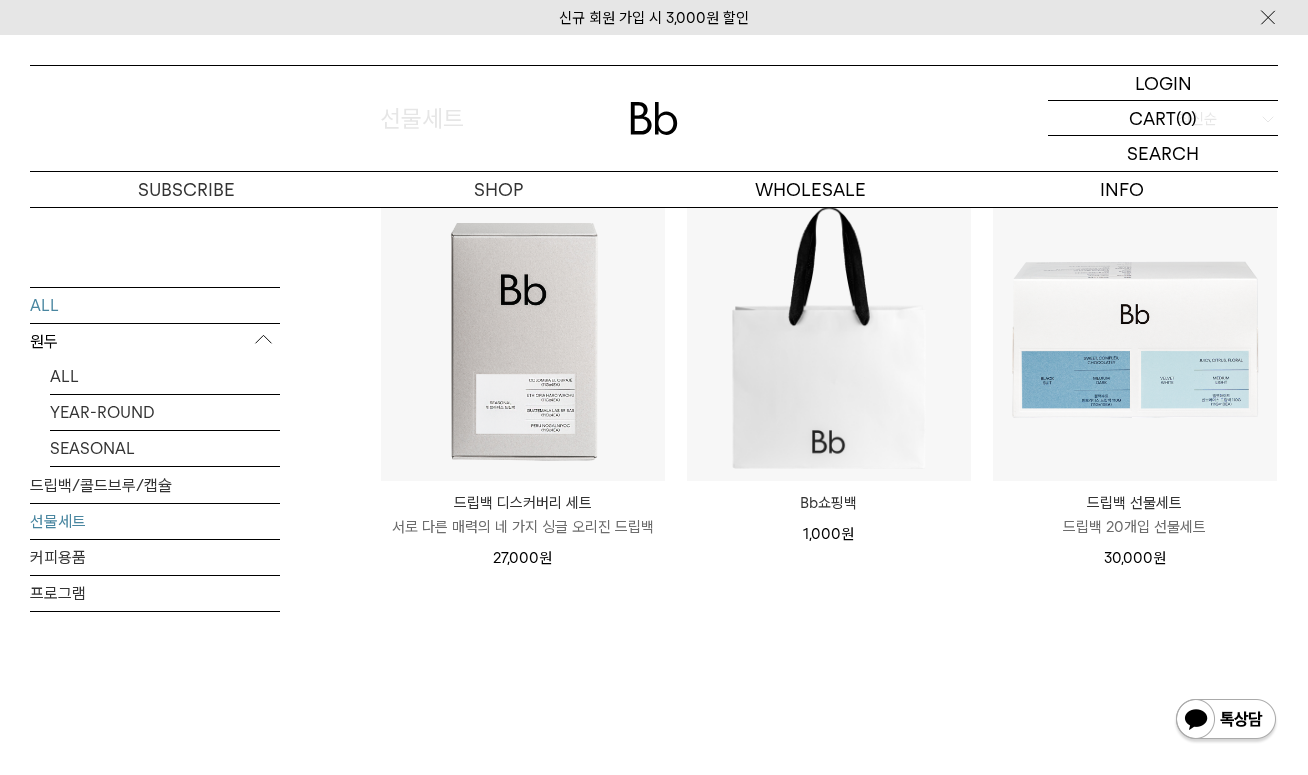 click on "ALL" at bounding box center (155, 304) 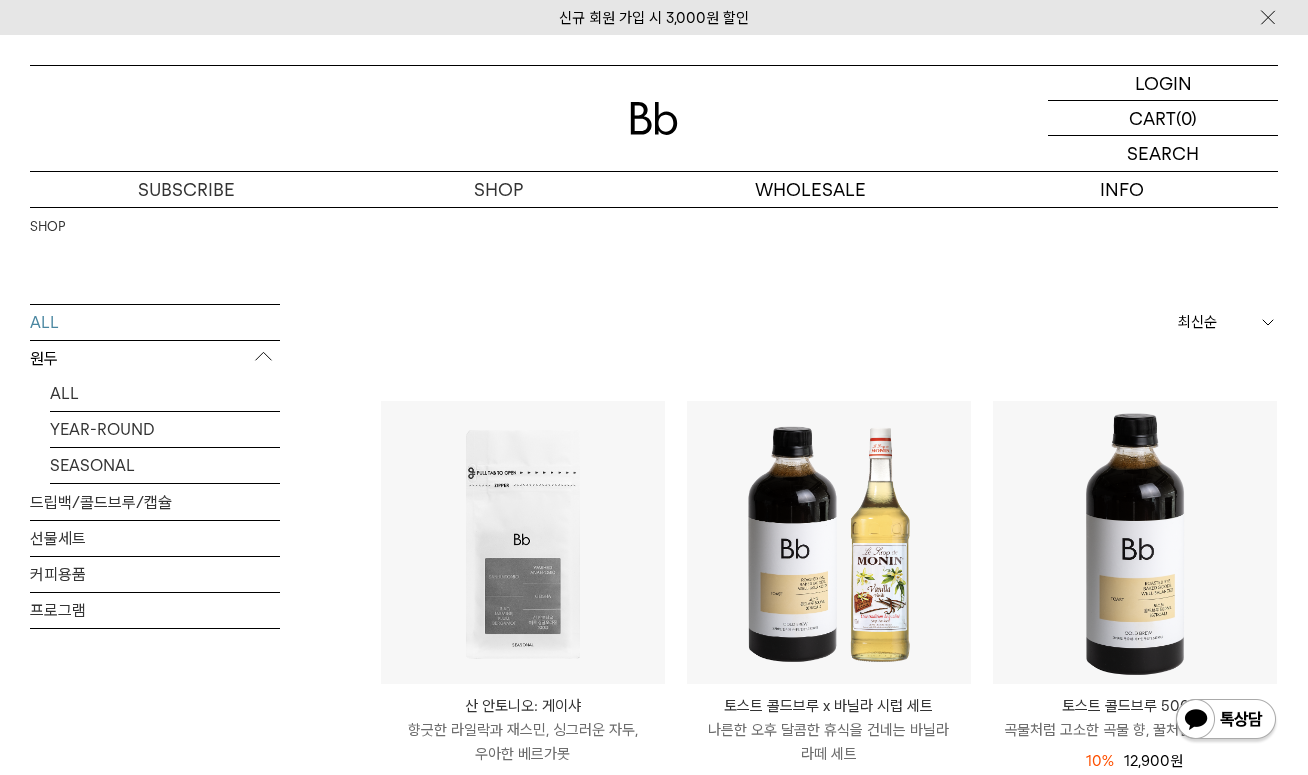 scroll, scrollTop: 0, scrollLeft: 0, axis: both 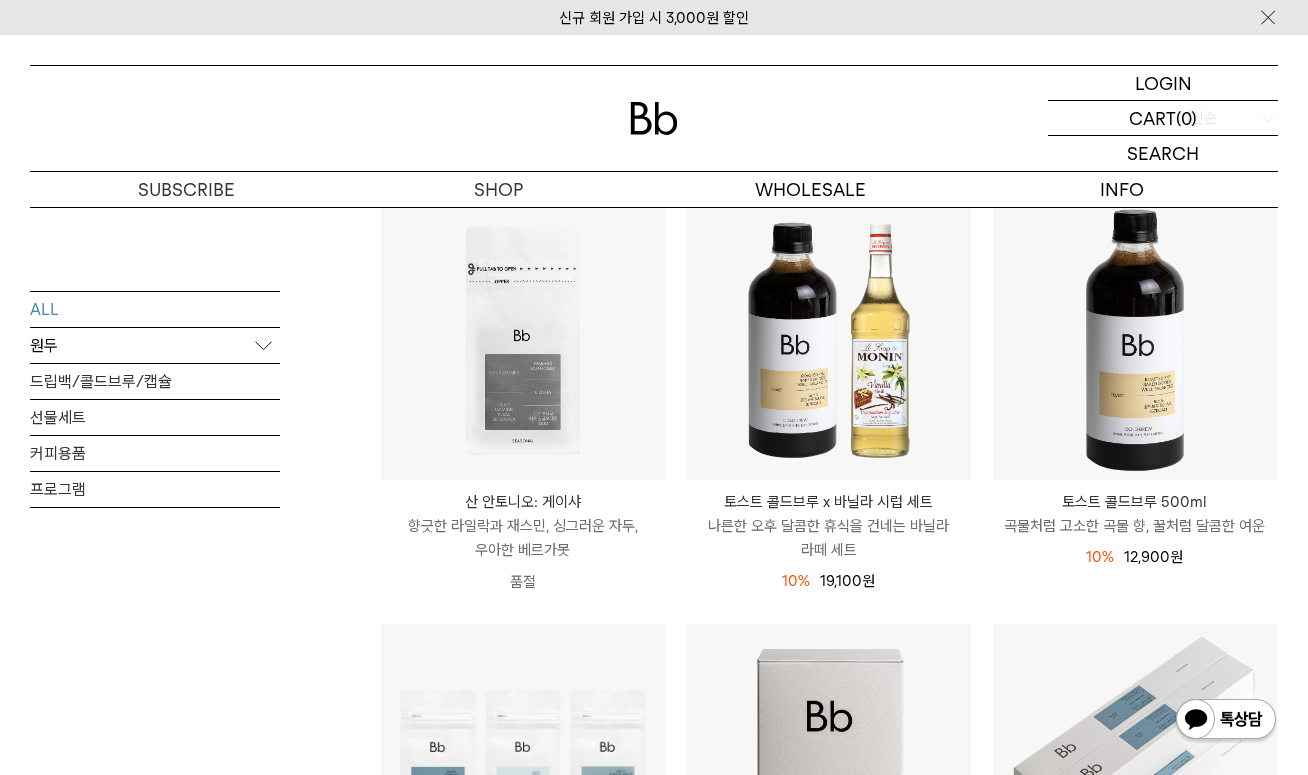 click on "원두" at bounding box center (155, 345) 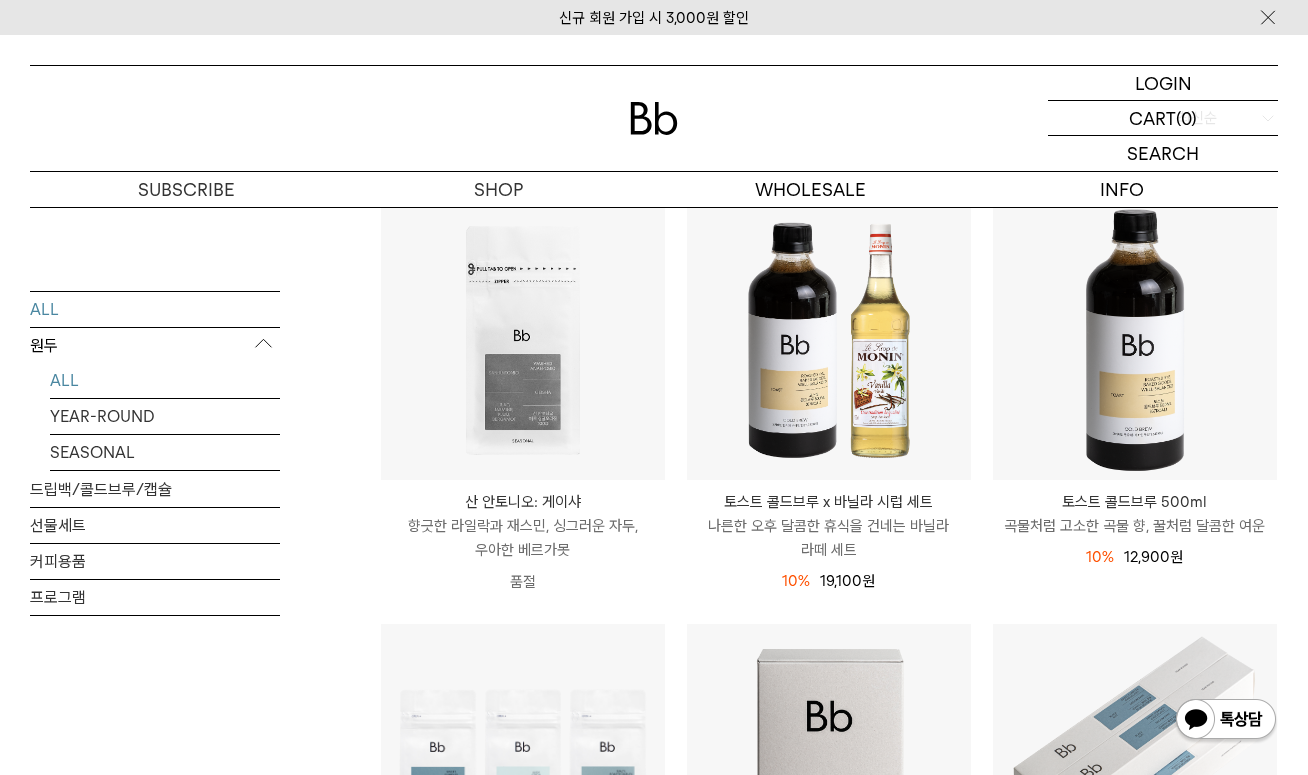 click on "ALL" at bounding box center (165, 379) 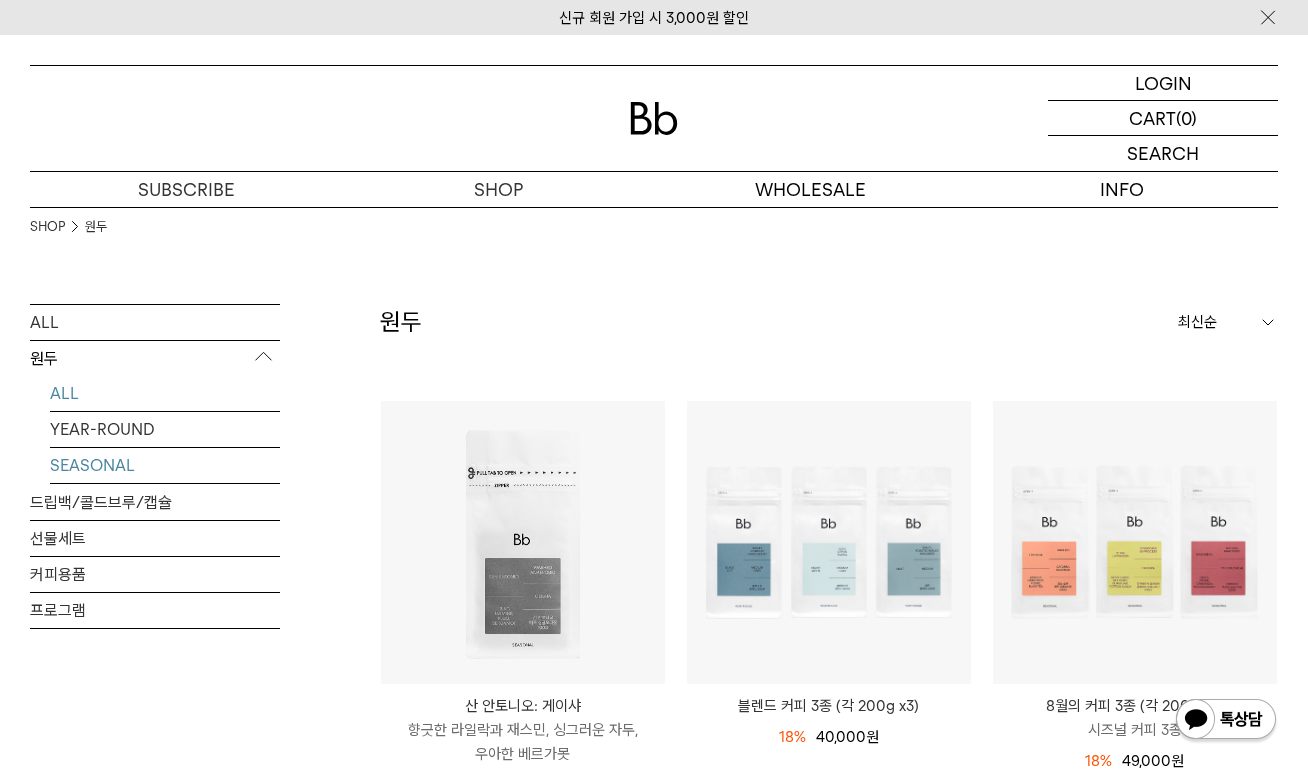 scroll, scrollTop: 0, scrollLeft: 0, axis: both 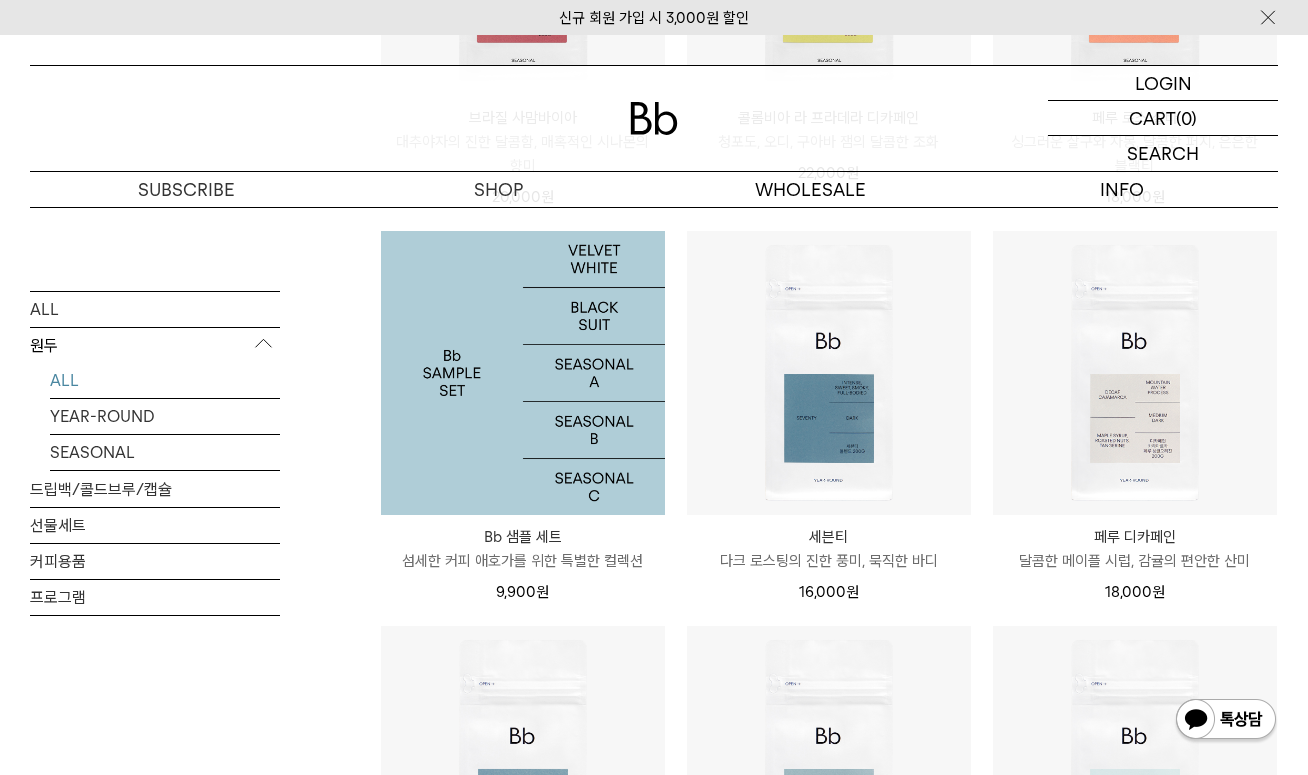 click at bounding box center (523, 373) 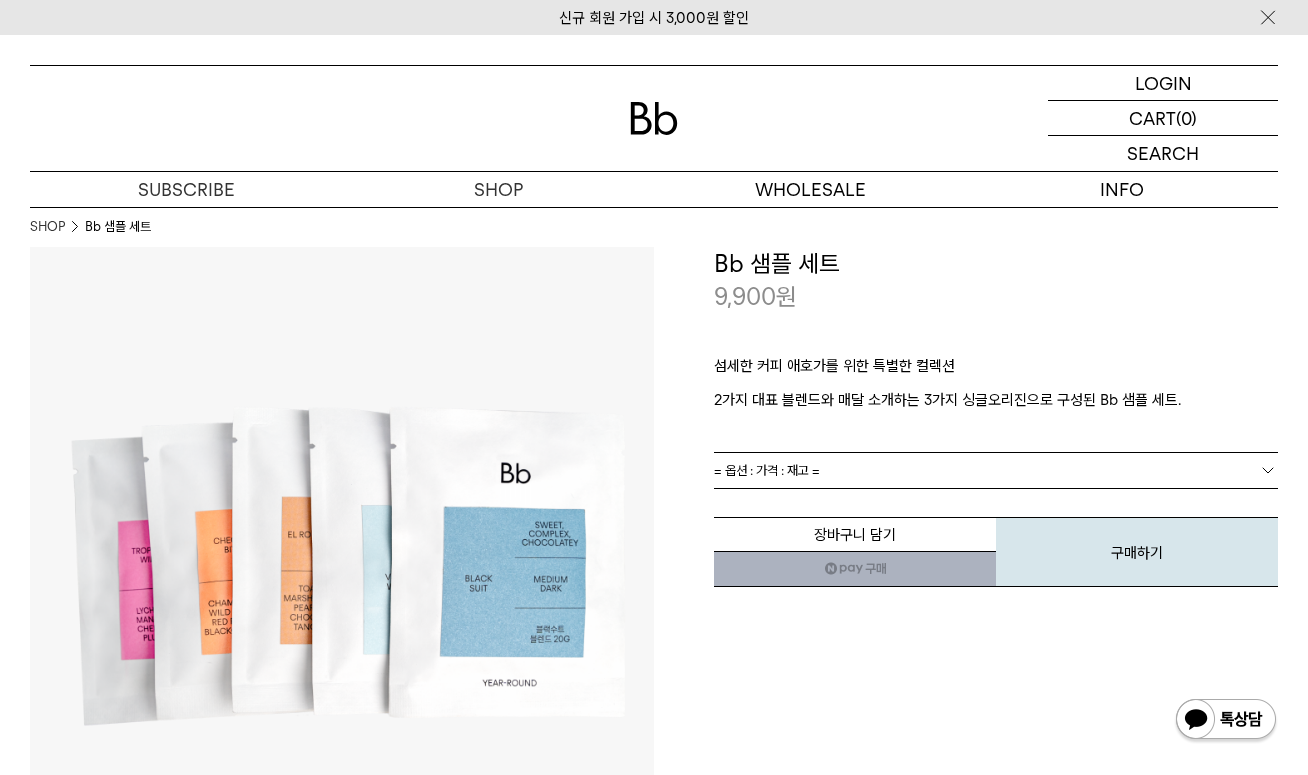 scroll, scrollTop: 0, scrollLeft: 0, axis: both 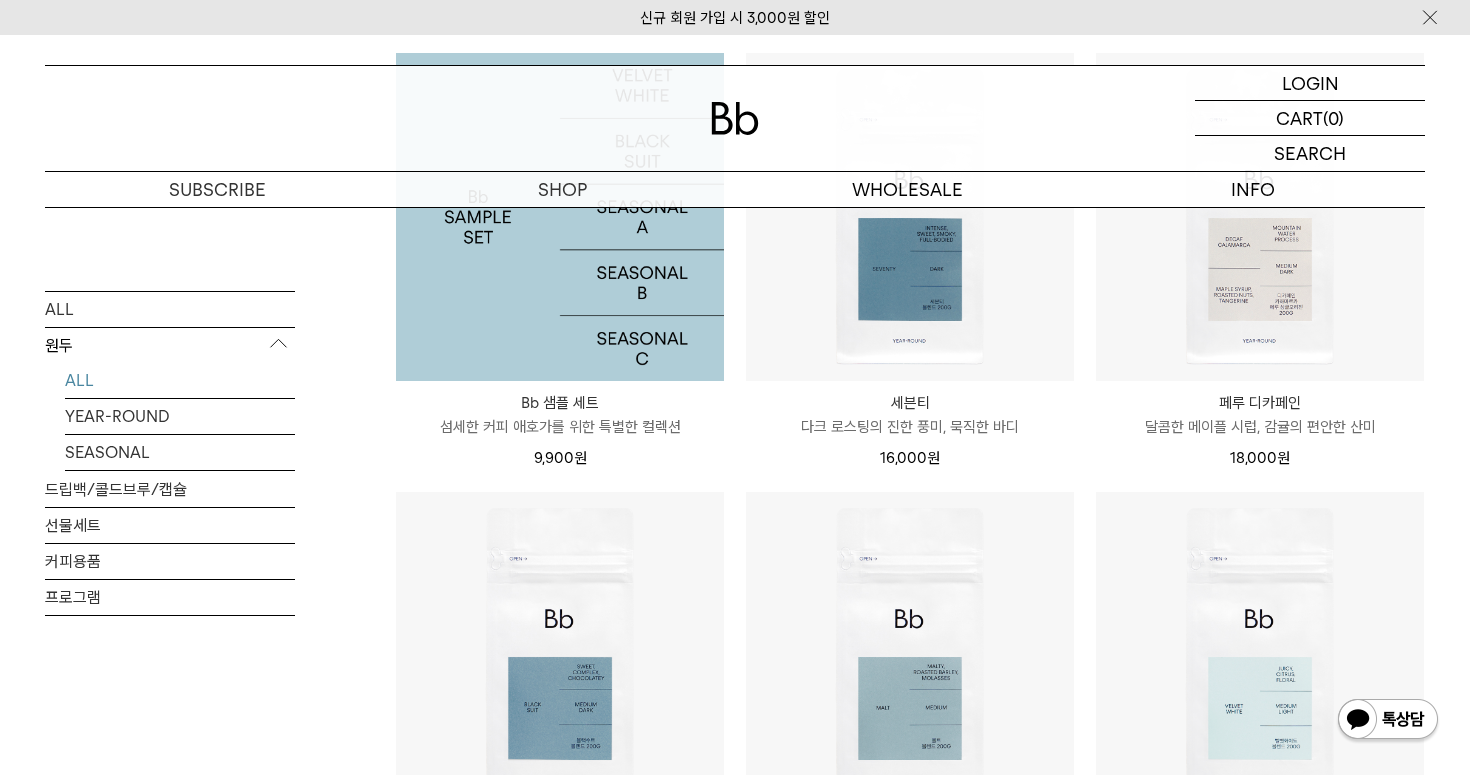 click at bounding box center [560, 217] 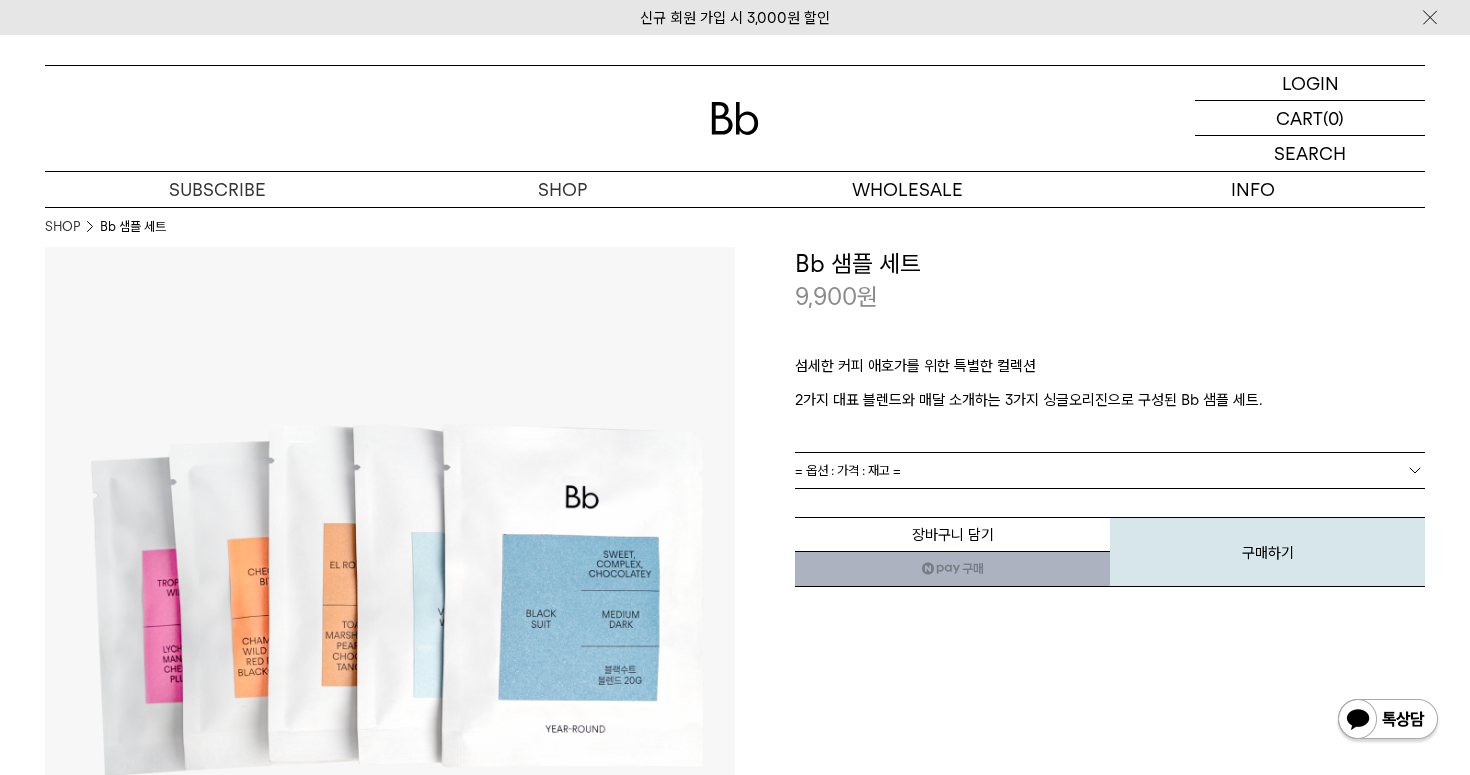 scroll, scrollTop: 0, scrollLeft: 0, axis: both 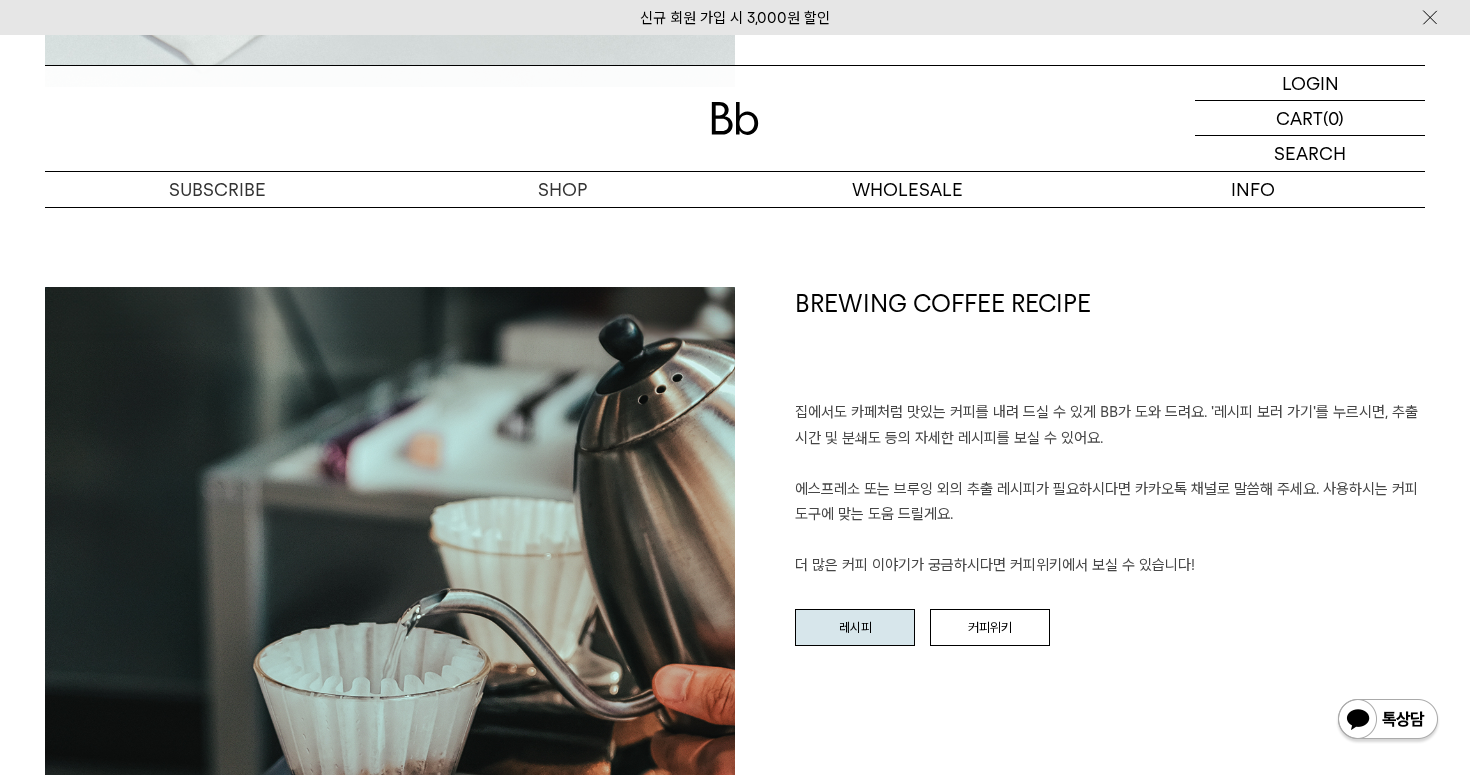 click on "레시피" at bounding box center [855, 628] 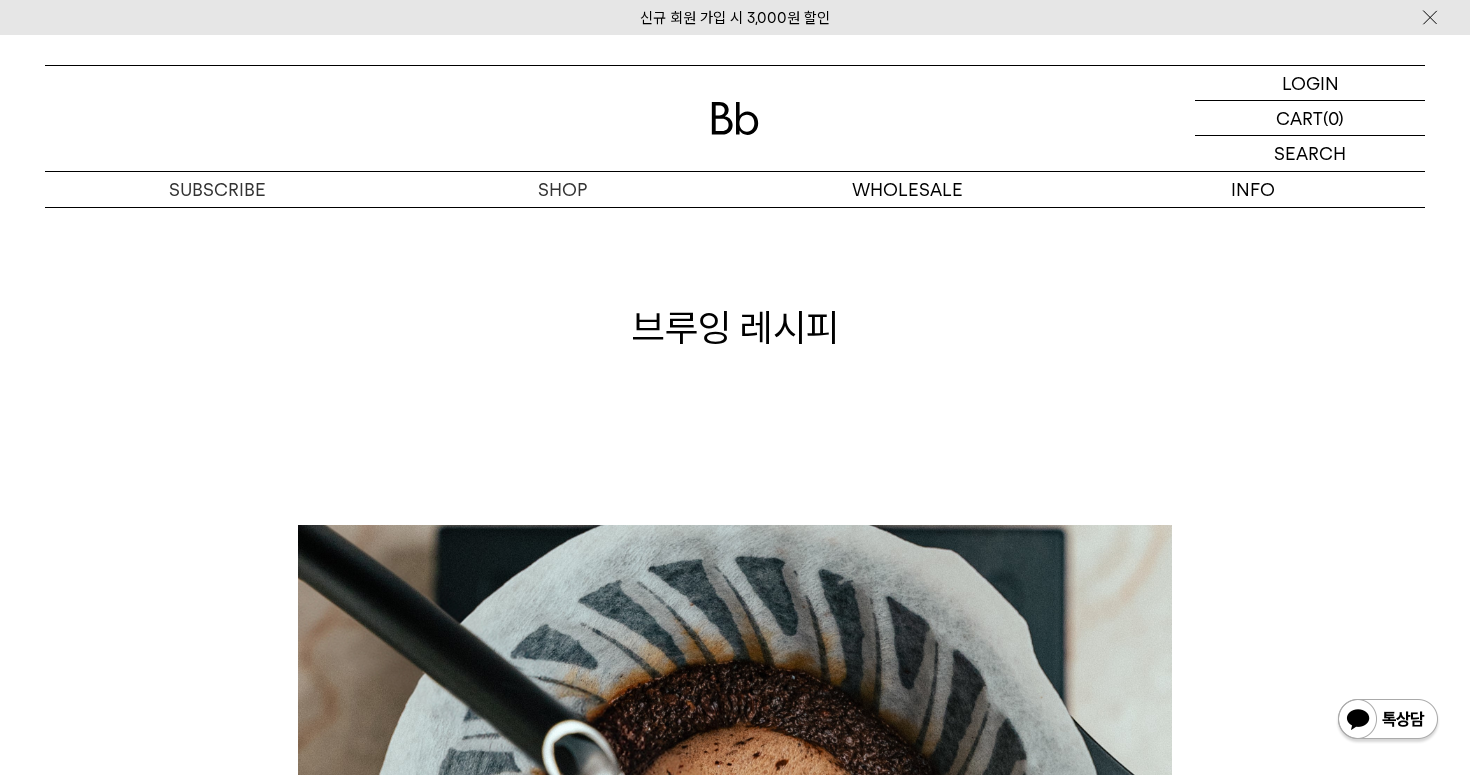 scroll, scrollTop: 0, scrollLeft: 0, axis: both 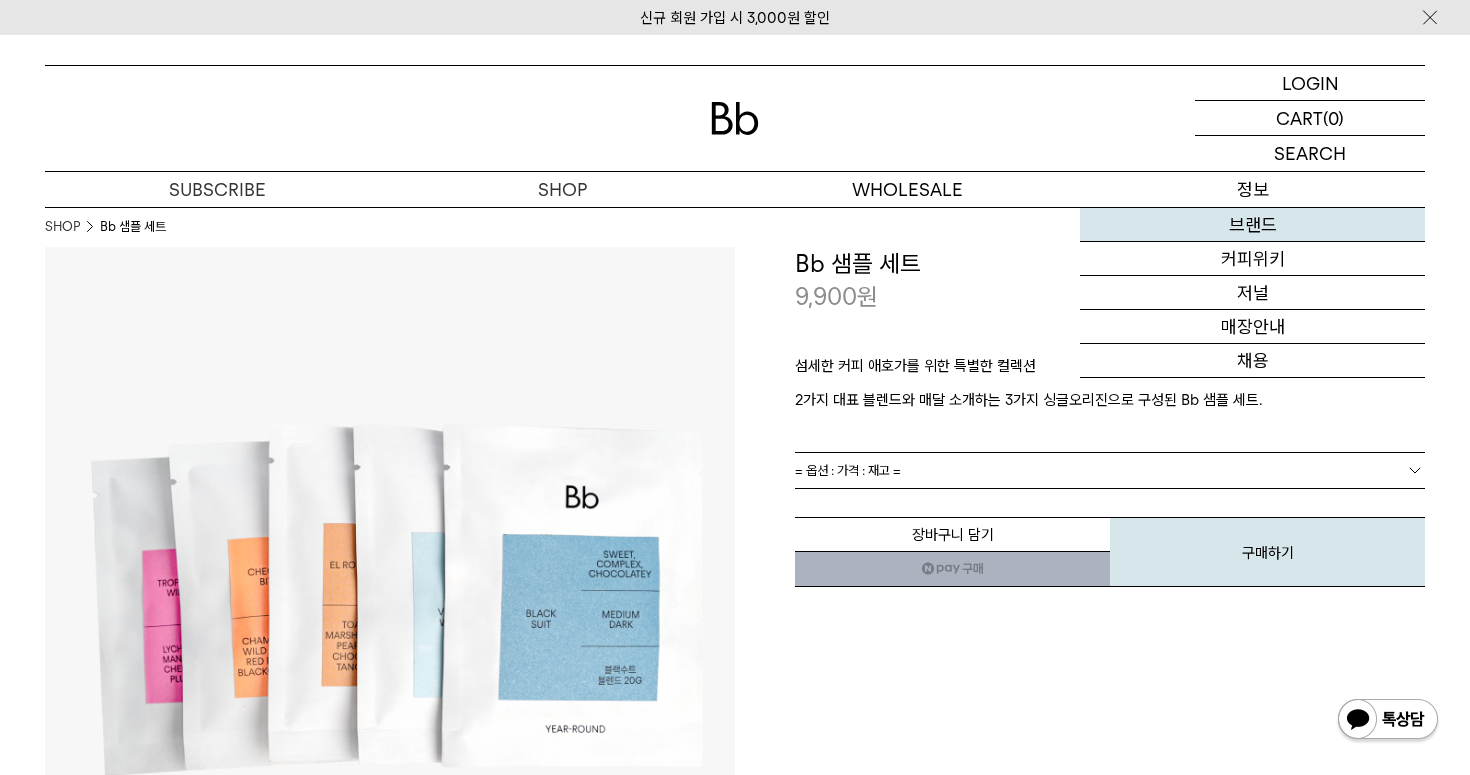 click on "브랜드" at bounding box center [1252, 225] 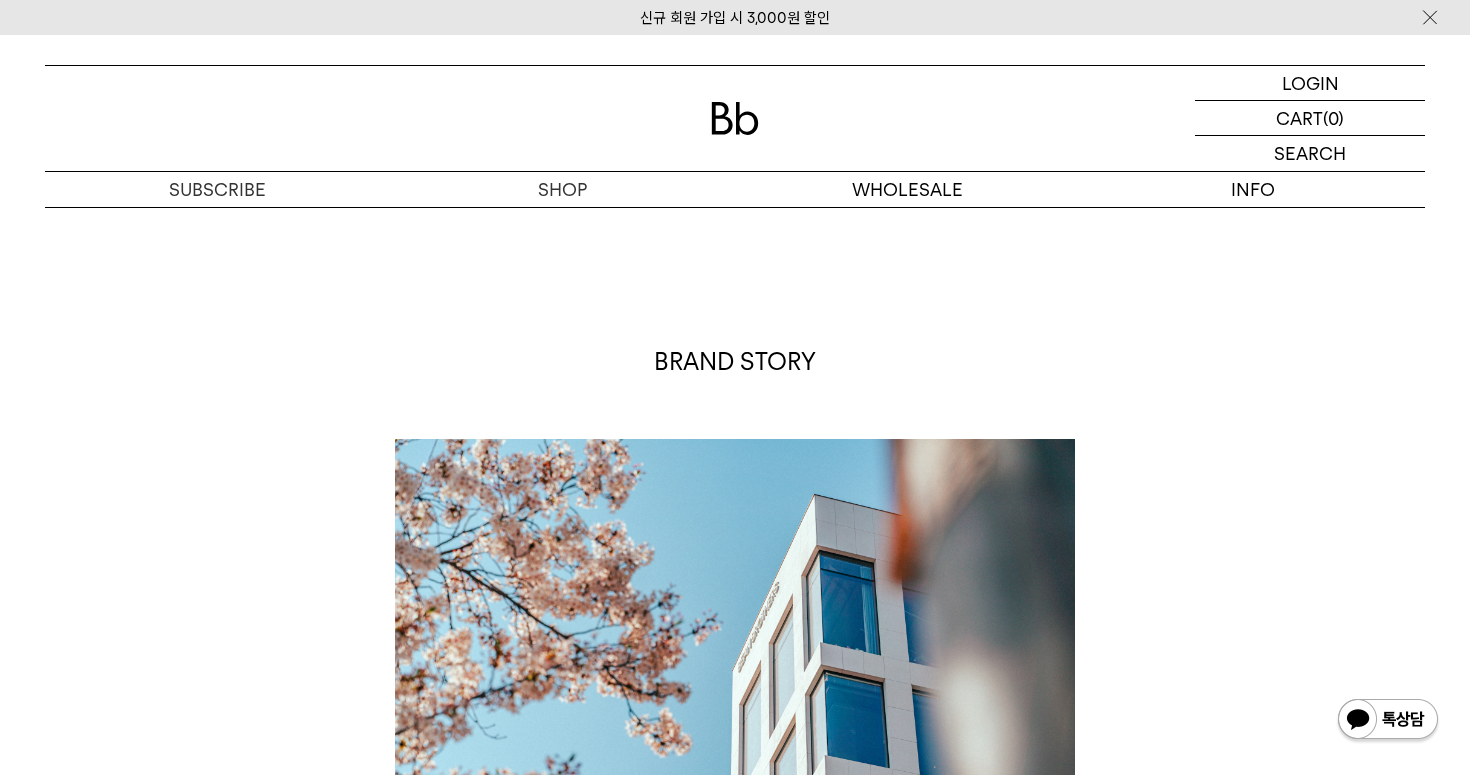 scroll, scrollTop: 0, scrollLeft: 0, axis: both 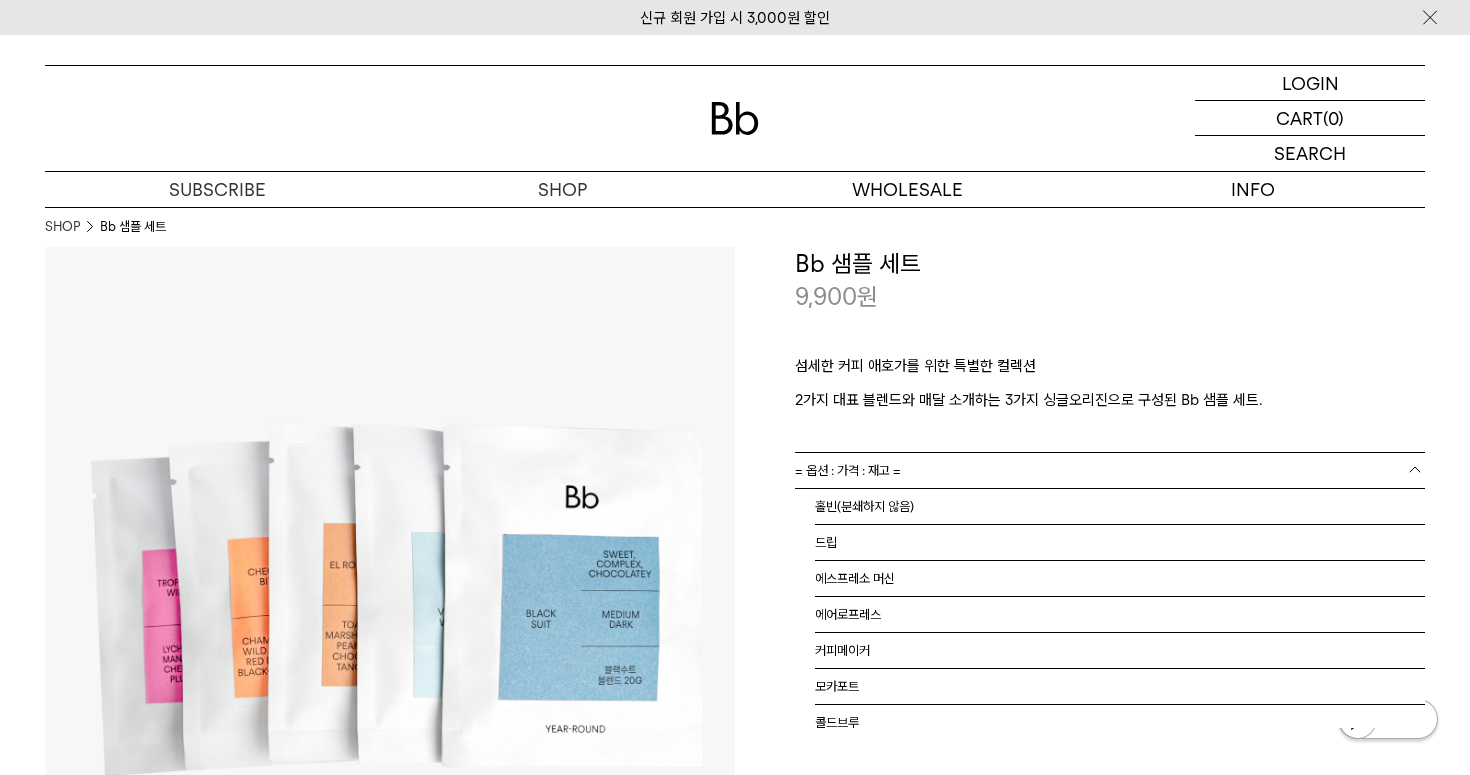 click on "=
옵션
: 가격
: 재고																=" at bounding box center [1110, 470] 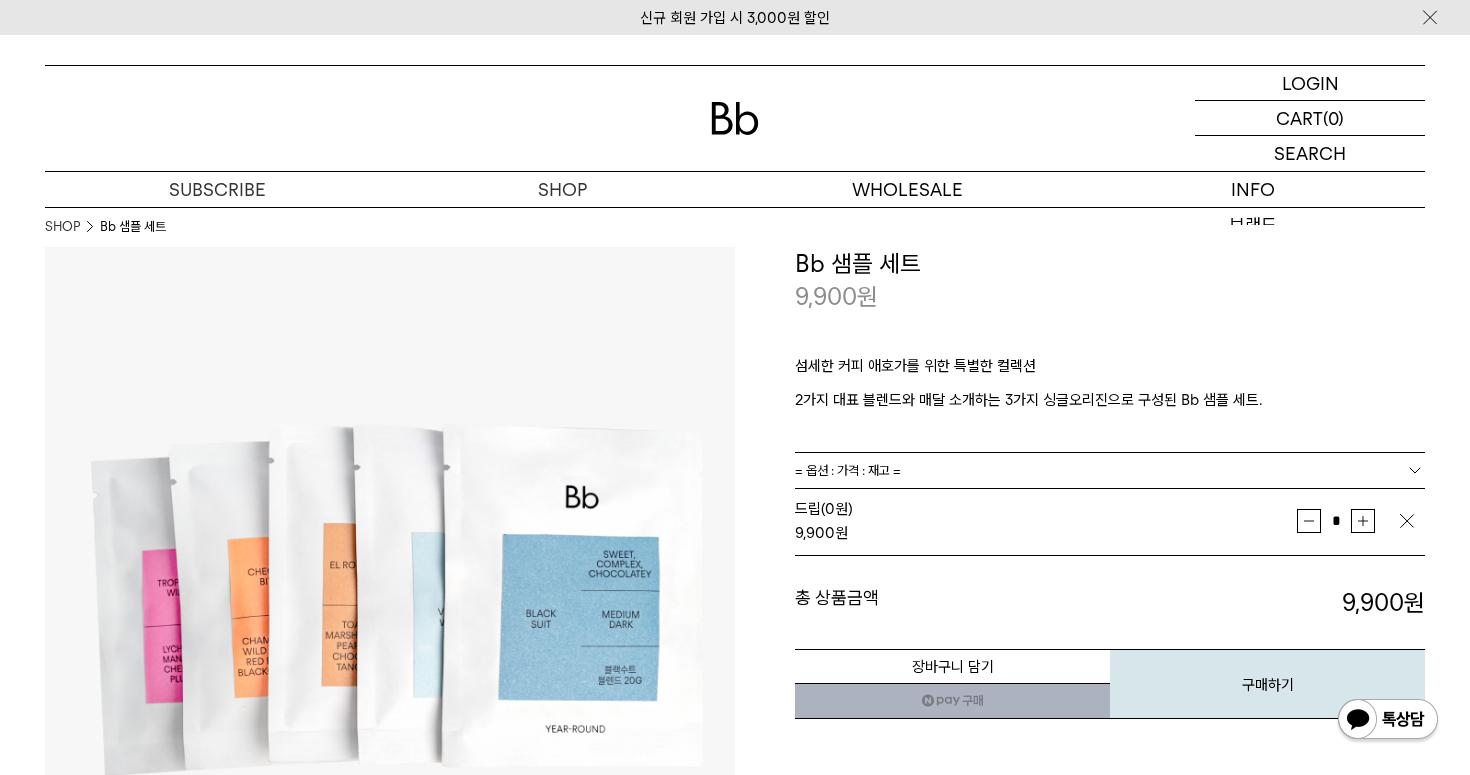 scroll, scrollTop: 0, scrollLeft: 0, axis: both 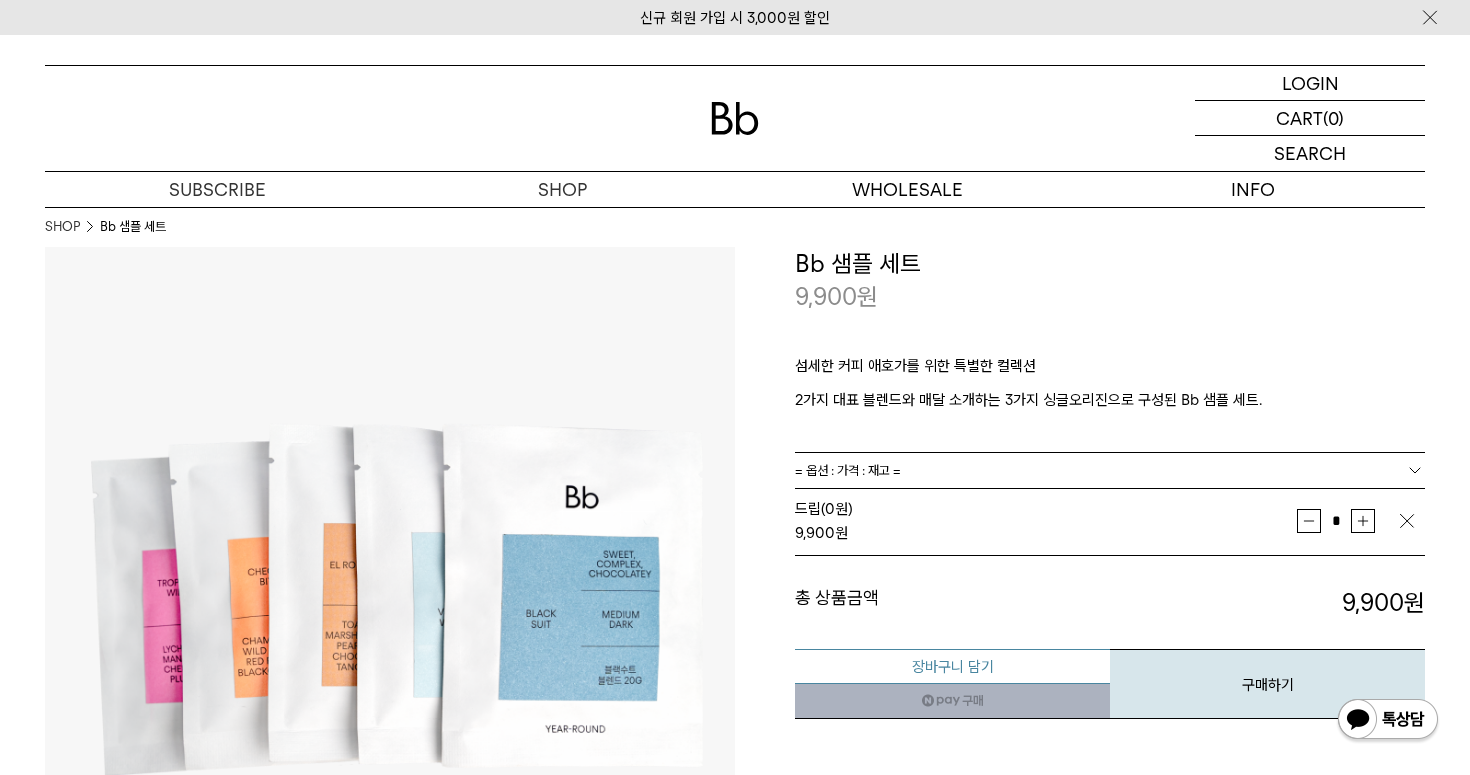 click on "장바구니 담기" at bounding box center [952, 666] 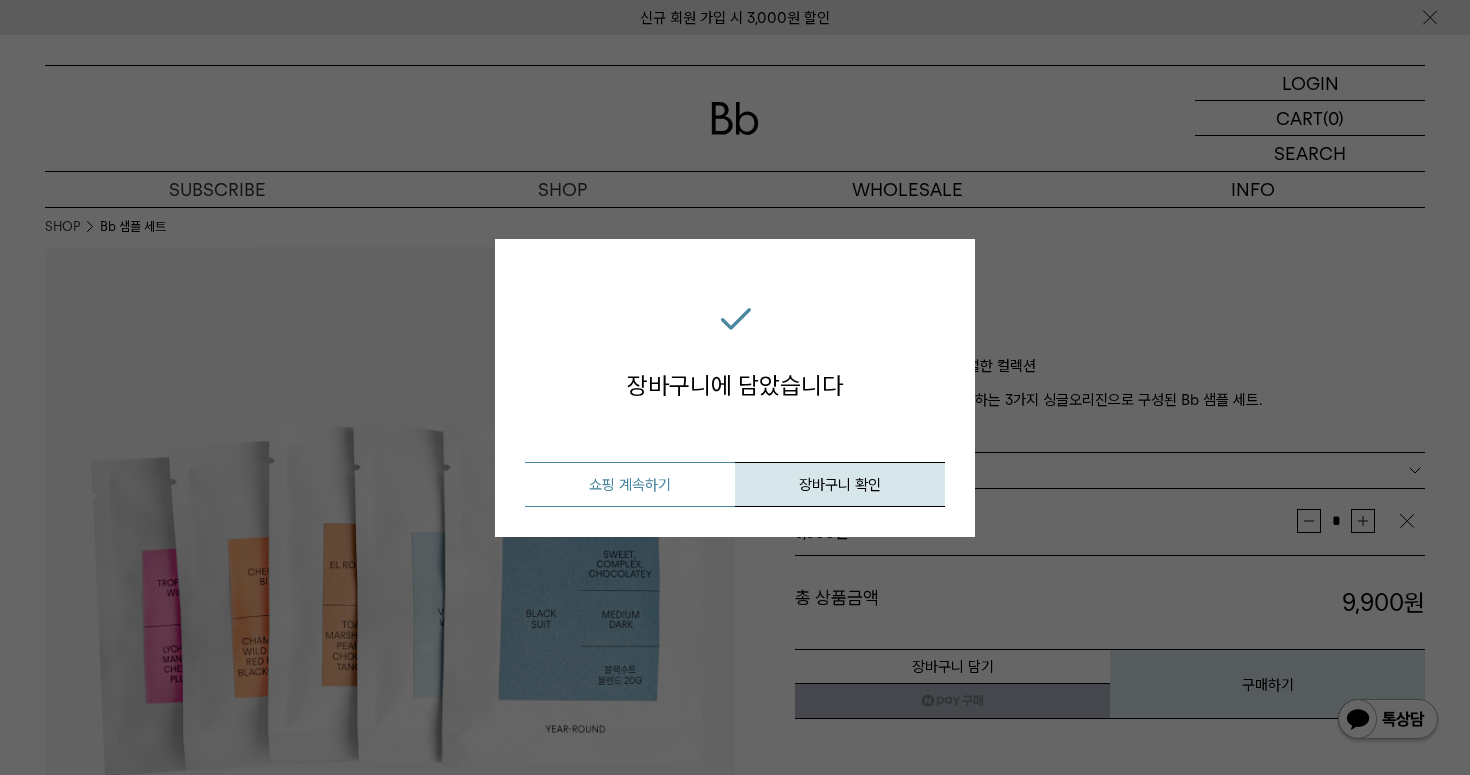 click on "쇼핑 계속하기" at bounding box center [630, 484] 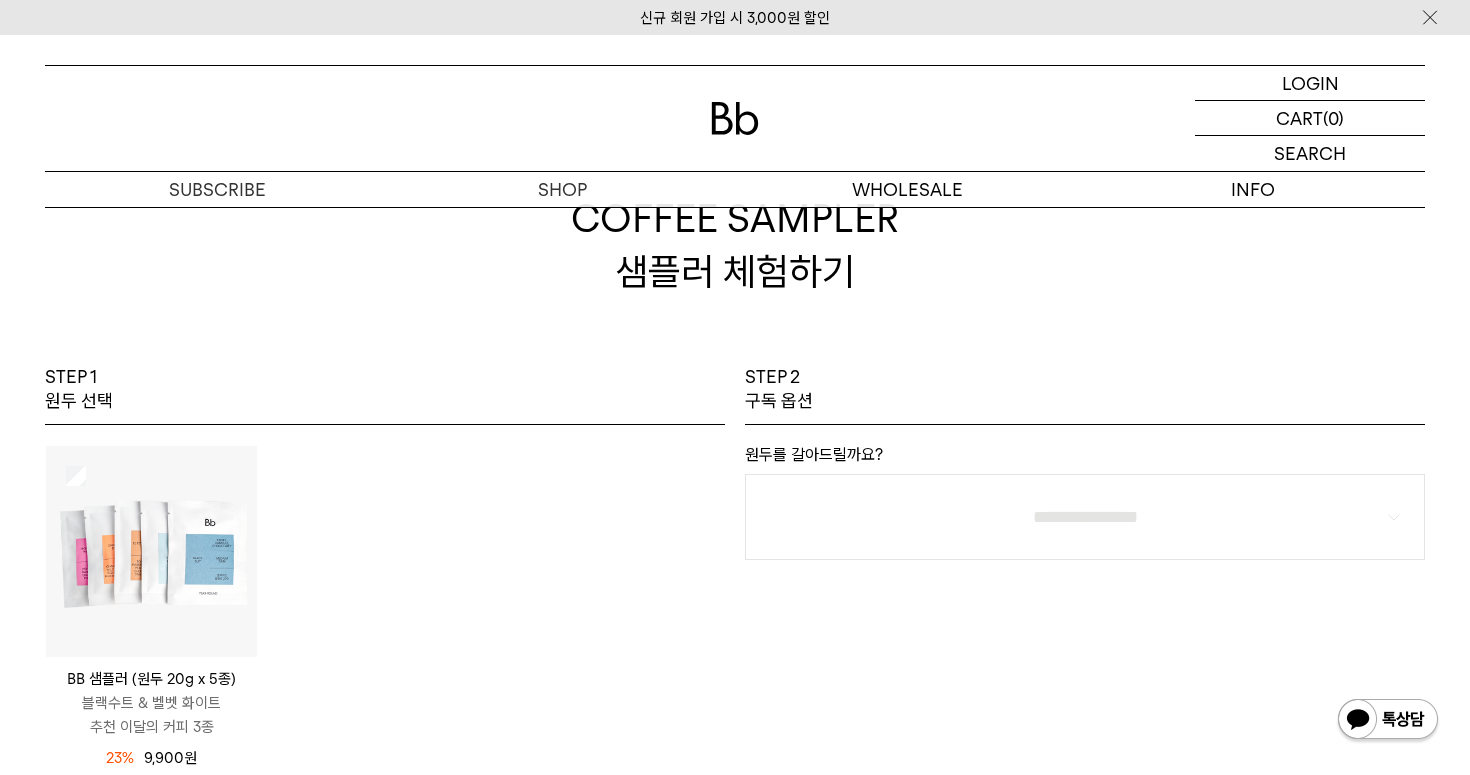 scroll, scrollTop: 0, scrollLeft: 0, axis: both 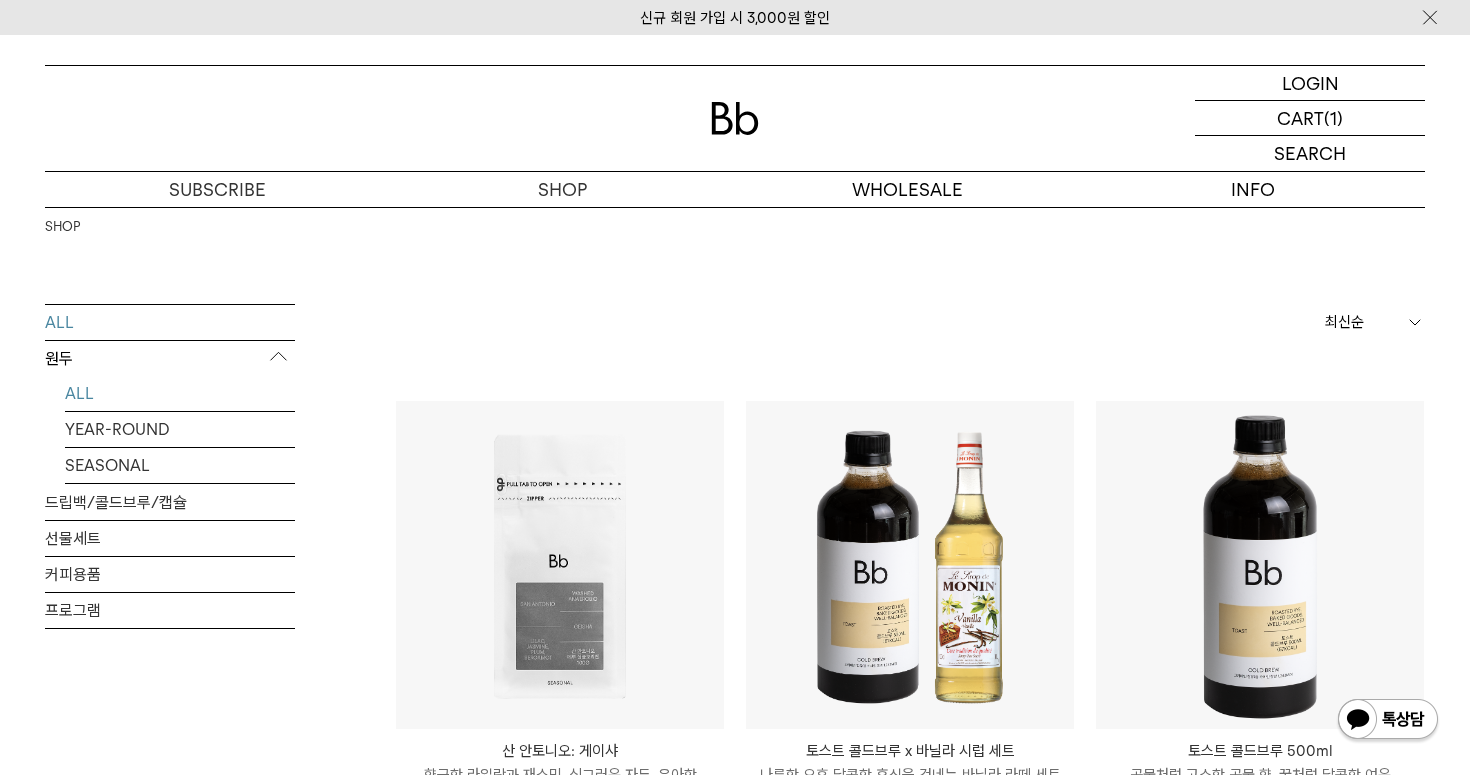 click on "ALL" at bounding box center [180, 393] 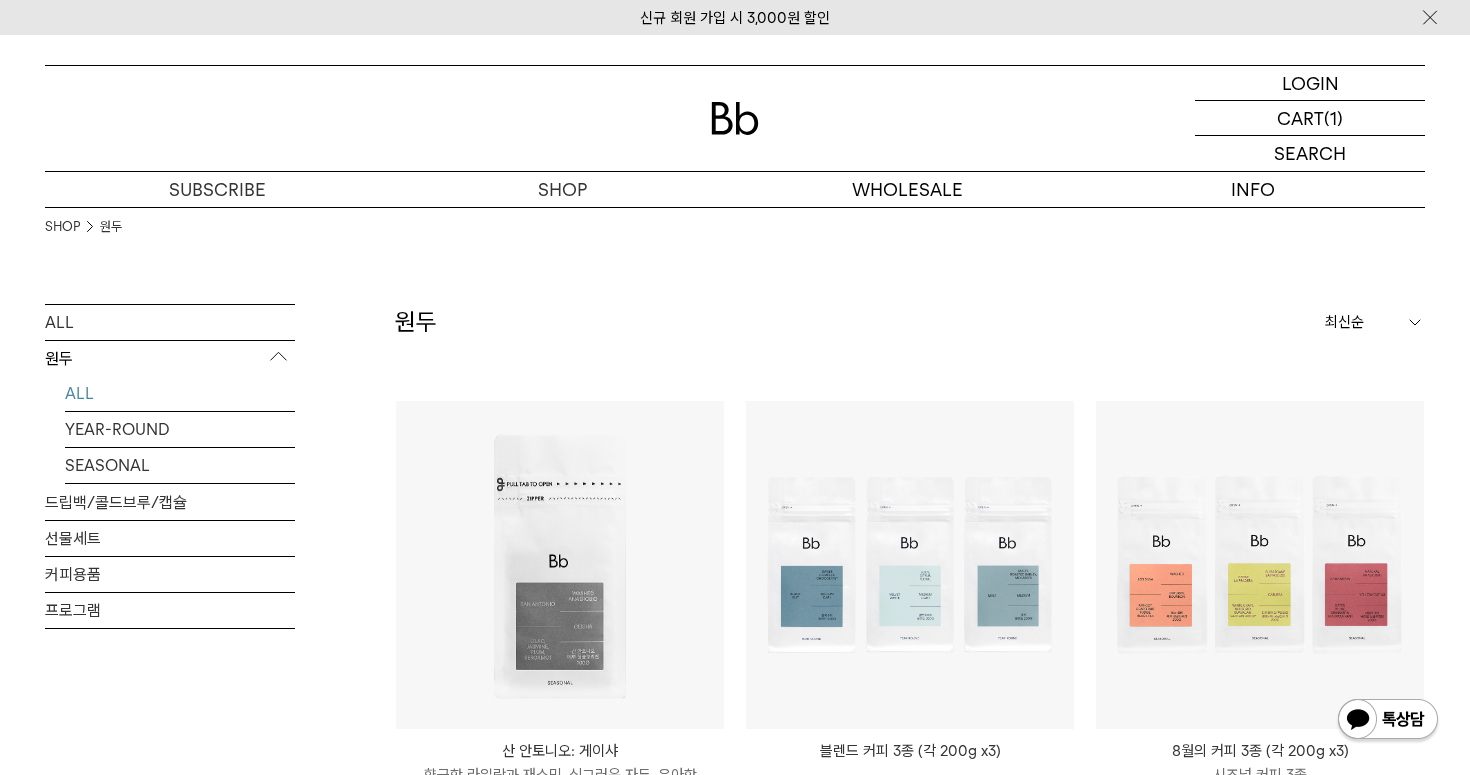 scroll, scrollTop: 0, scrollLeft: 0, axis: both 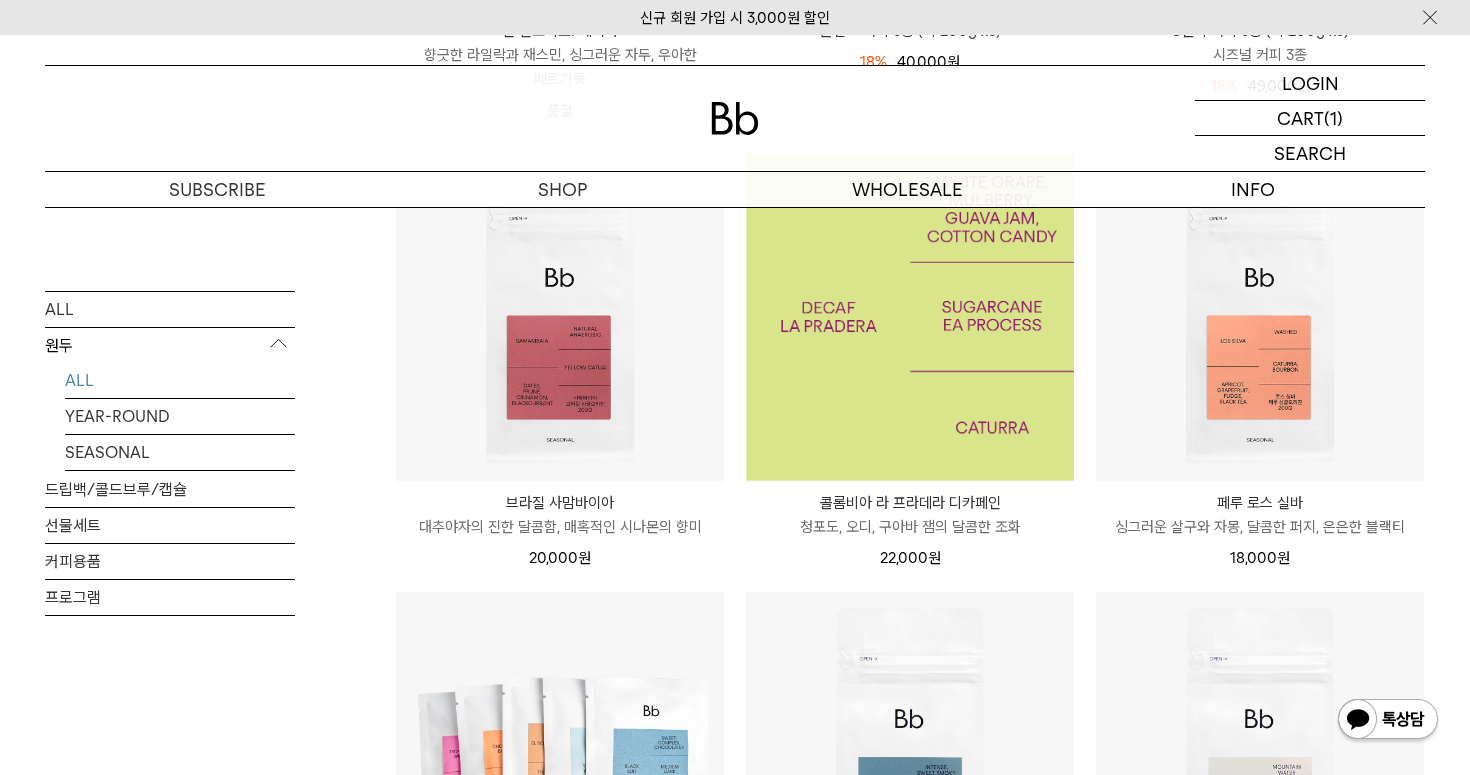 click at bounding box center (910, 317) 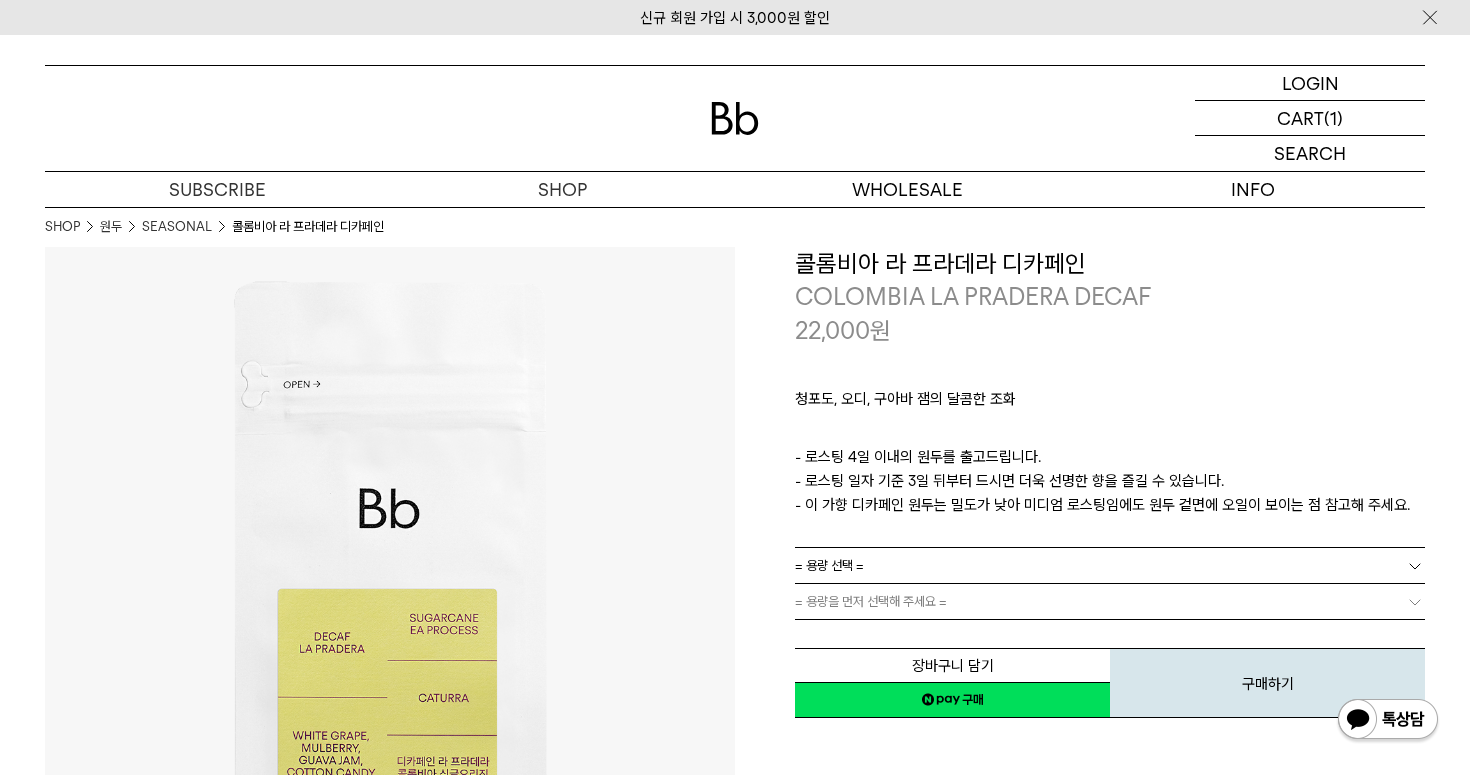 scroll, scrollTop: 0, scrollLeft: 0, axis: both 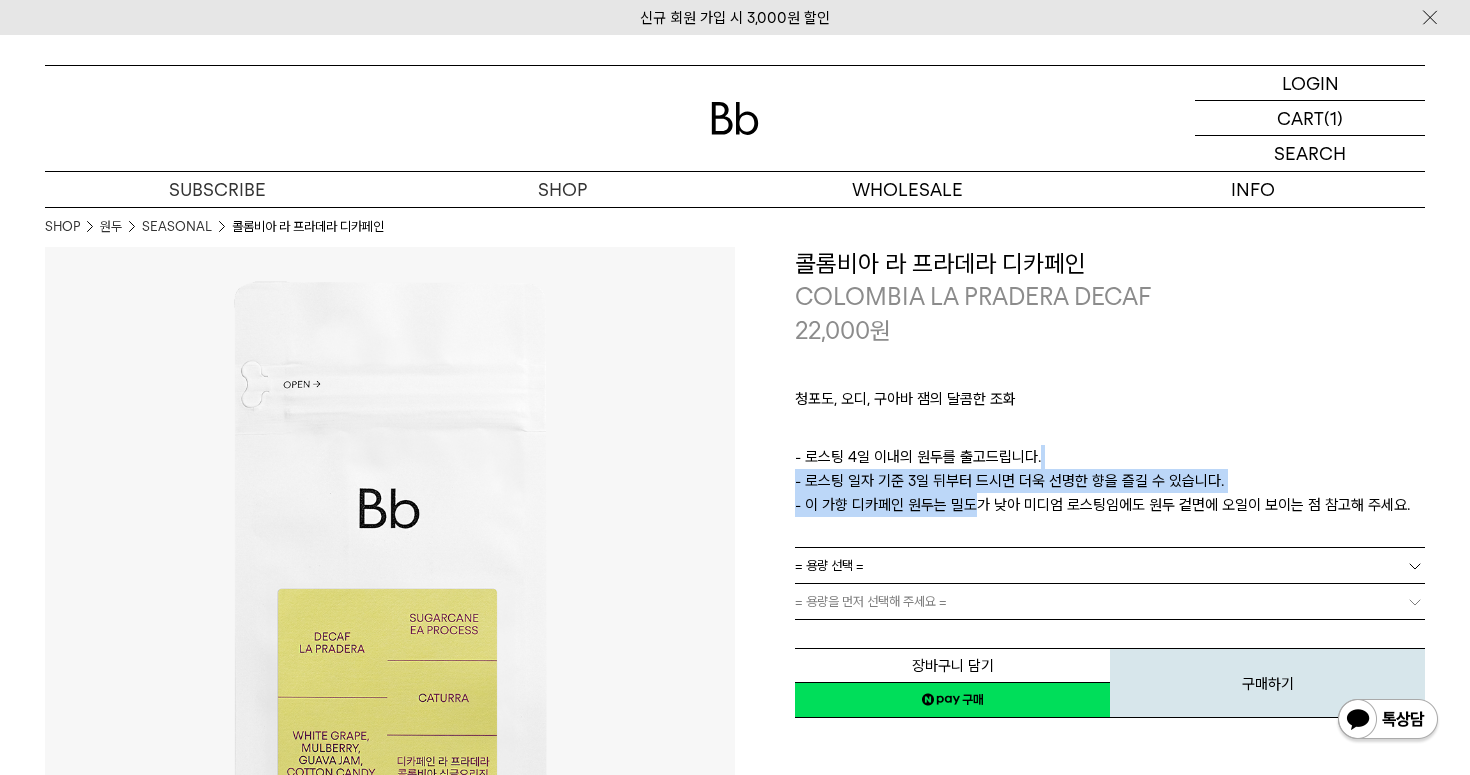 drag, startPoint x: 967, startPoint y: 488, endPoint x: 1083, endPoint y: 443, distance: 124.42267 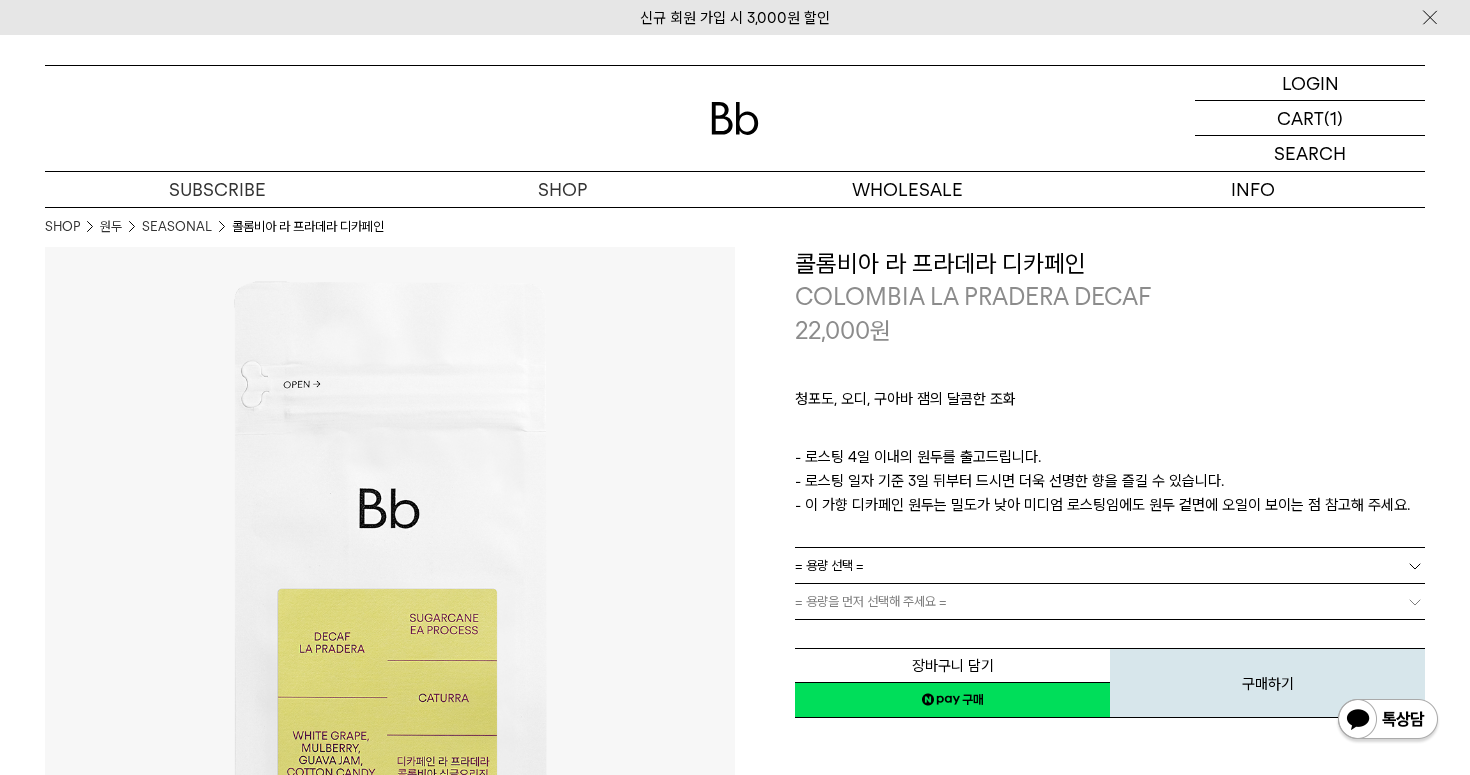 click on "- 로스팅 4일 이내의 원두를 출고드립니다.
- 로스팅 일자 기준 3일 뒤부터 드시면 더욱 선명한 향을 즐길 수 있습니다.
- 이 가향 디카페인 원두는 밀도가 낮아 미디엄 로스팅임에도 원두 겉면에 오일이 보이는 점 참고해 주세요." at bounding box center [1110, 481] 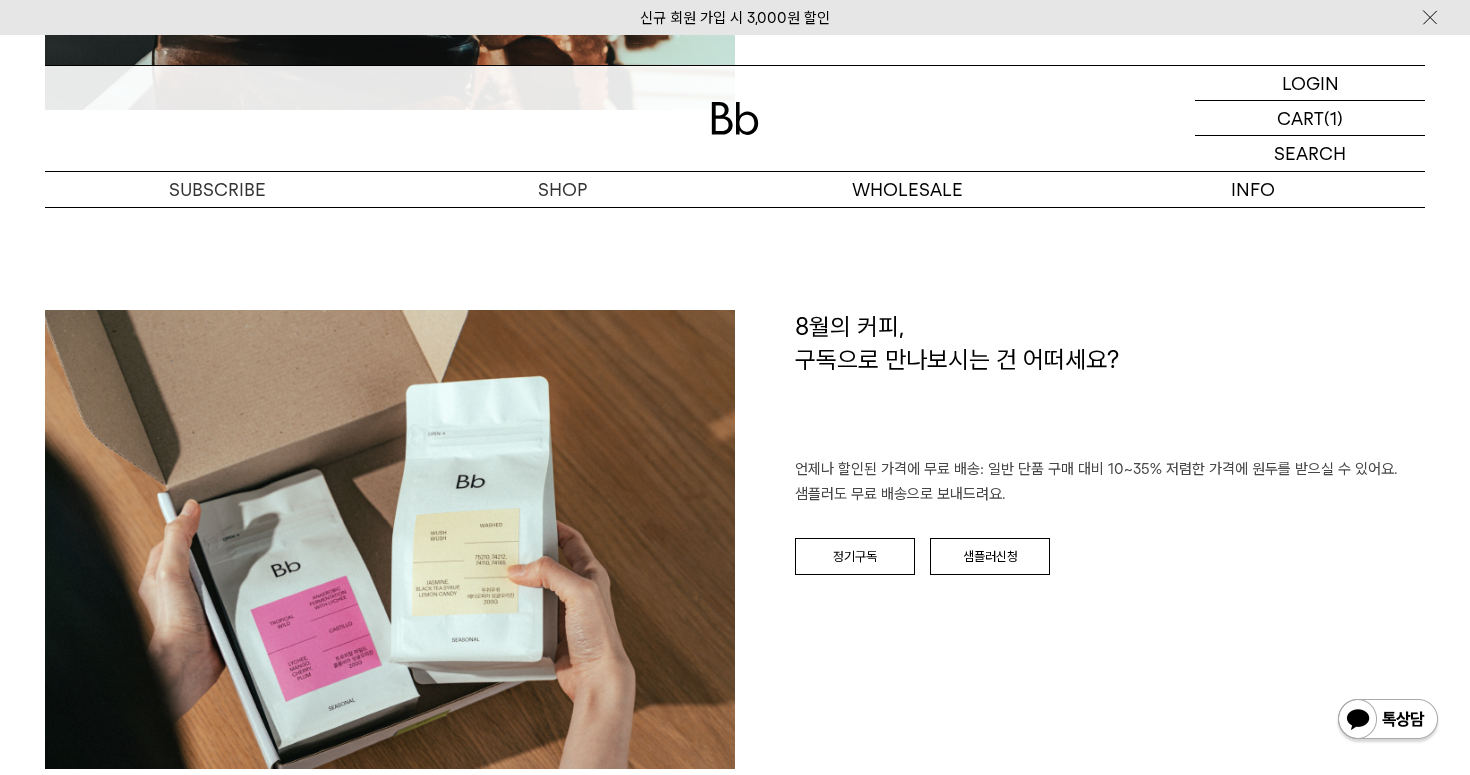 scroll, scrollTop: 2734, scrollLeft: 0, axis: vertical 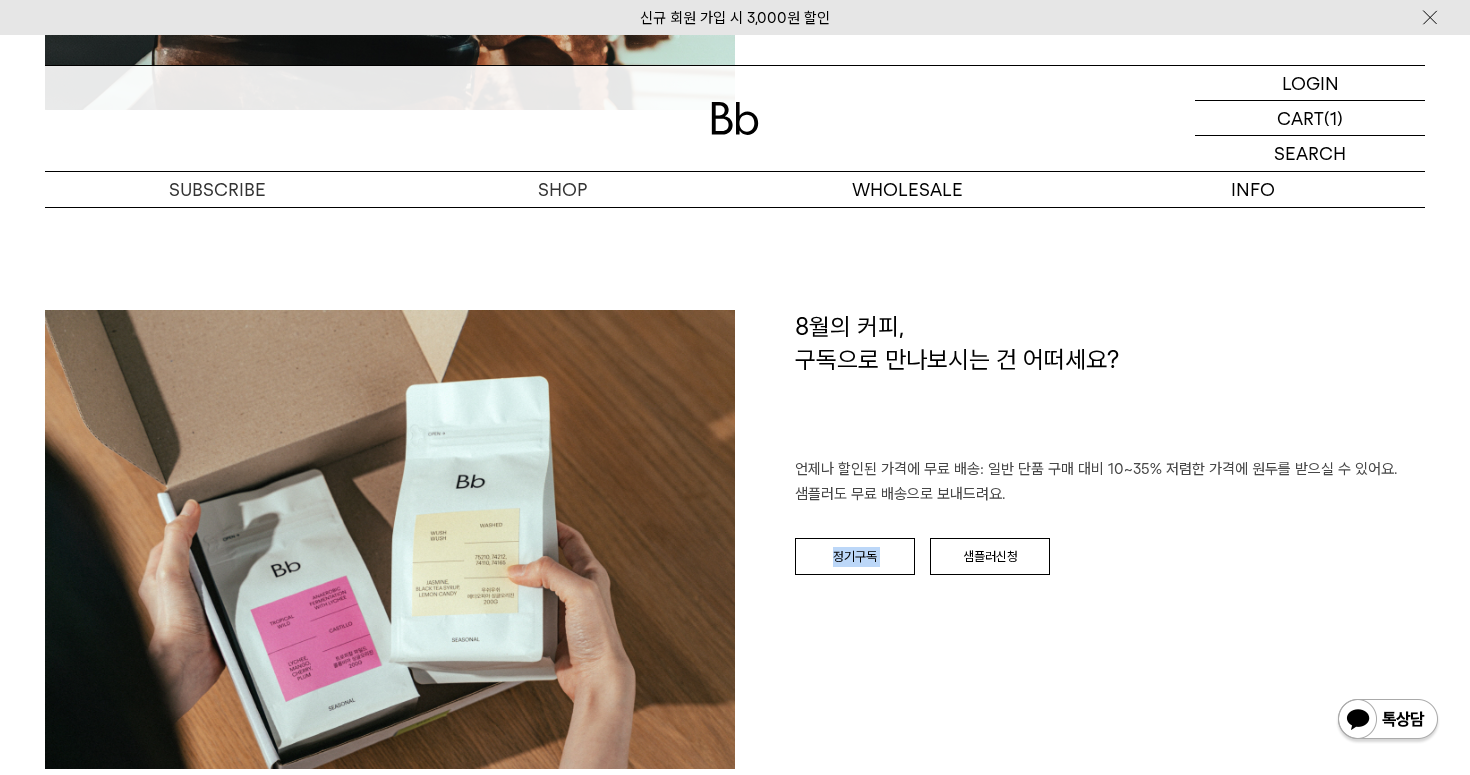 drag, startPoint x: 1046, startPoint y: 491, endPoint x: 1068, endPoint y: 513, distance: 31.112698 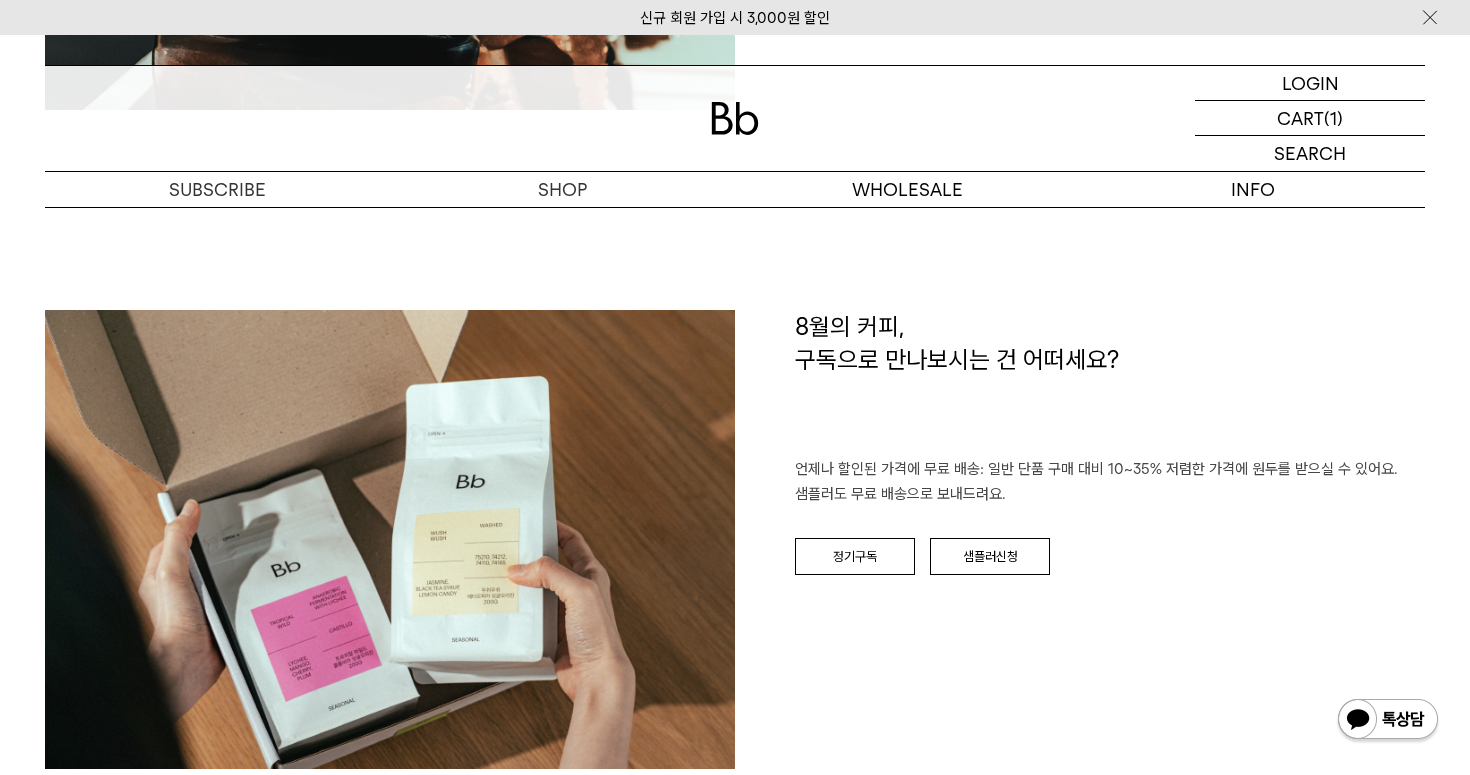 click on "8월의 커피, 구독으로 만나보시는 건 어떠세요?
언제나 할인된 가격에 무료 배송: 일반 단품 구매 대비 10~35% 저렴한 가격에 원두를 받으실 수 있어요. 샘플러도 무료 배송으로 보내드려요.
정기구독
샘플러신청" at bounding box center (1080, 549) 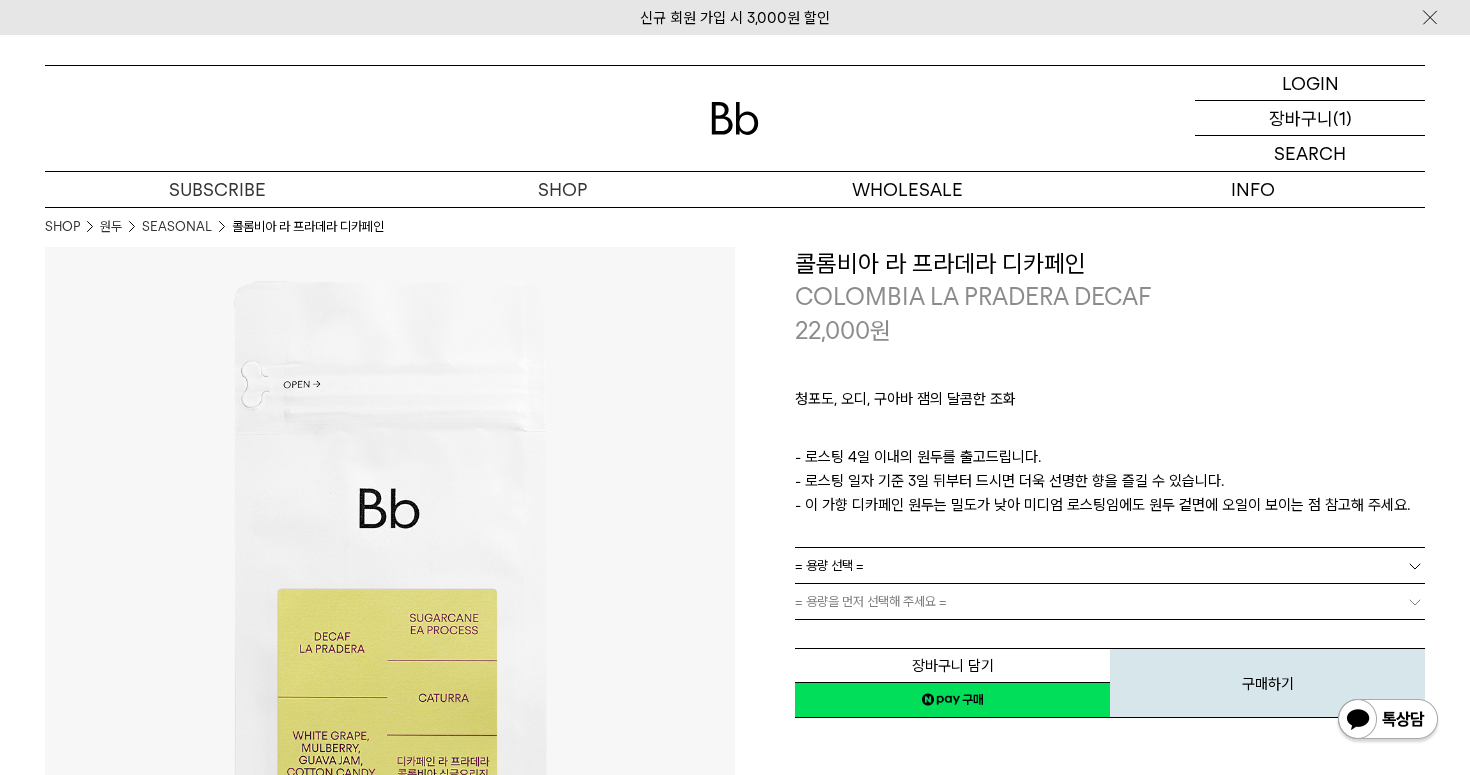scroll, scrollTop: 0, scrollLeft: 0, axis: both 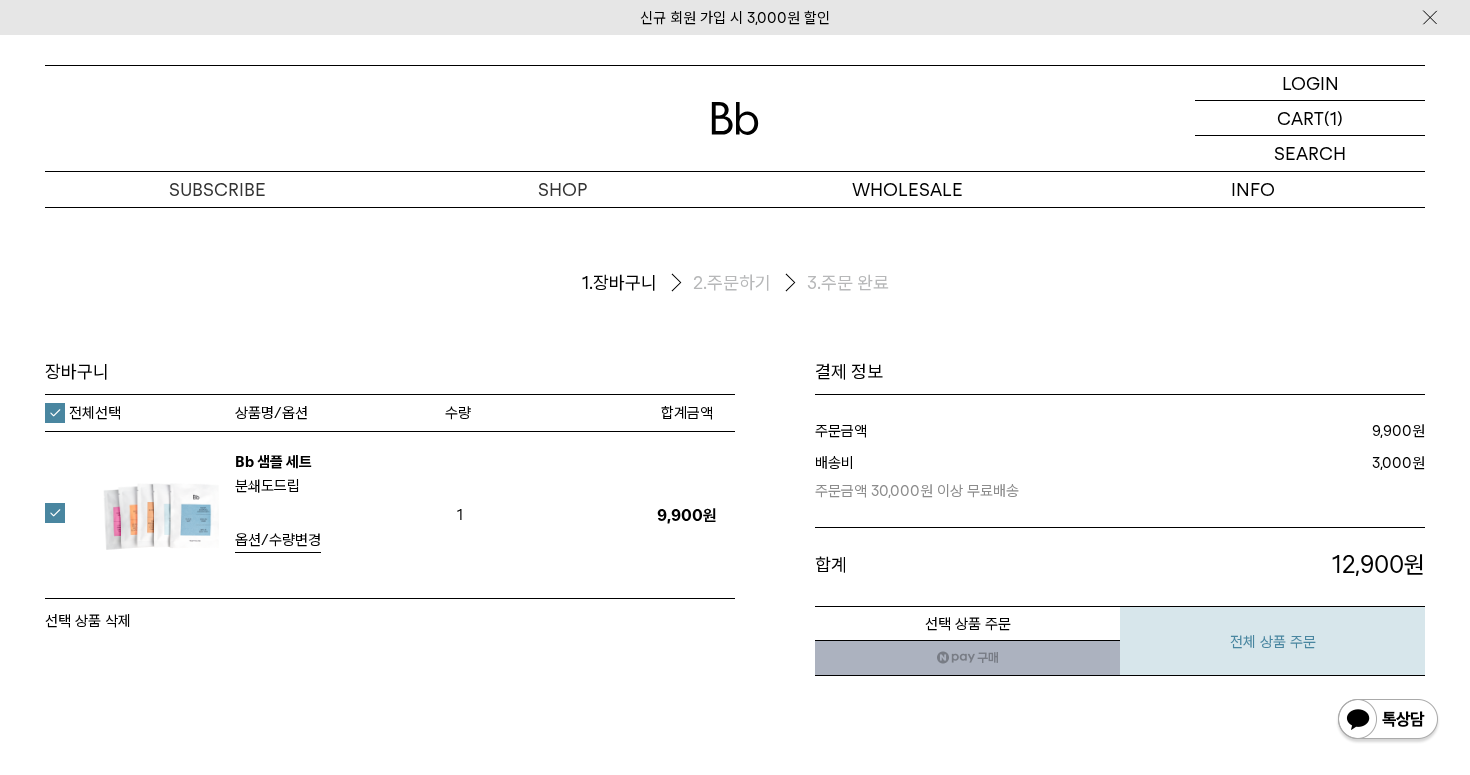 click on "전체 상품 주문" at bounding box center [1272, 641] 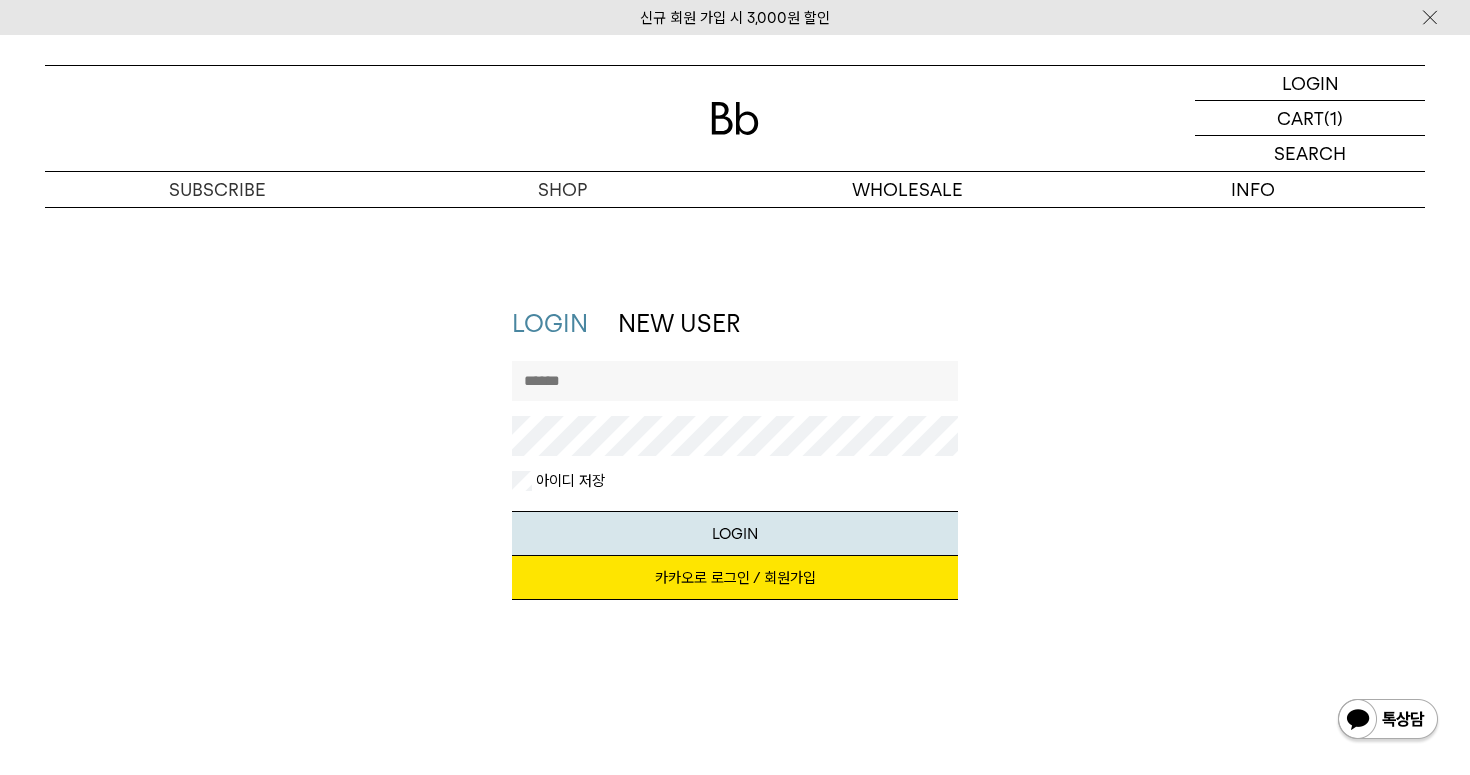 scroll, scrollTop: 0, scrollLeft: 0, axis: both 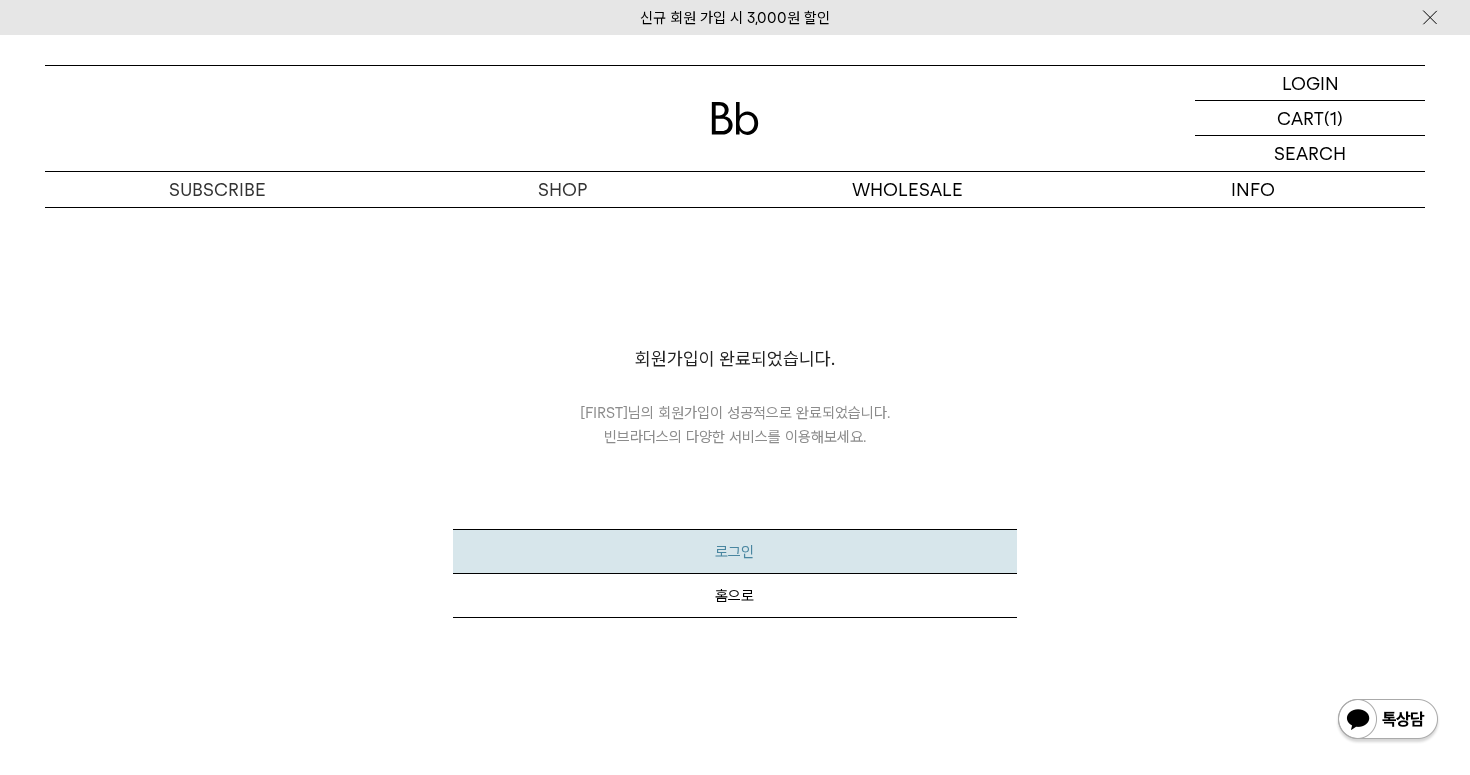 click on "로그인" at bounding box center (734, 551) 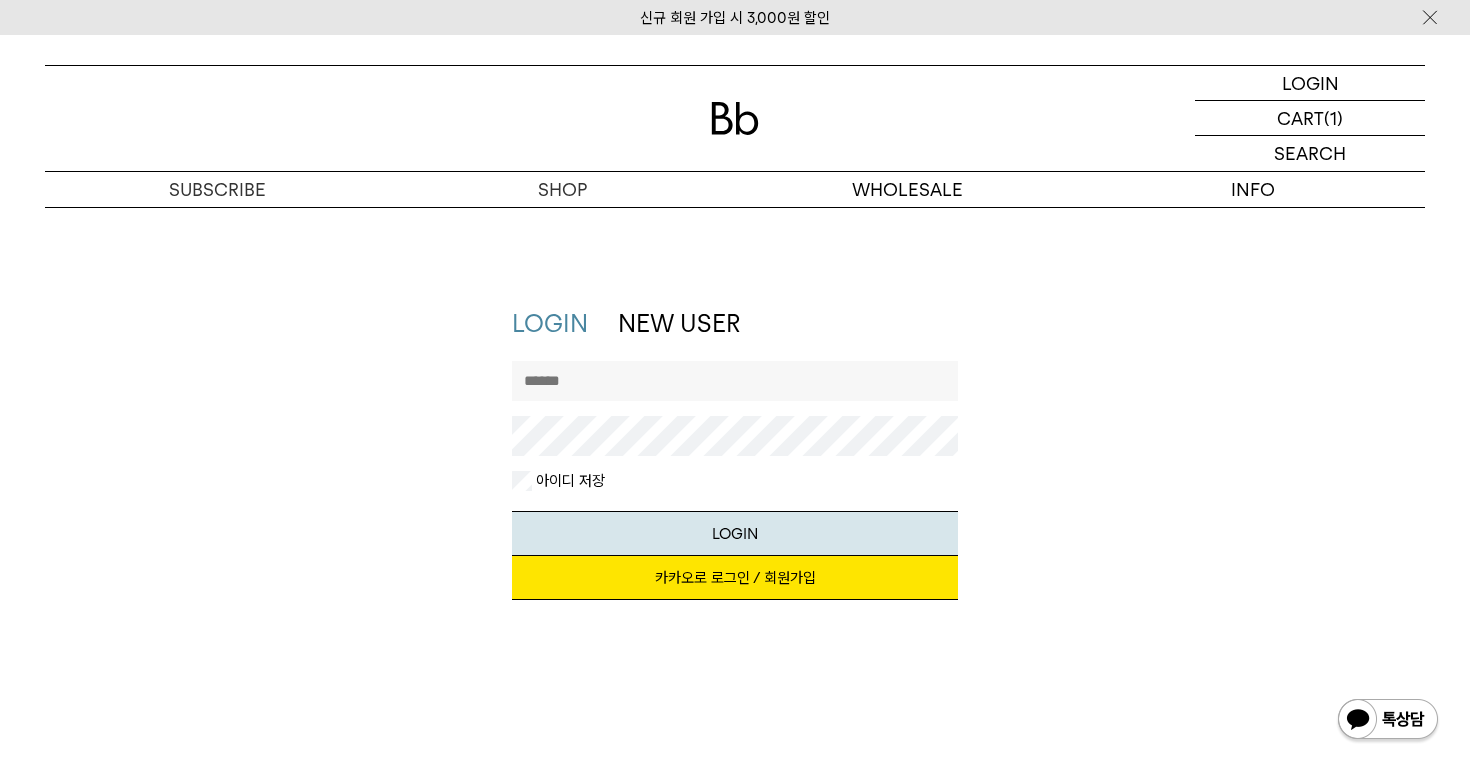 scroll, scrollTop: 0, scrollLeft: 0, axis: both 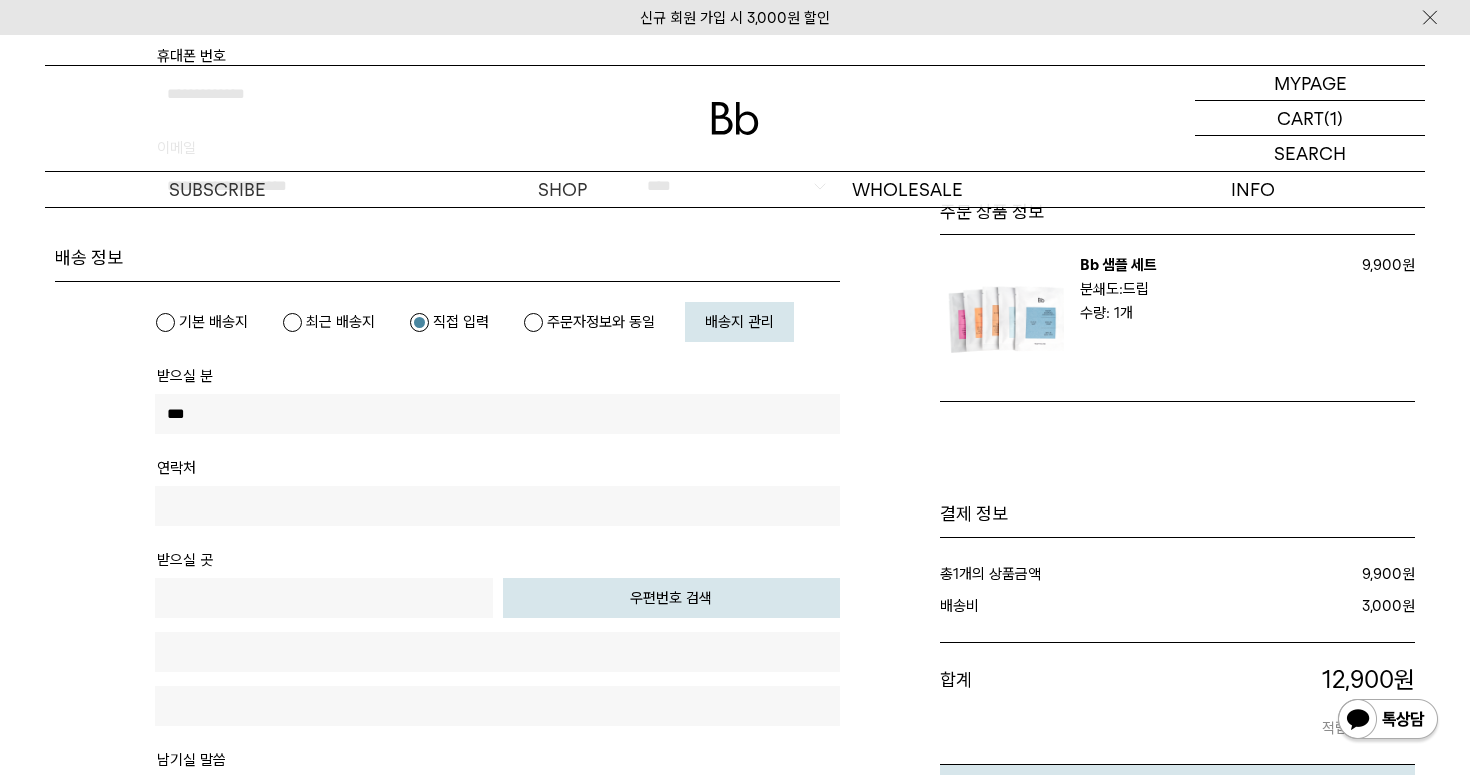 type on "***" 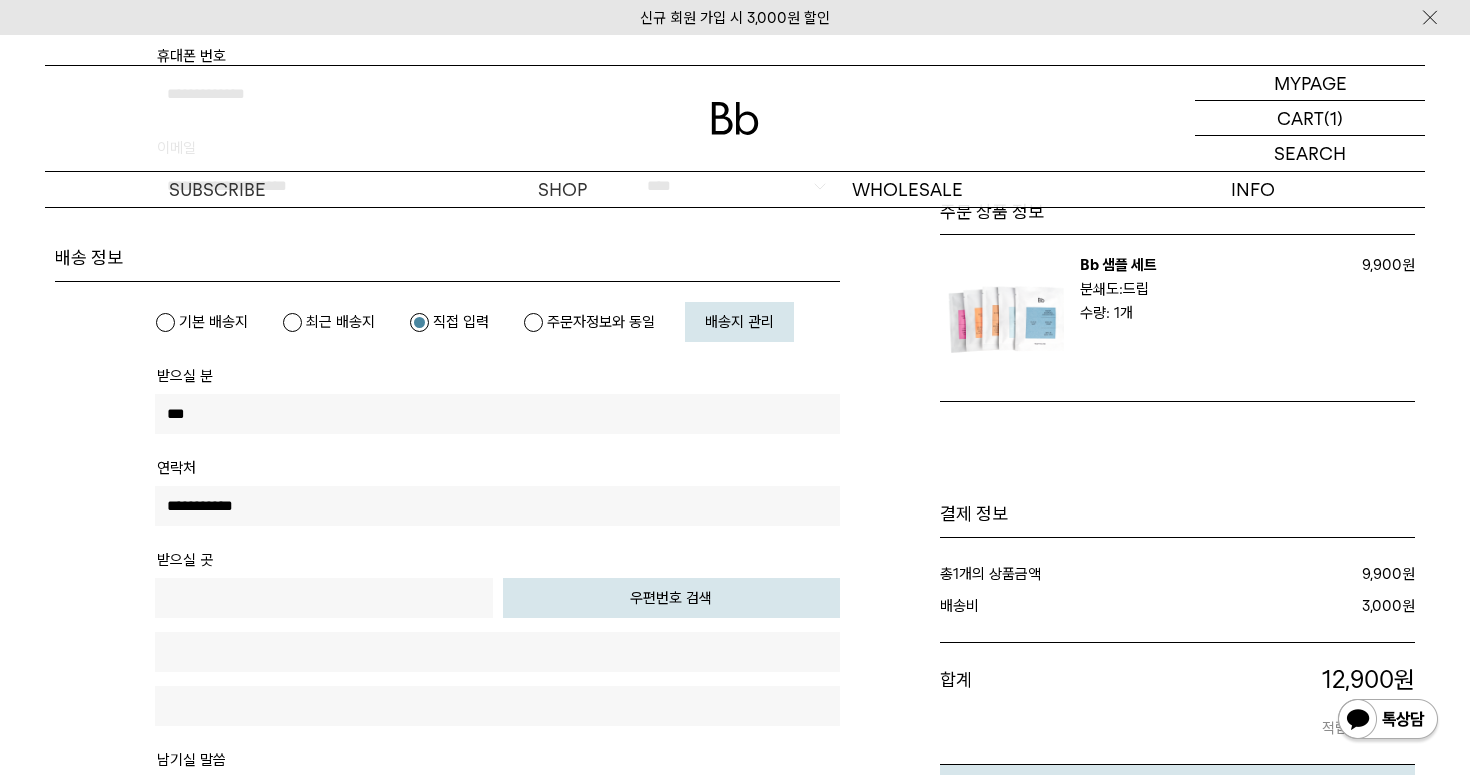 type on "**********" 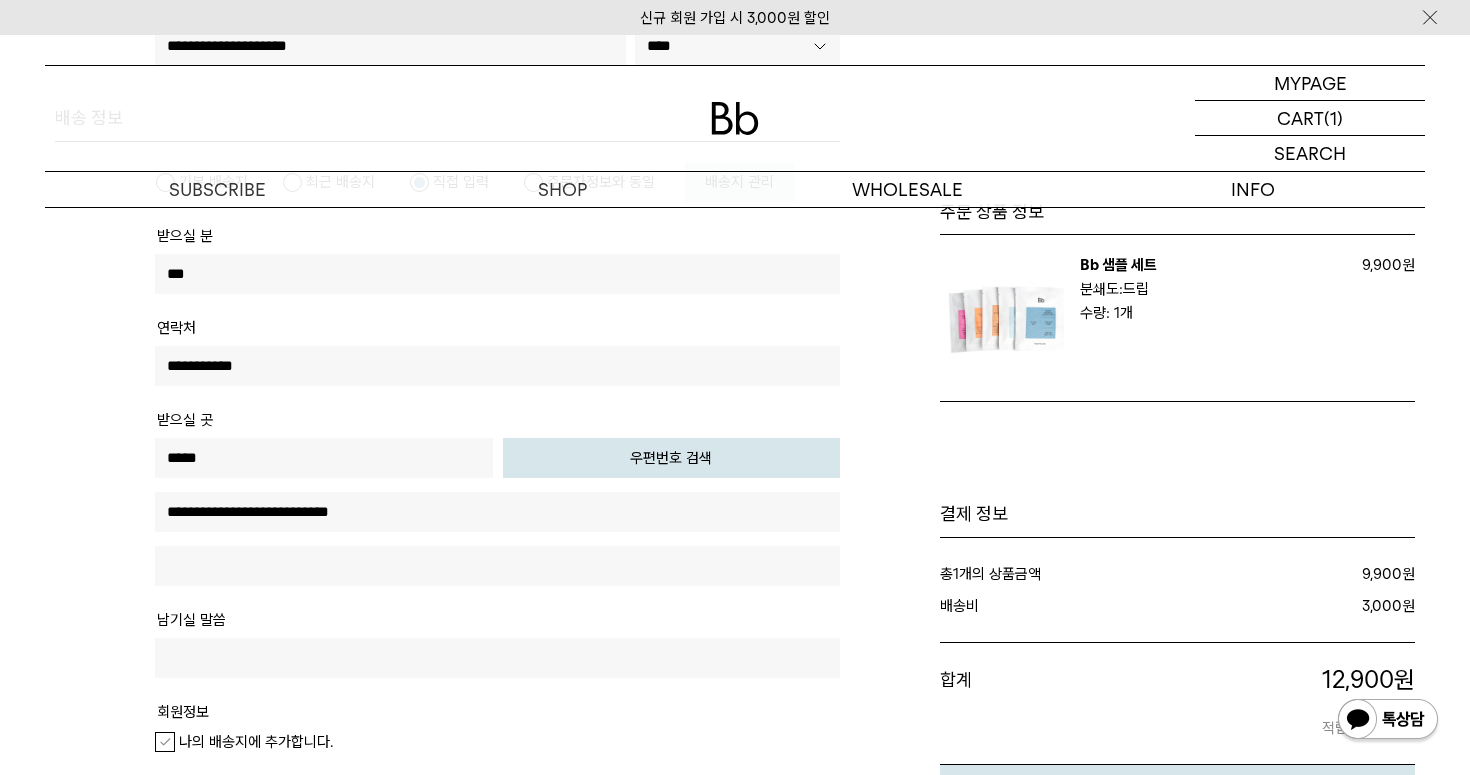 scroll, scrollTop: 605, scrollLeft: 0, axis: vertical 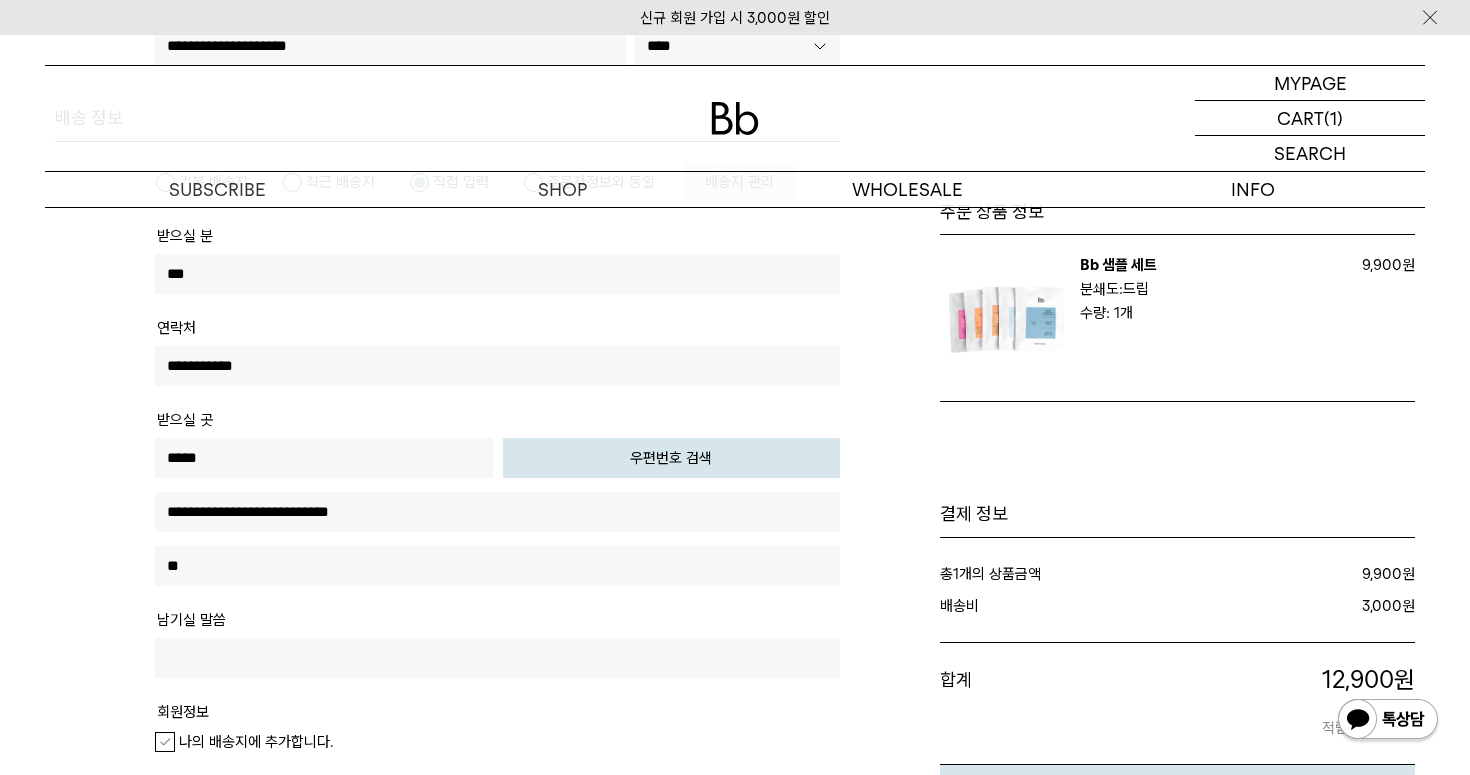 type on "*" 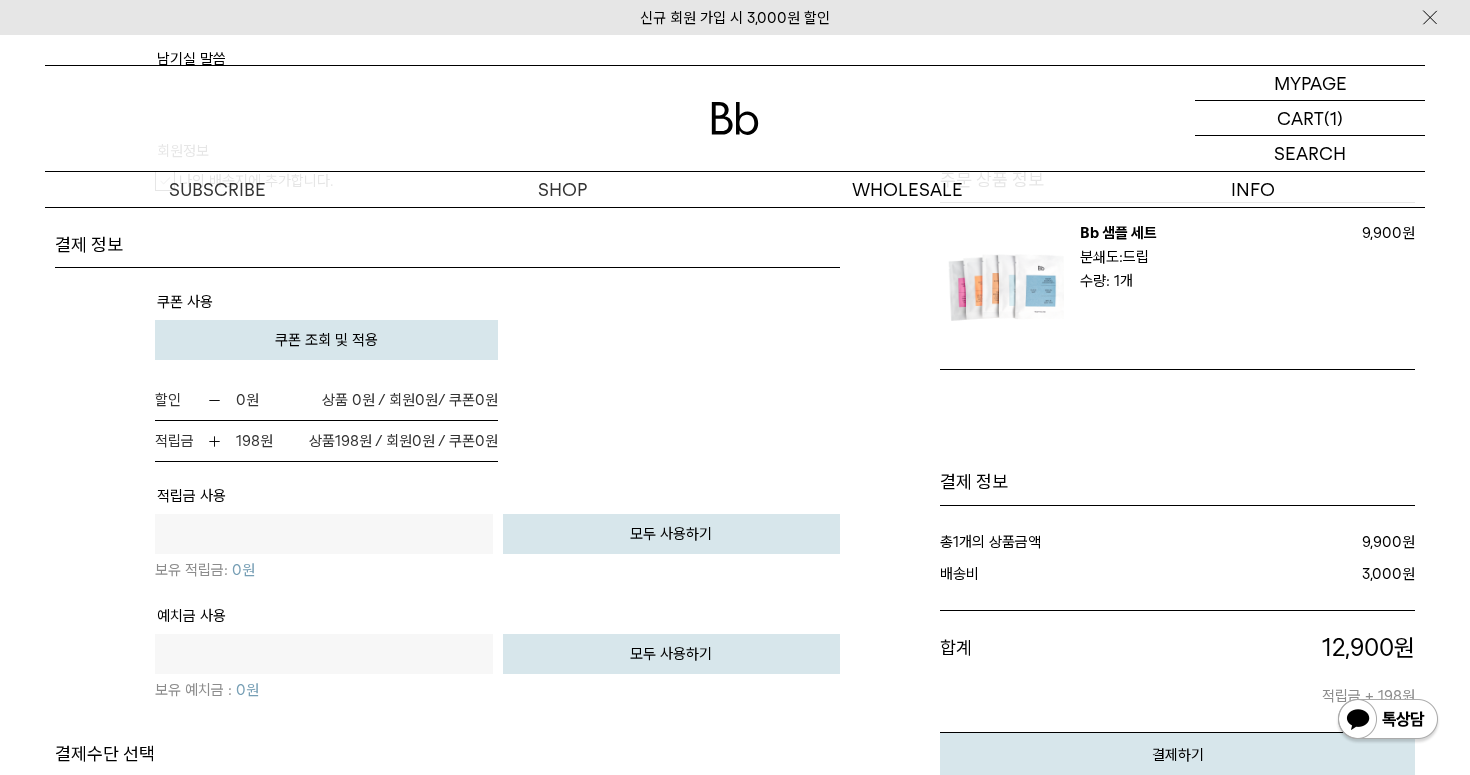 scroll, scrollTop: 1161, scrollLeft: 0, axis: vertical 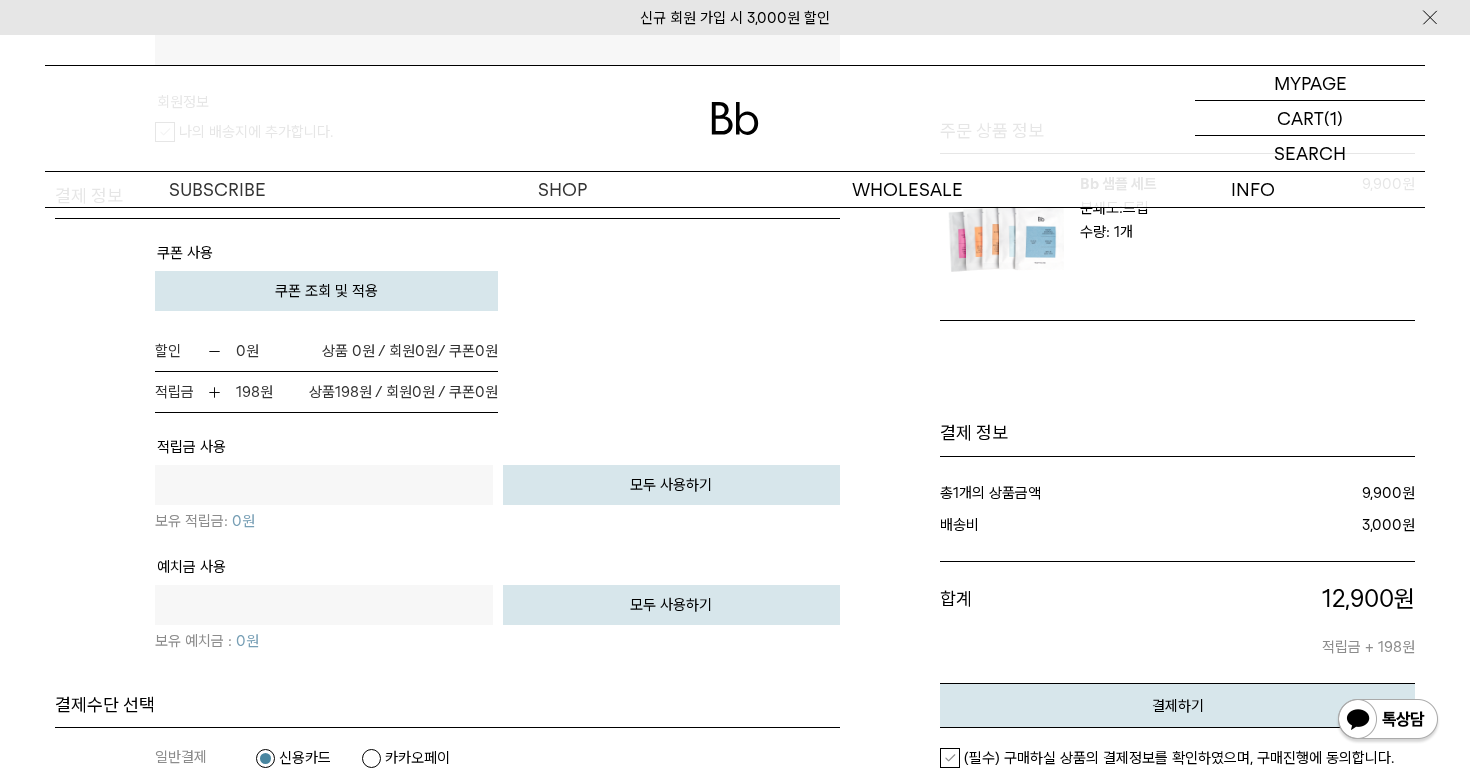type on "****" 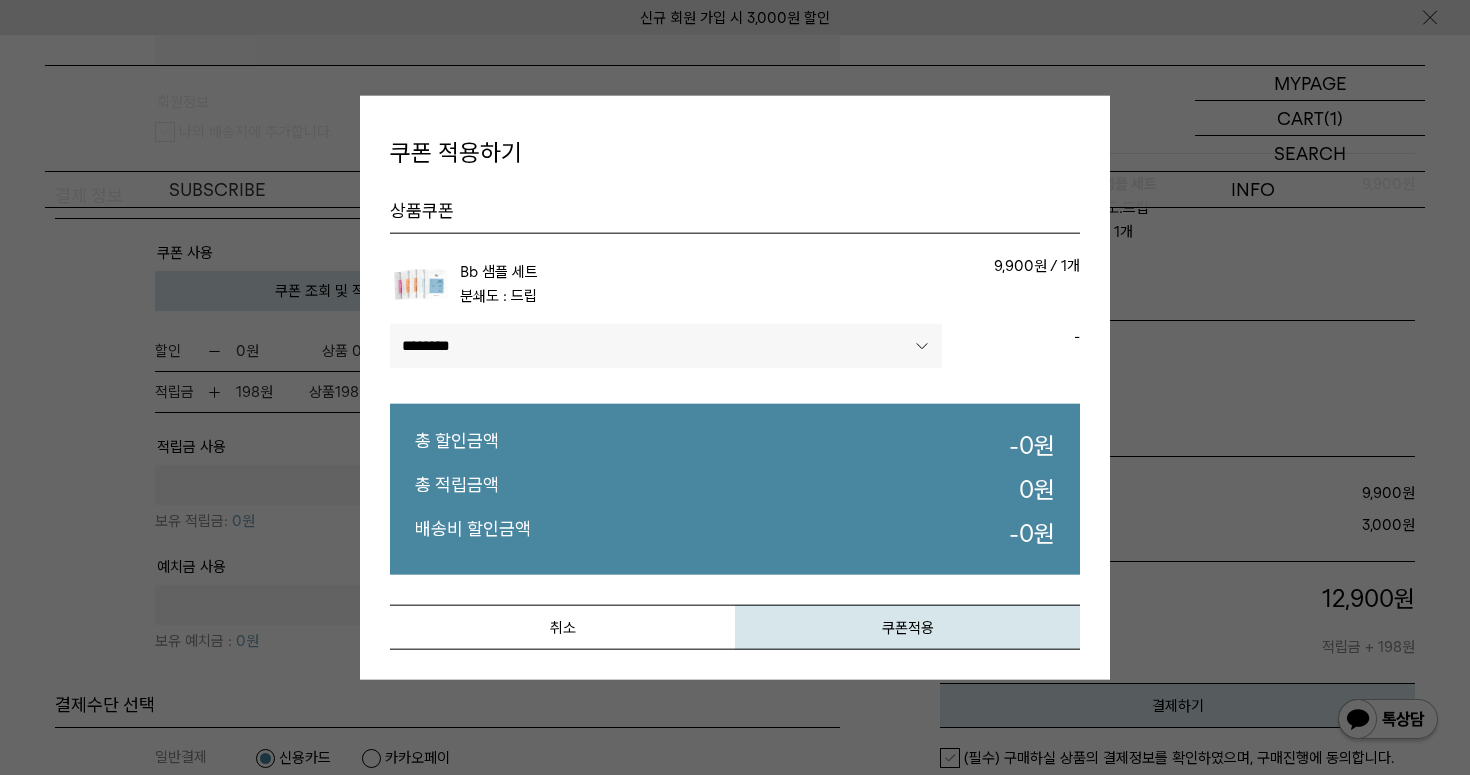 select on "******" 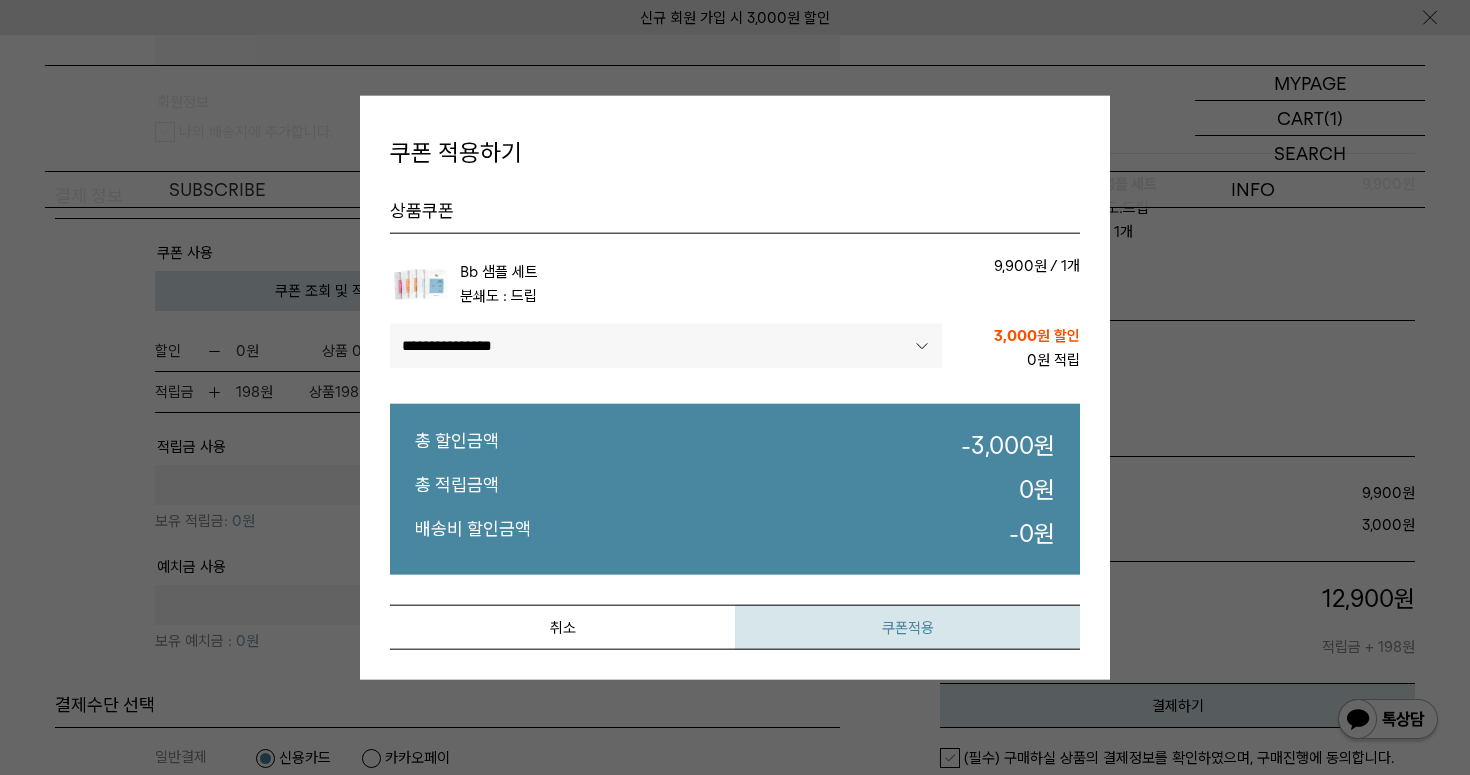 click on "쿠폰적용" at bounding box center [907, 627] 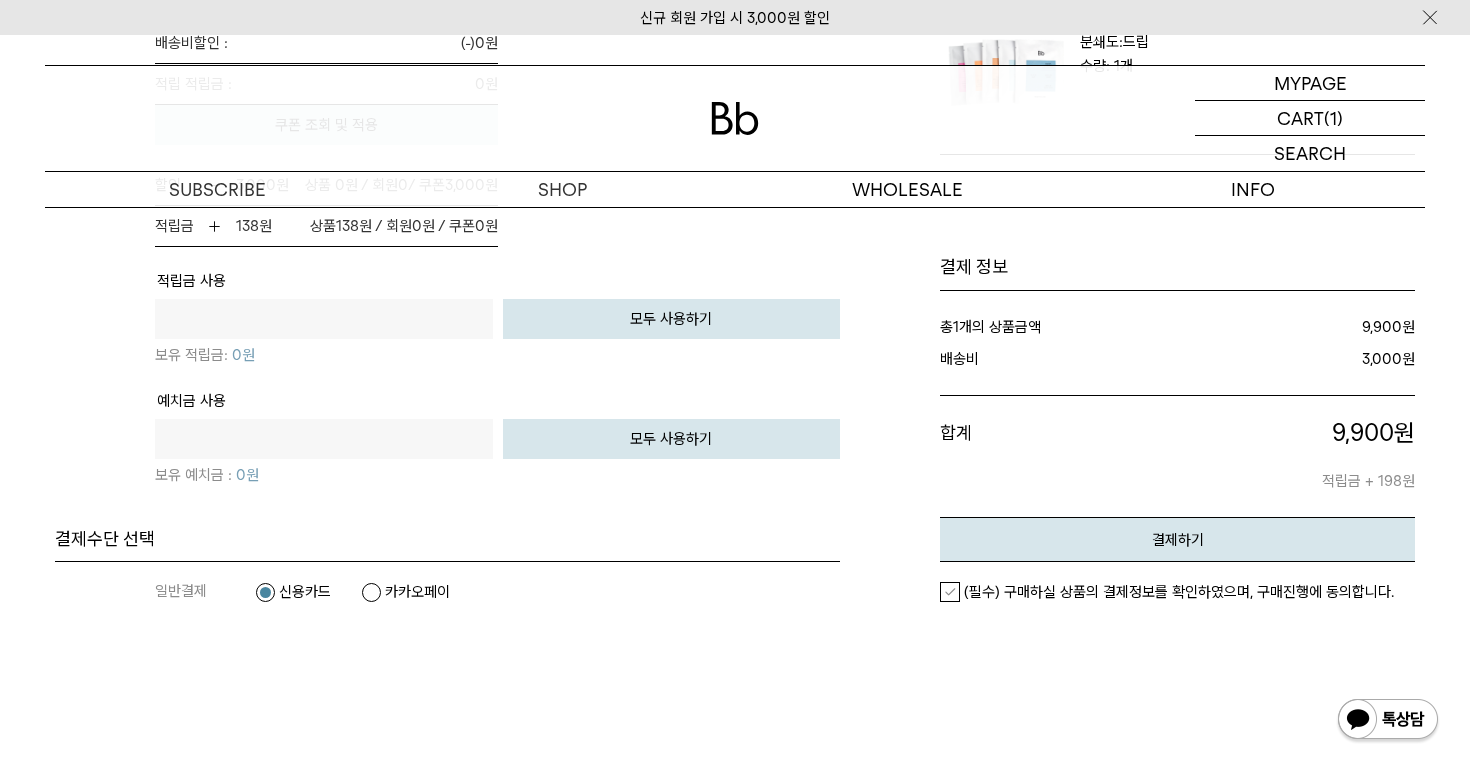 scroll, scrollTop: 1504, scrollLeft: 0, axis: vertical 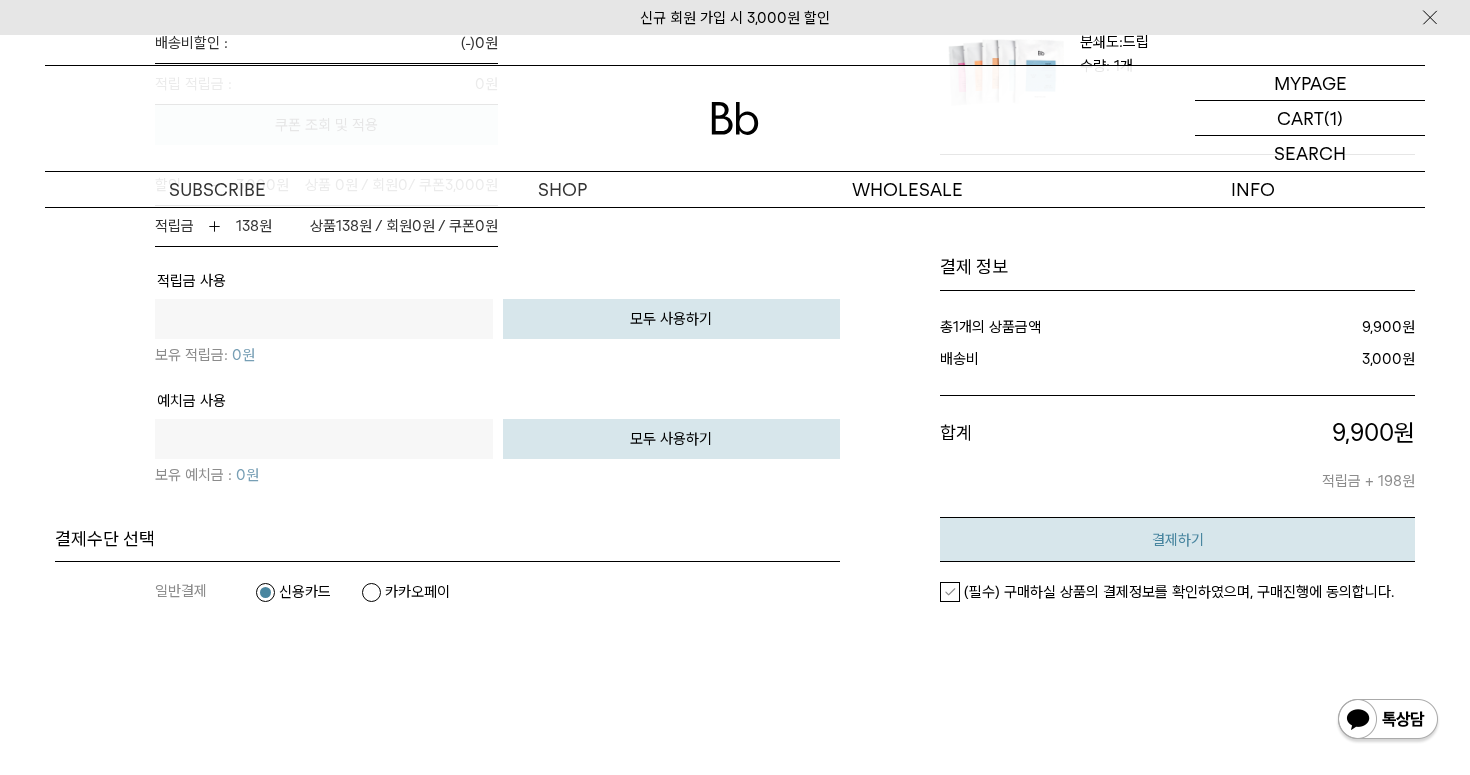 click on "결제하기" at bounding box center (1177, 539) 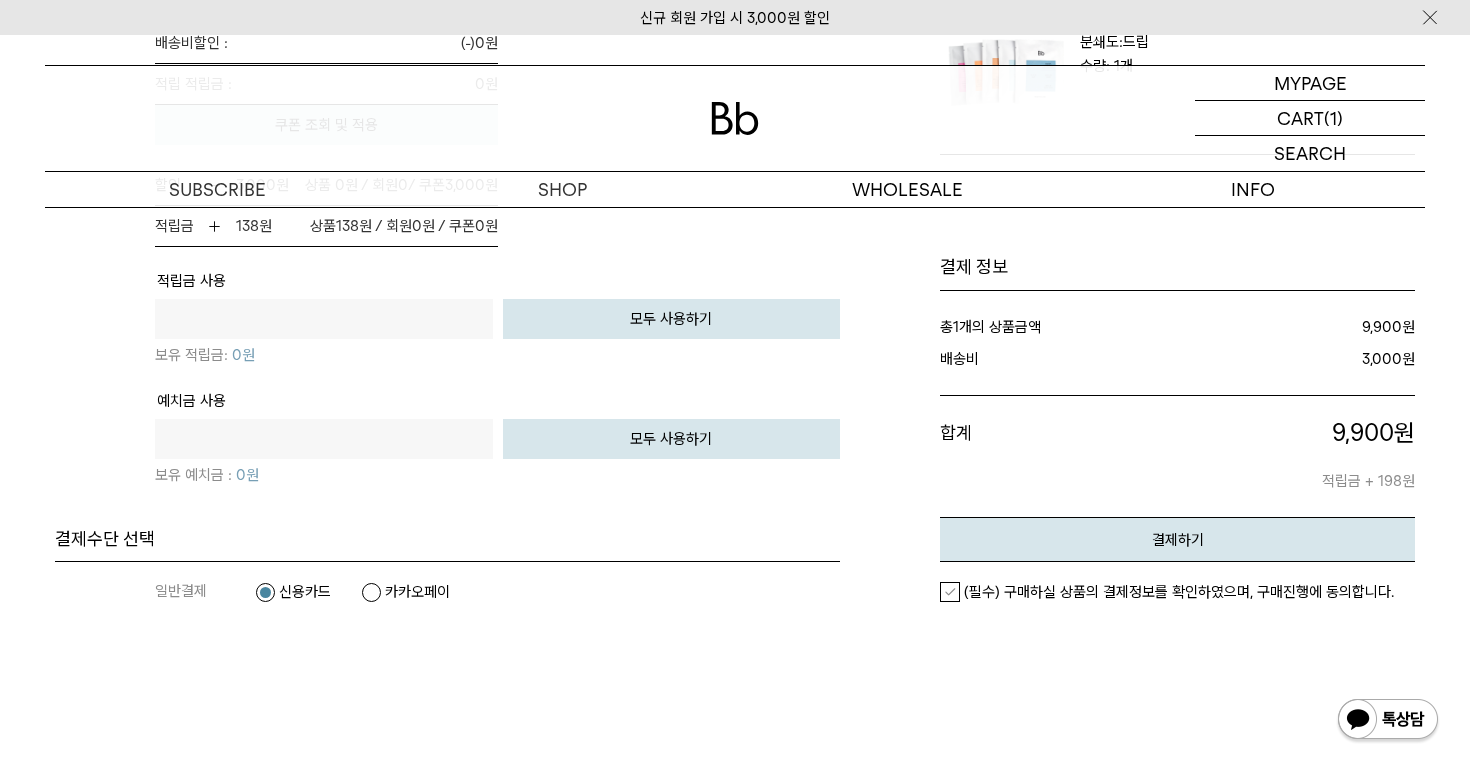 click on "(필수) 구매하실 상품의
결제정보를 확인하였으며, 구매진행에 동의합니다." at bounding box center (1167, 592) 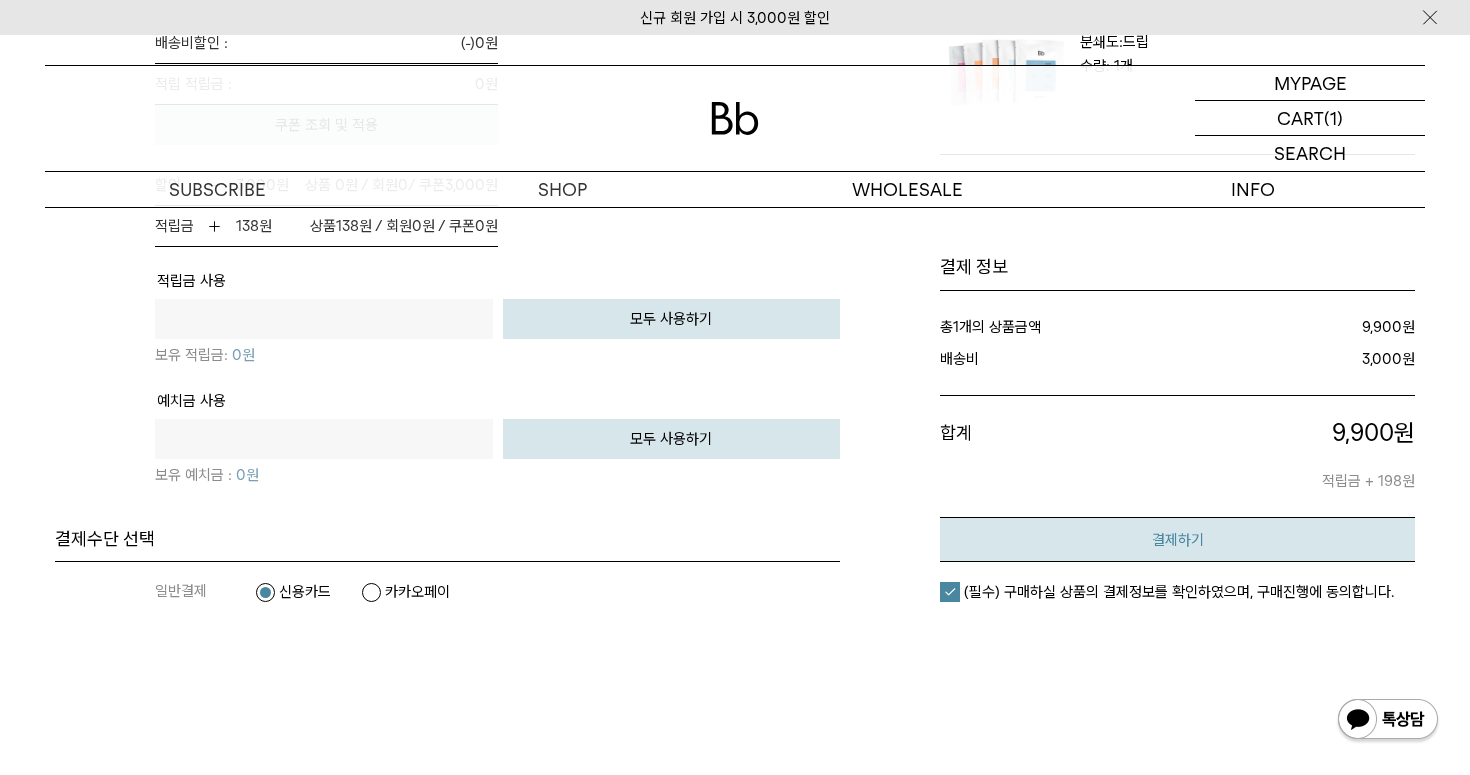 click on "결제하기" at bounding box center [1177, 539] 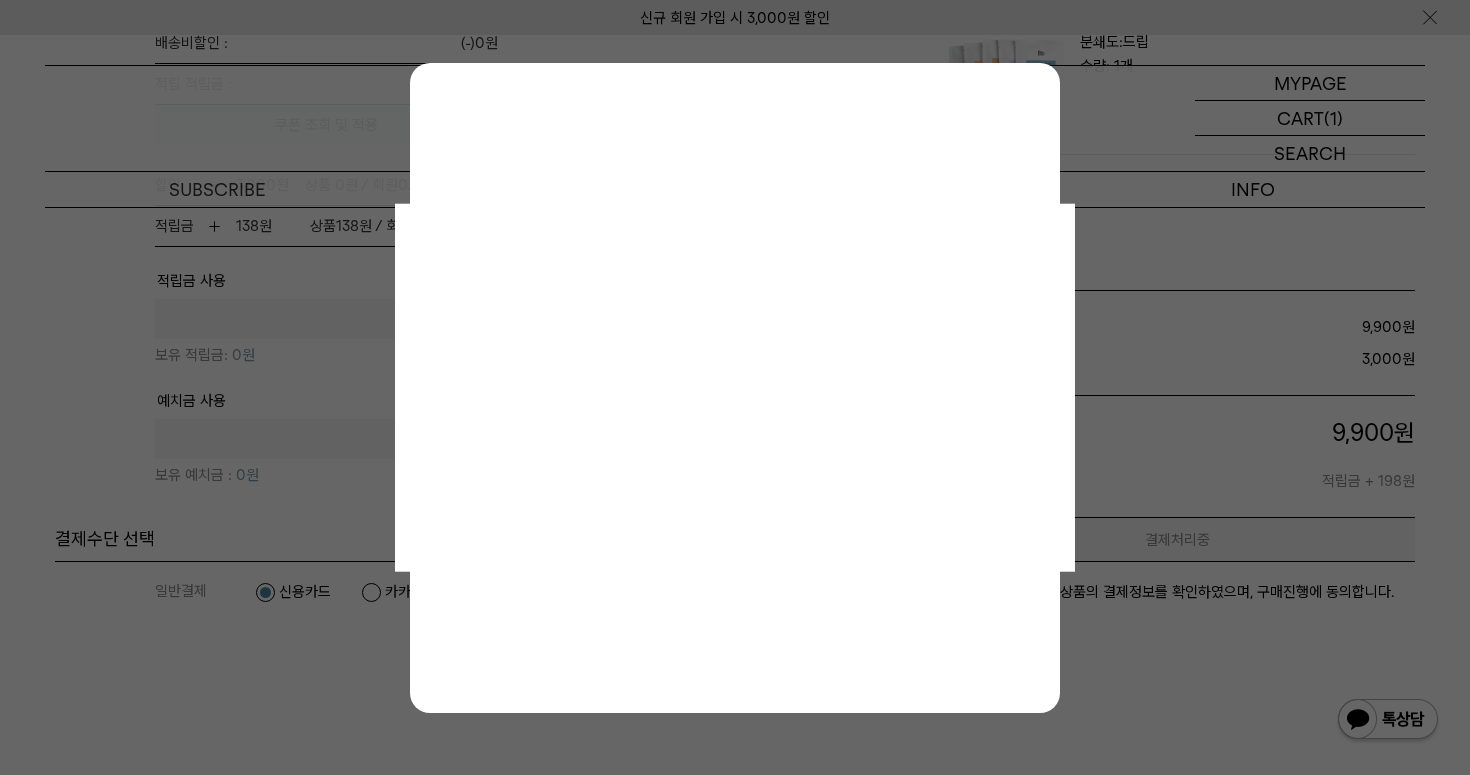 scroll, scrollTop: 0, scrollLeft: 0, axis: both 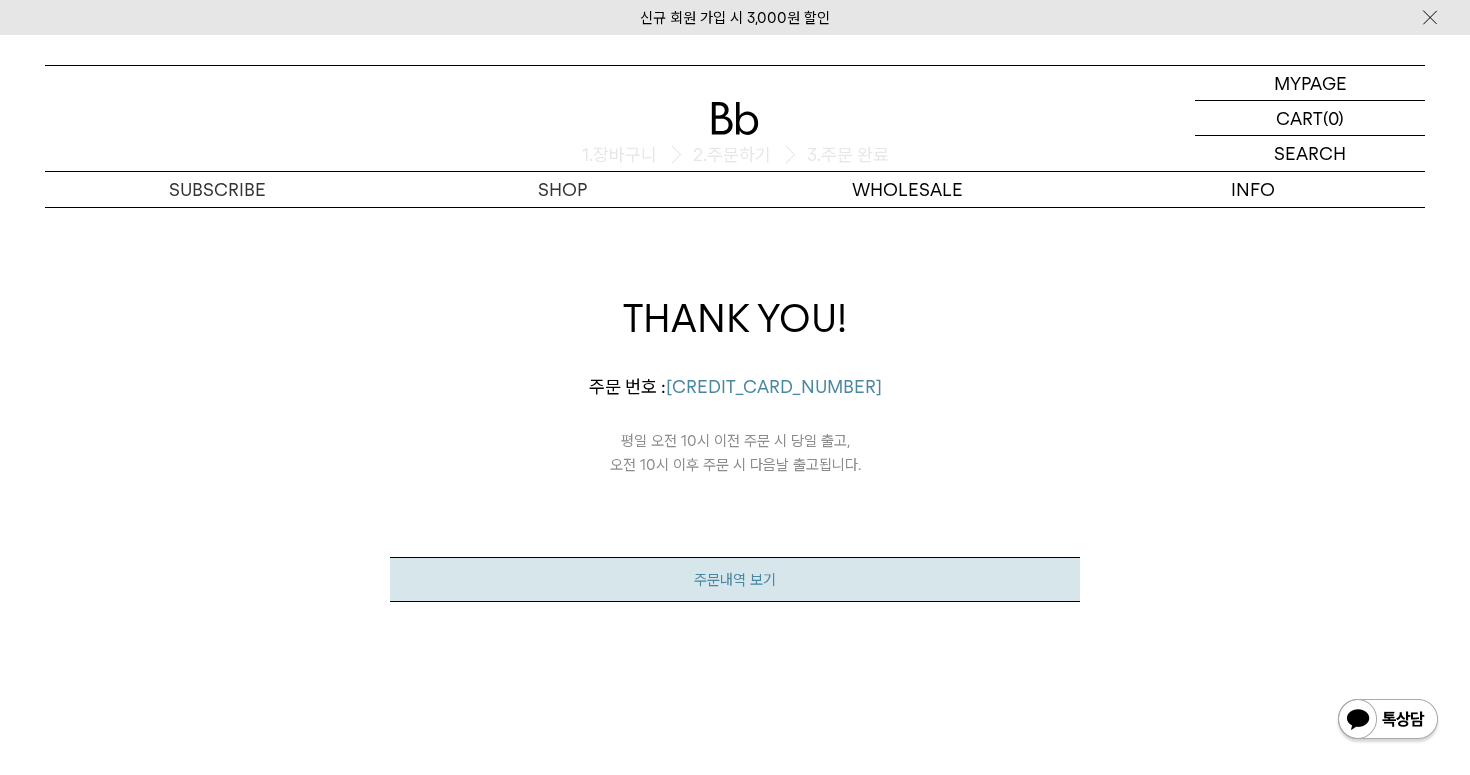 click on "주문내역 보기" at bounding box center (735, 579) 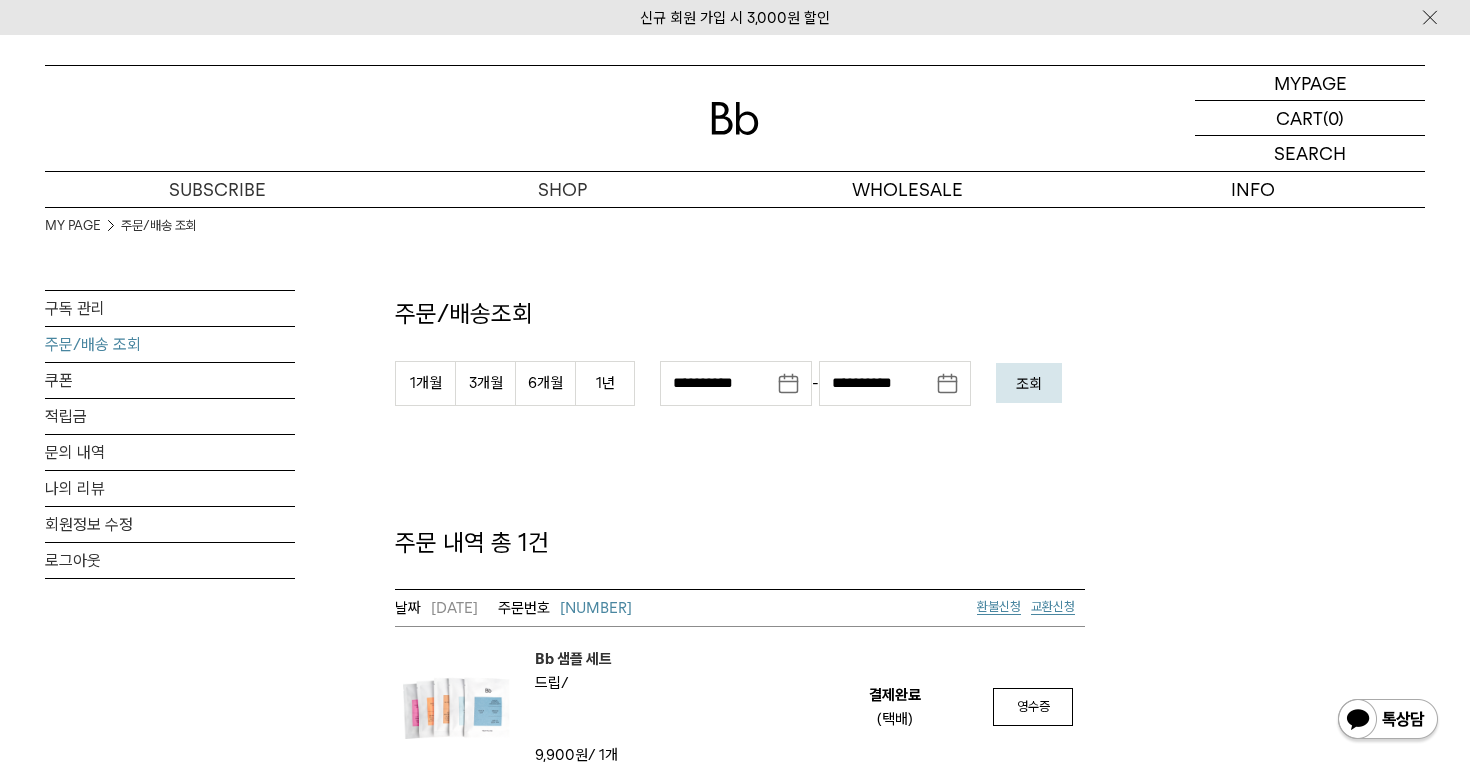 scroll, scrollTop: 0, scrollLeft: 0, axis: both 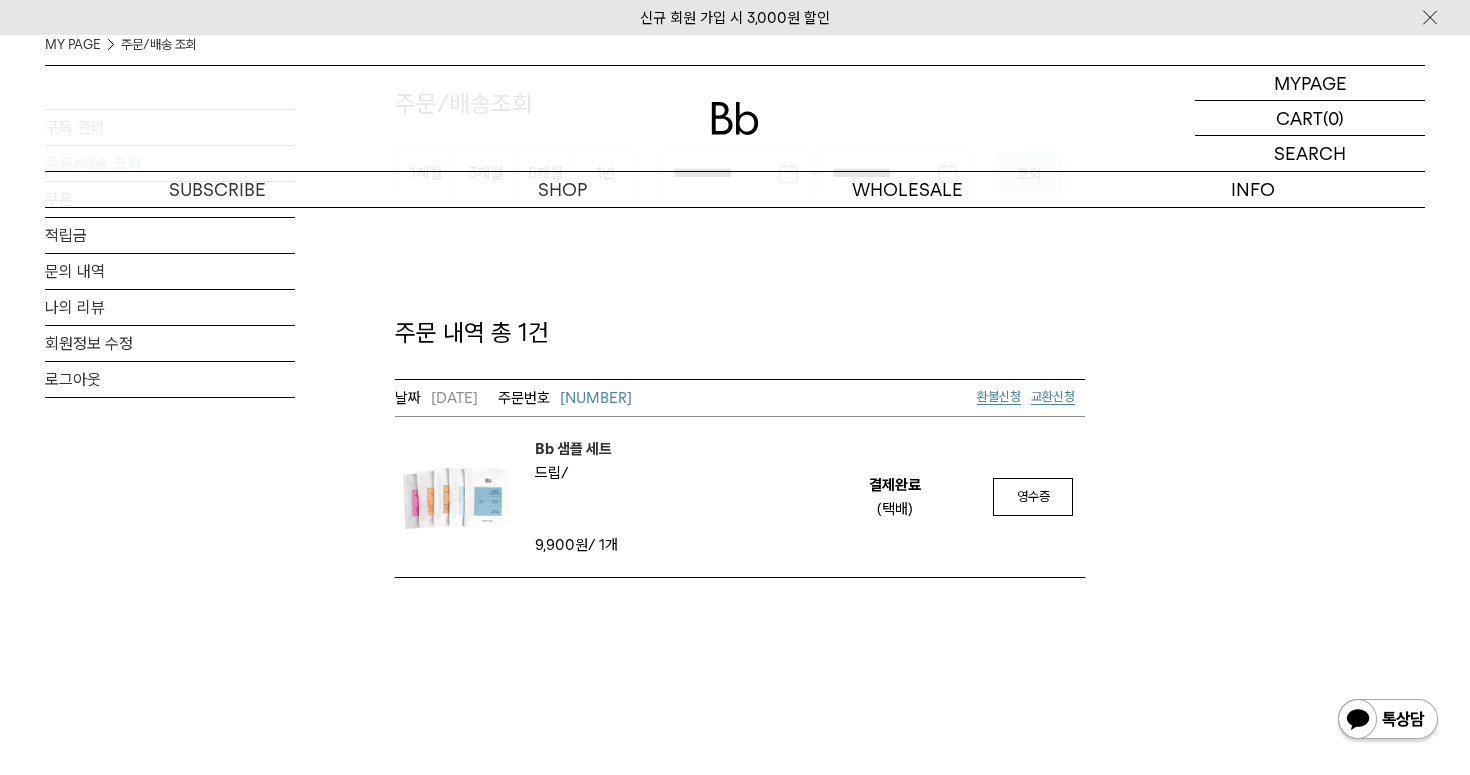 click on "Bb 샘플 세트" at bounding box center [573, 449] 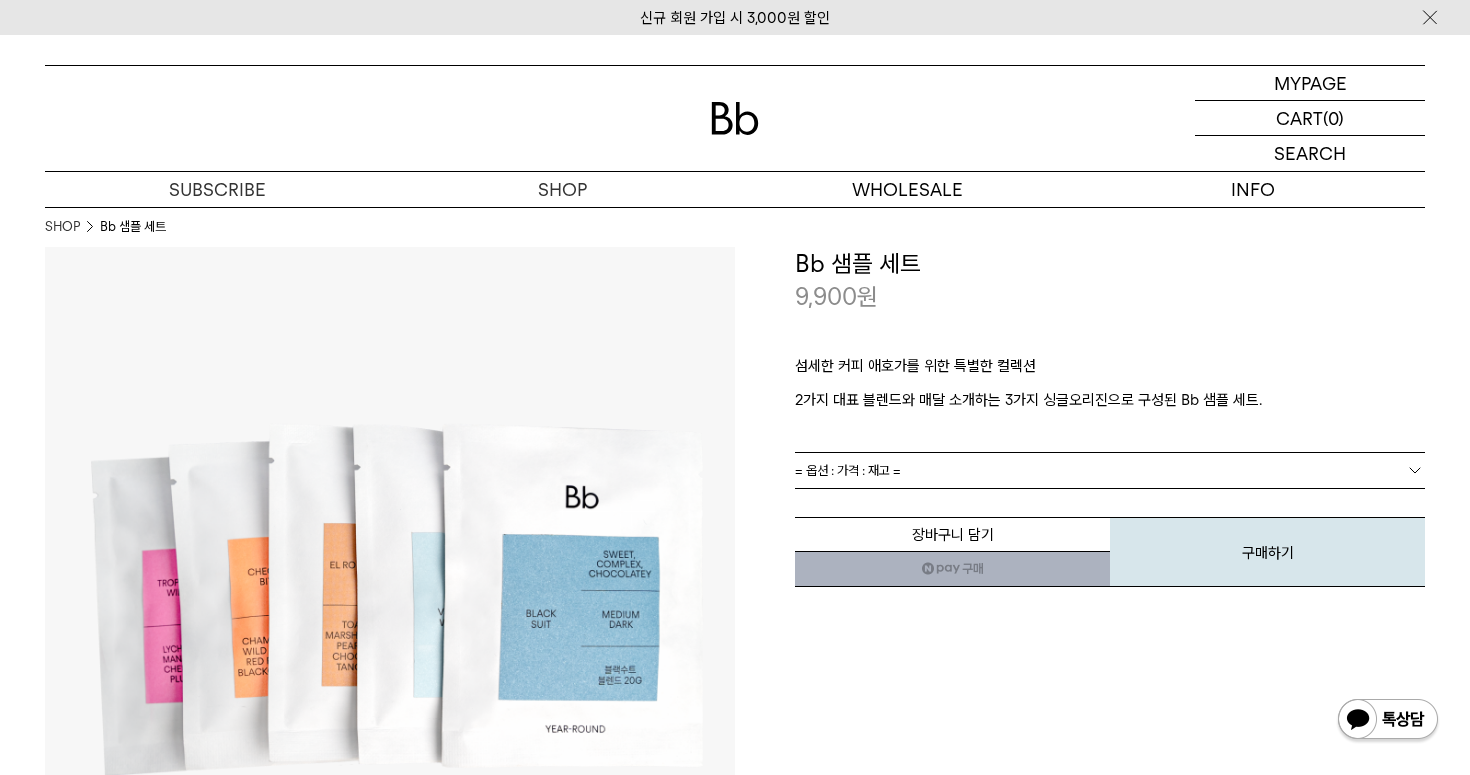scroll, scrollTop: 0, scrollLeft: 0, axis: both 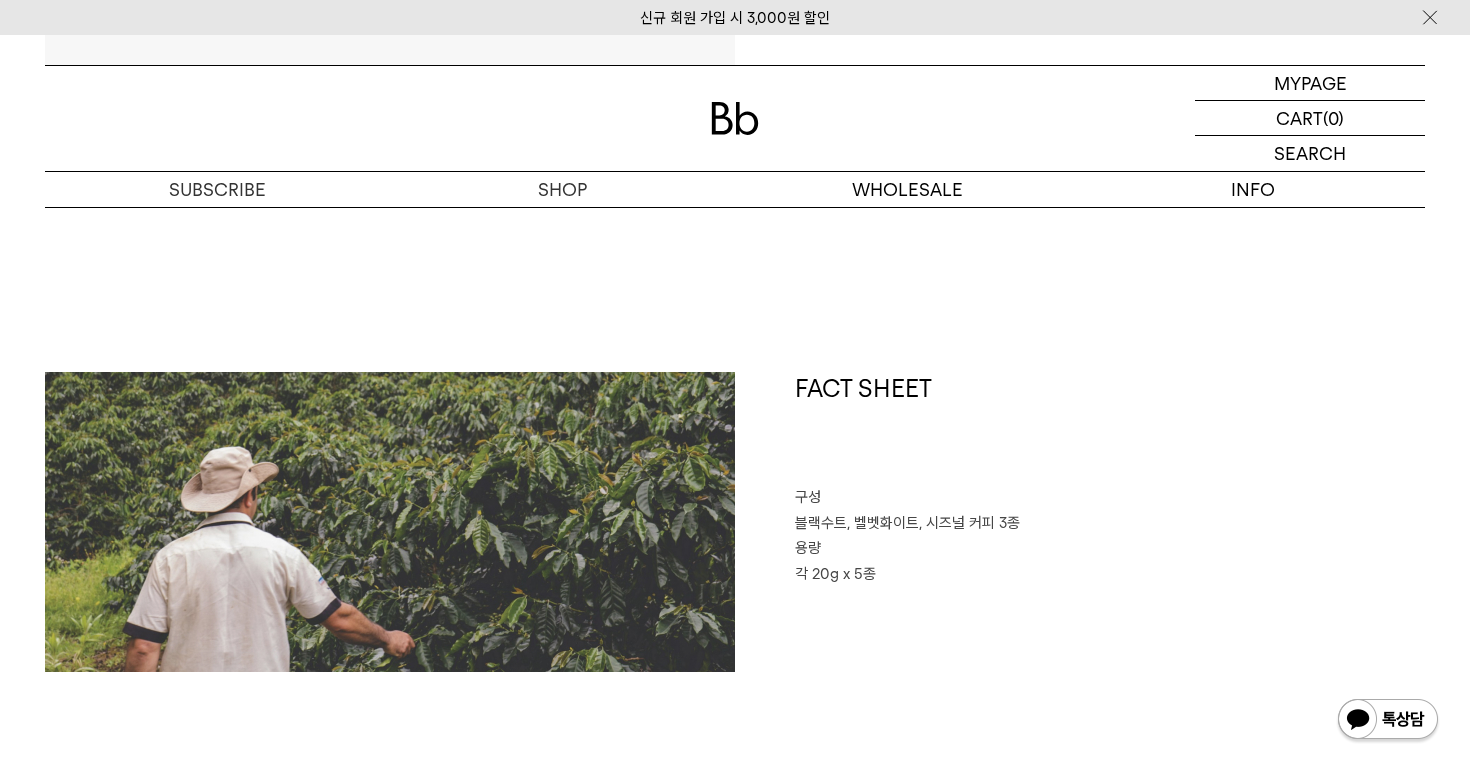 click at bounding box center [390, 522] 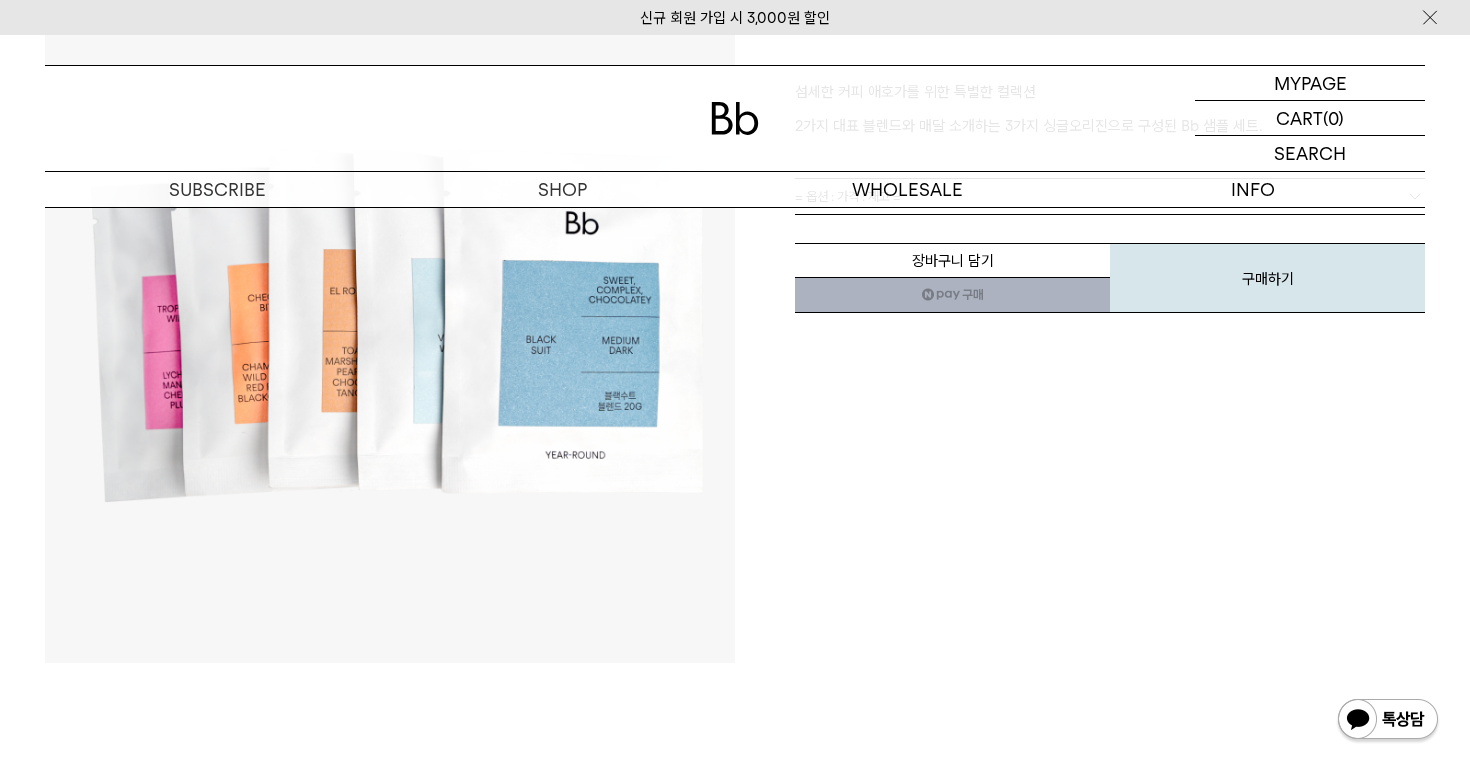 scroll, scrollTop: 0, scrollLeft: 0, axis: both 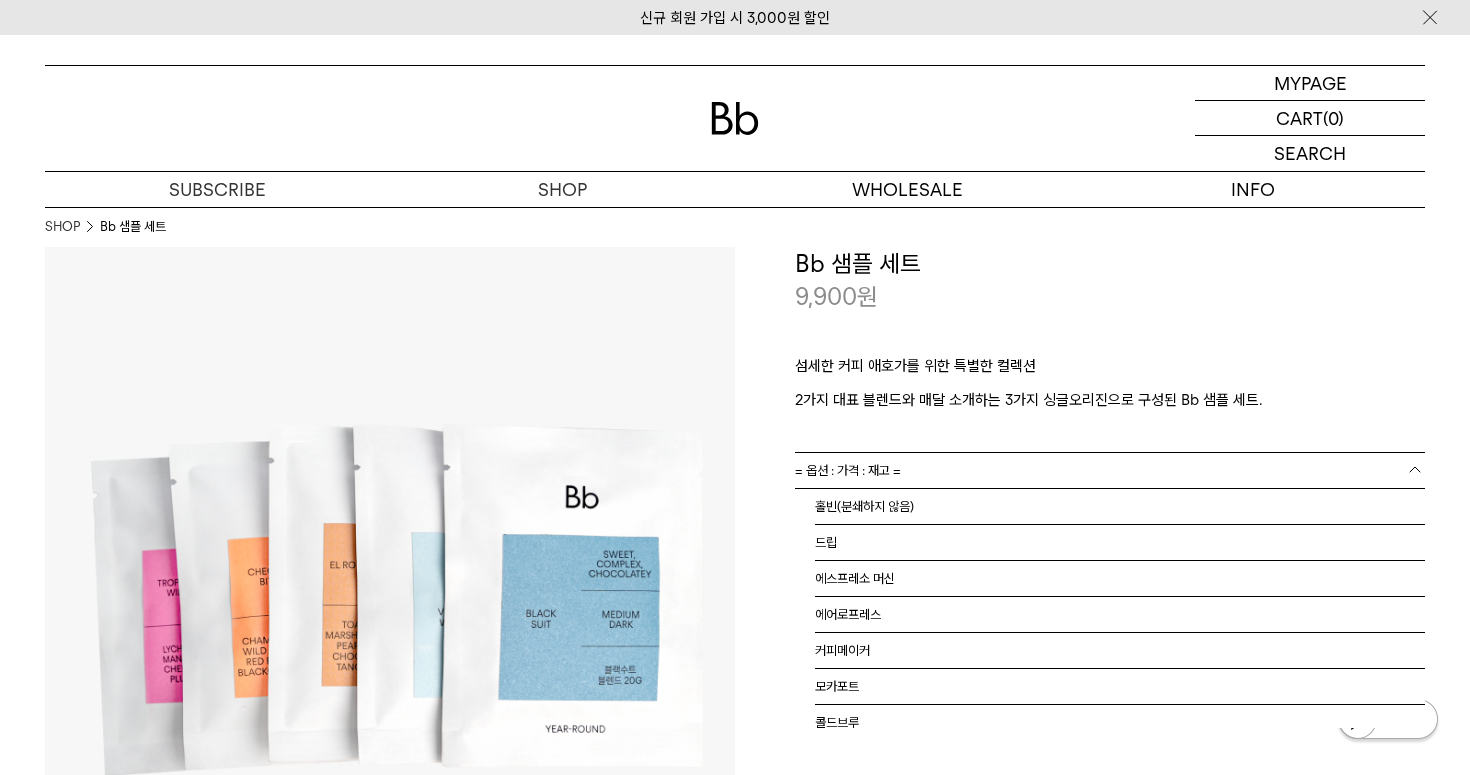 click on "=
옵션
: 가격
: 재고																=" at bounding box center [848, 470] 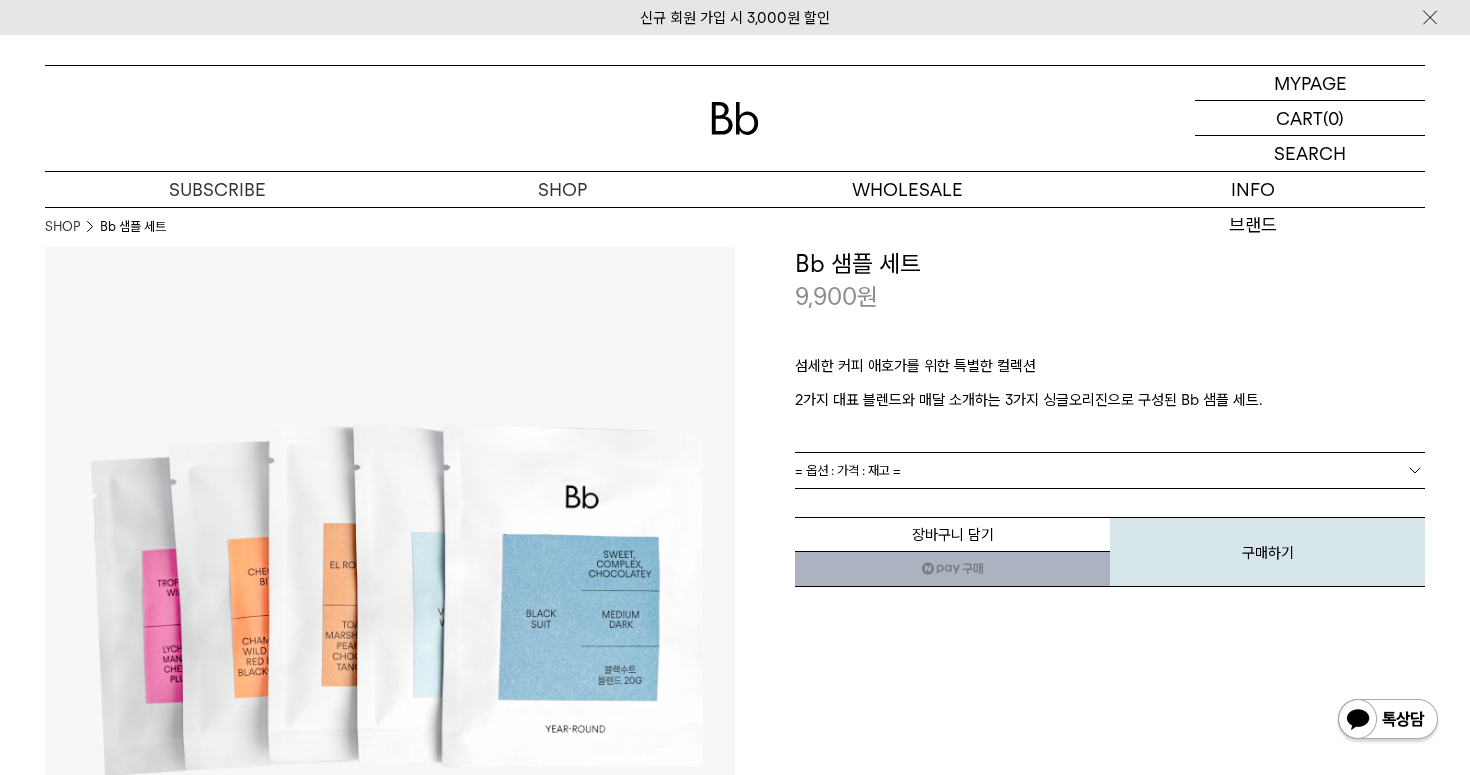 click on "Bb 샘플 세트" at bounding box center [1110, 264] 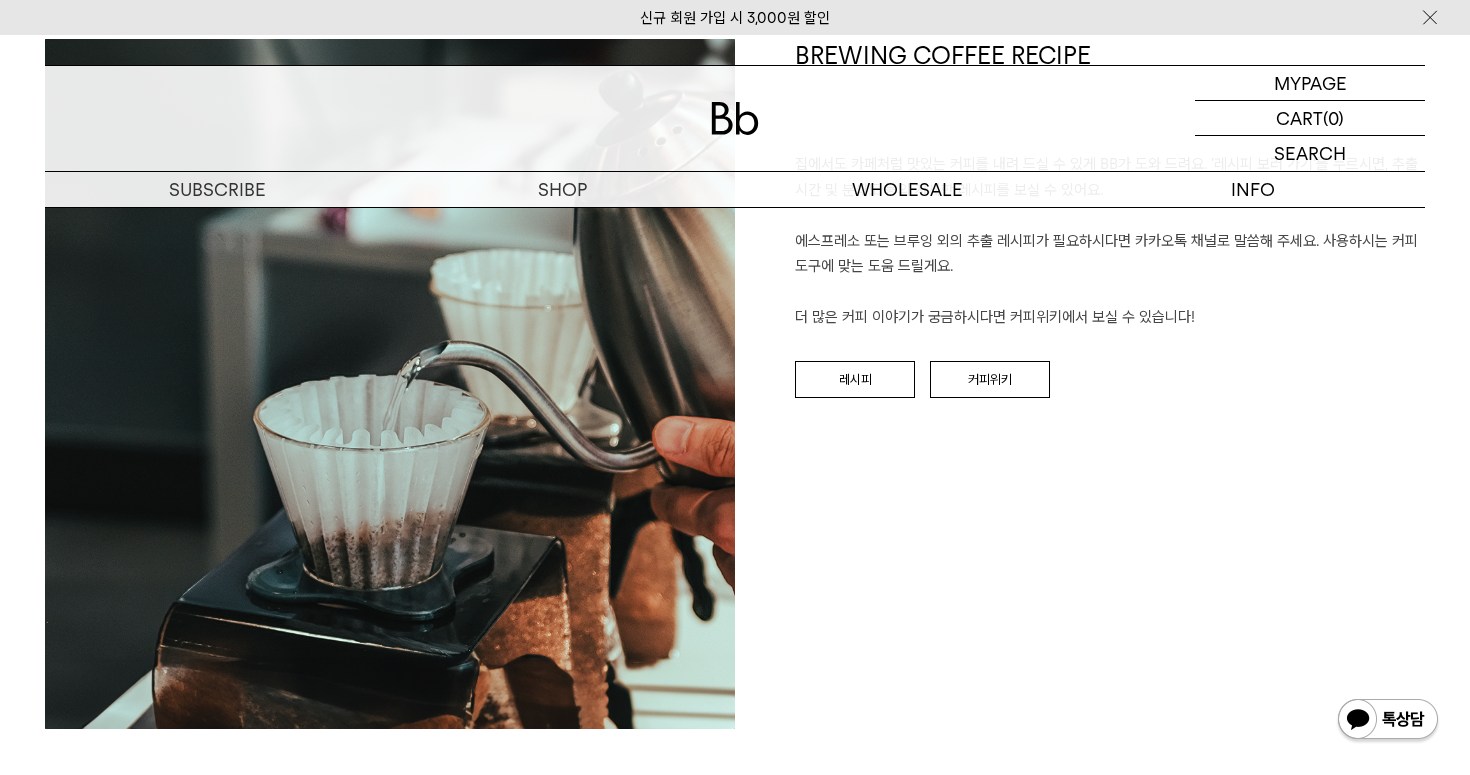 scroll, scrollTop: 2436, scrollLeft: 0, axis: vertical 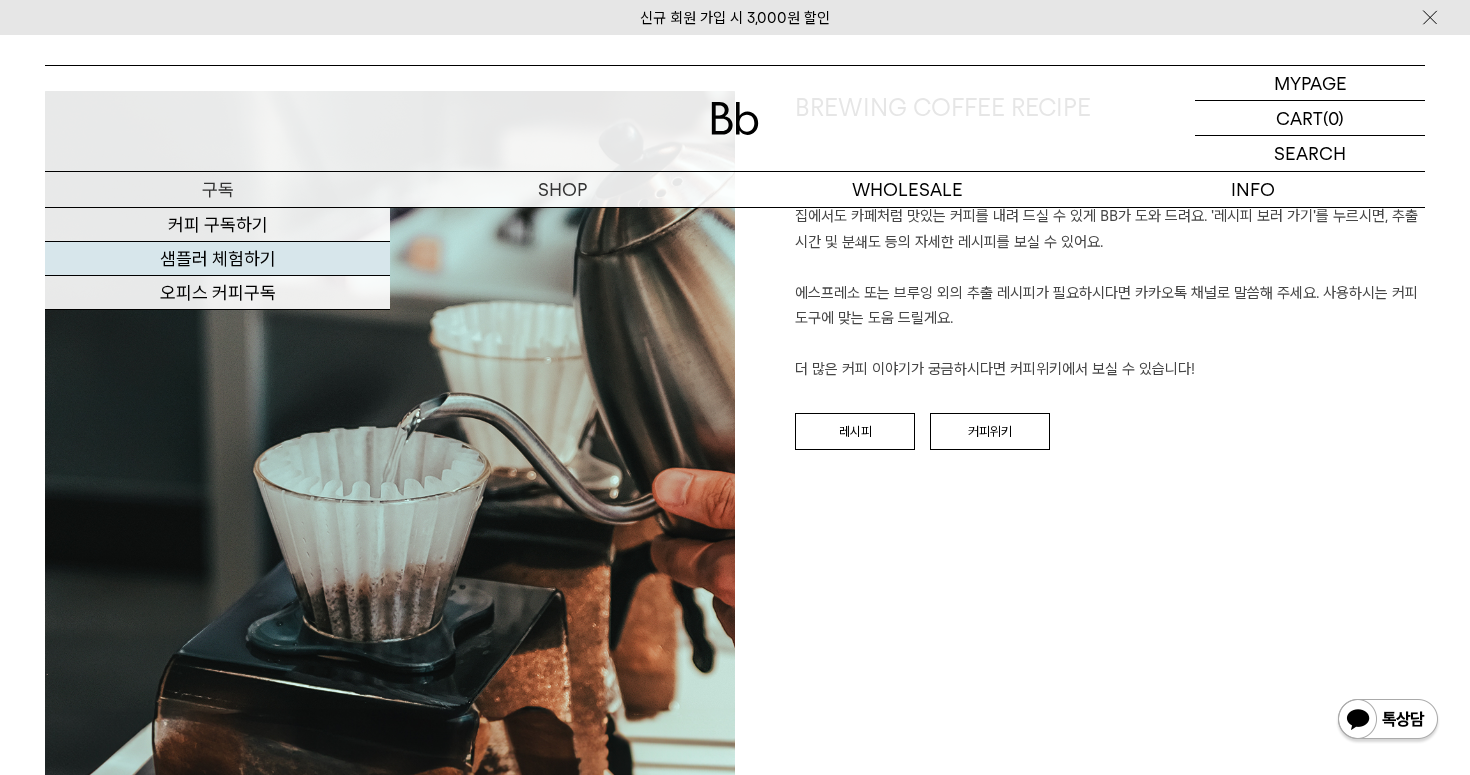 click on "샘플러 체험하기" at bounding box center (217, 259) 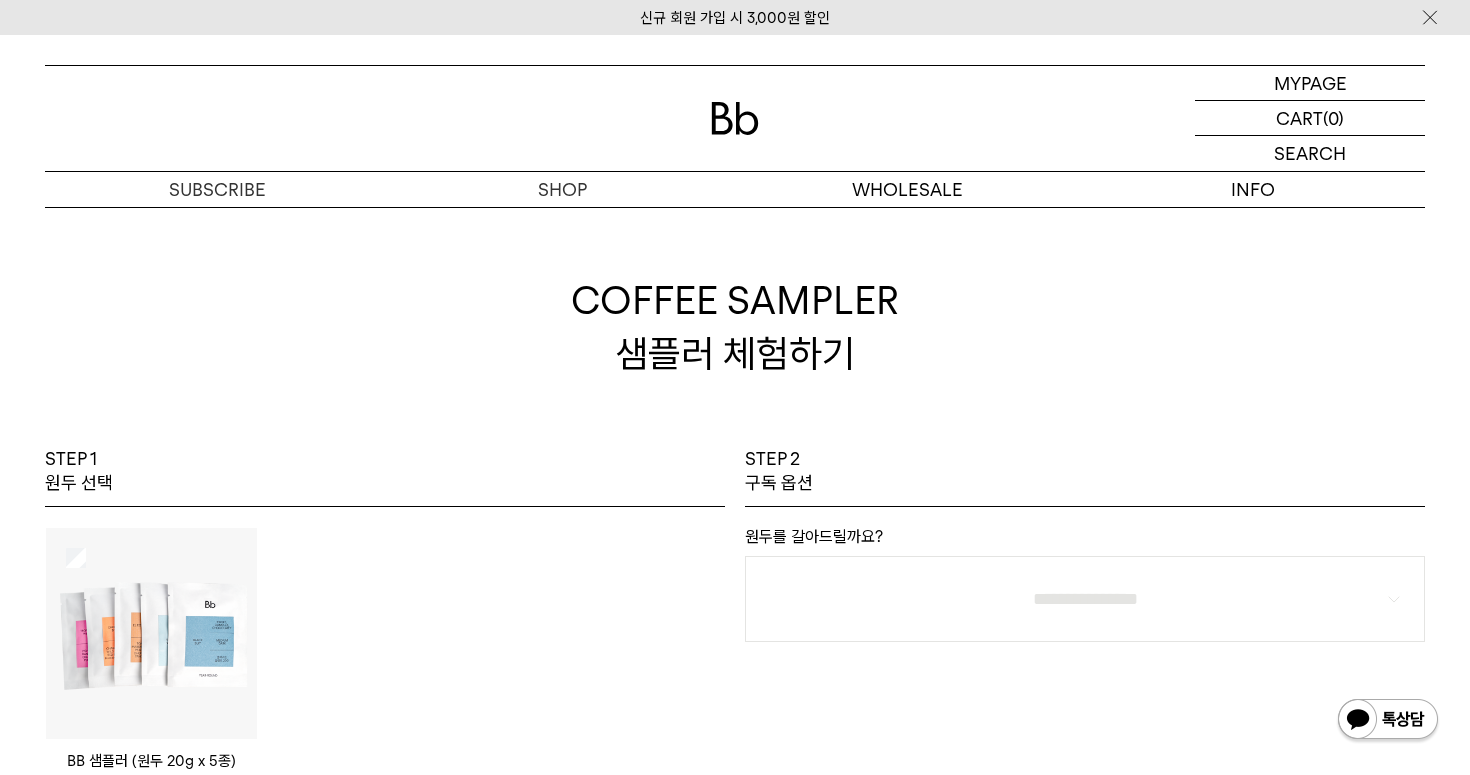 scroll, scrollTop: 0, scrollLeft: 0, axis: both 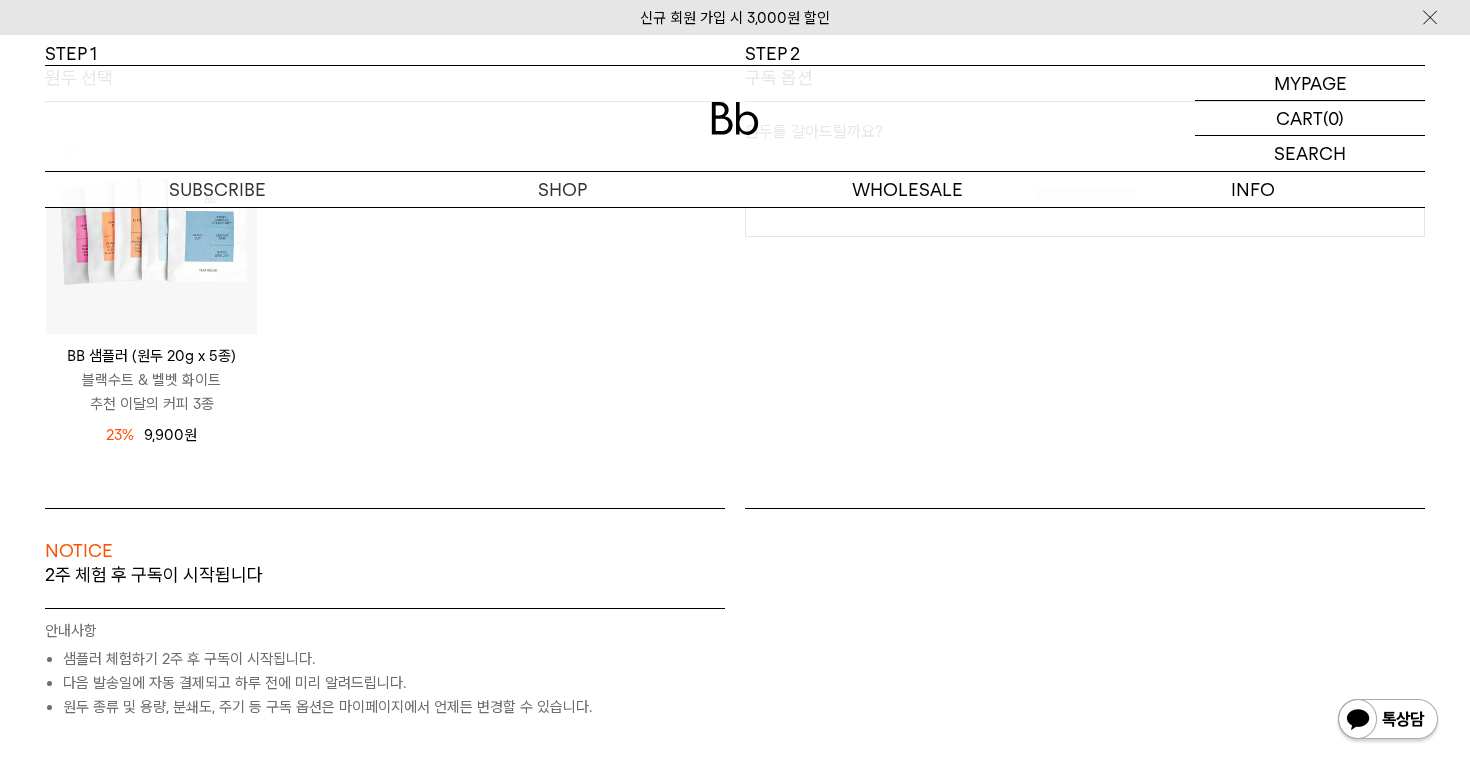 click at bounding box center (151, 228) 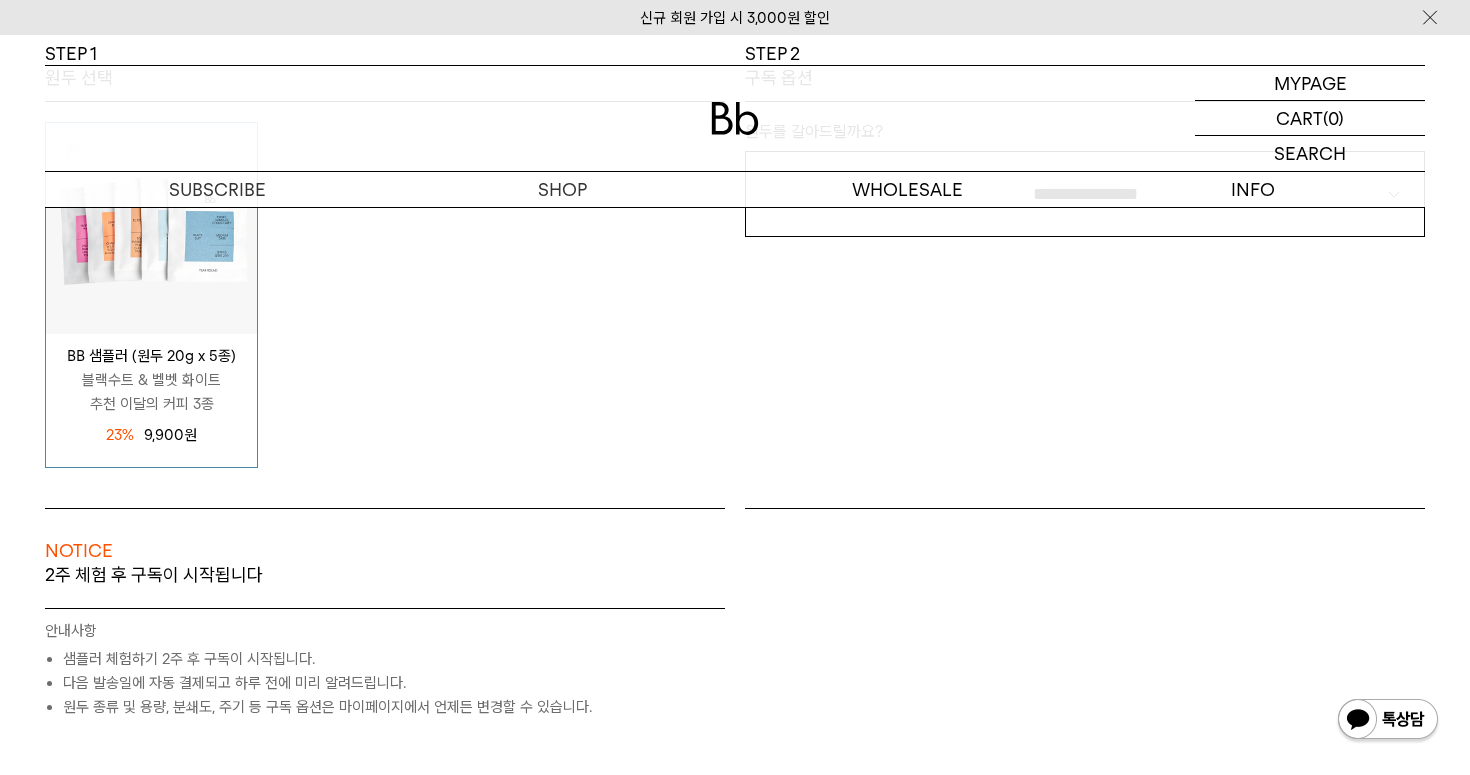 click on "BB 샘플러 (원두 20g x 5종)" at bounding box center (151, 356) 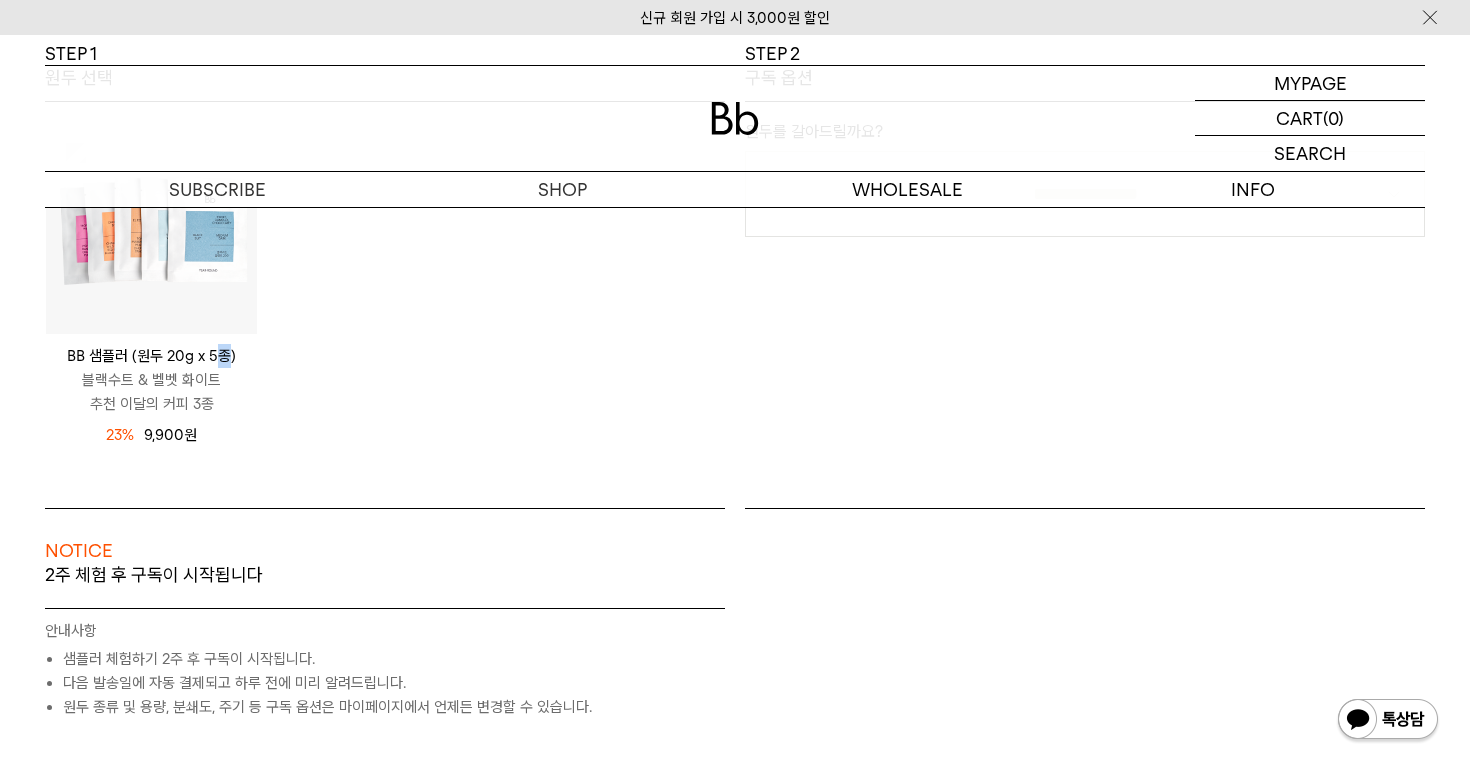 click on "BB 샘플러 (원두 20g x 5종)" at bounding box center (151, 356) 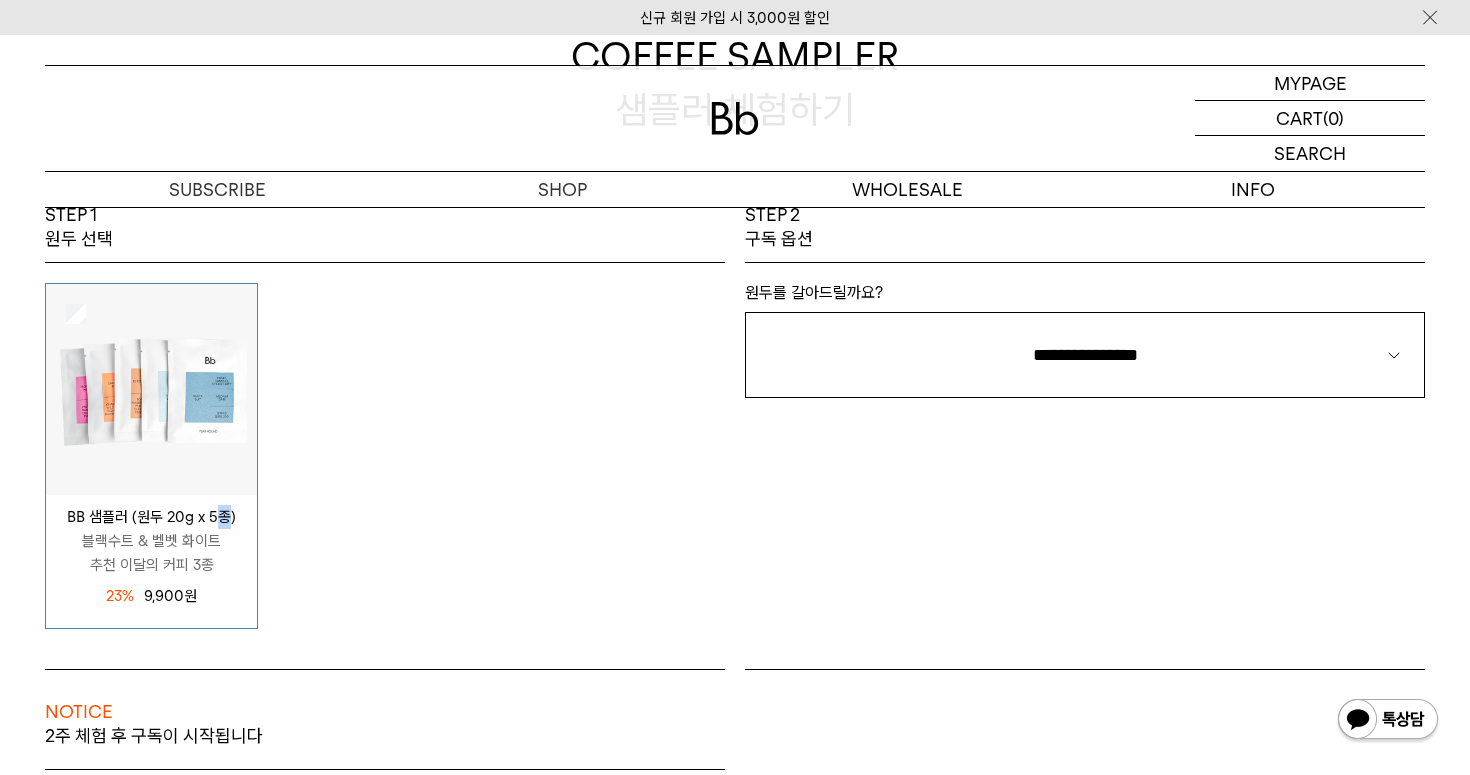 scroll, scrollTop: 205, scrollLeft: 0, axis: vertical 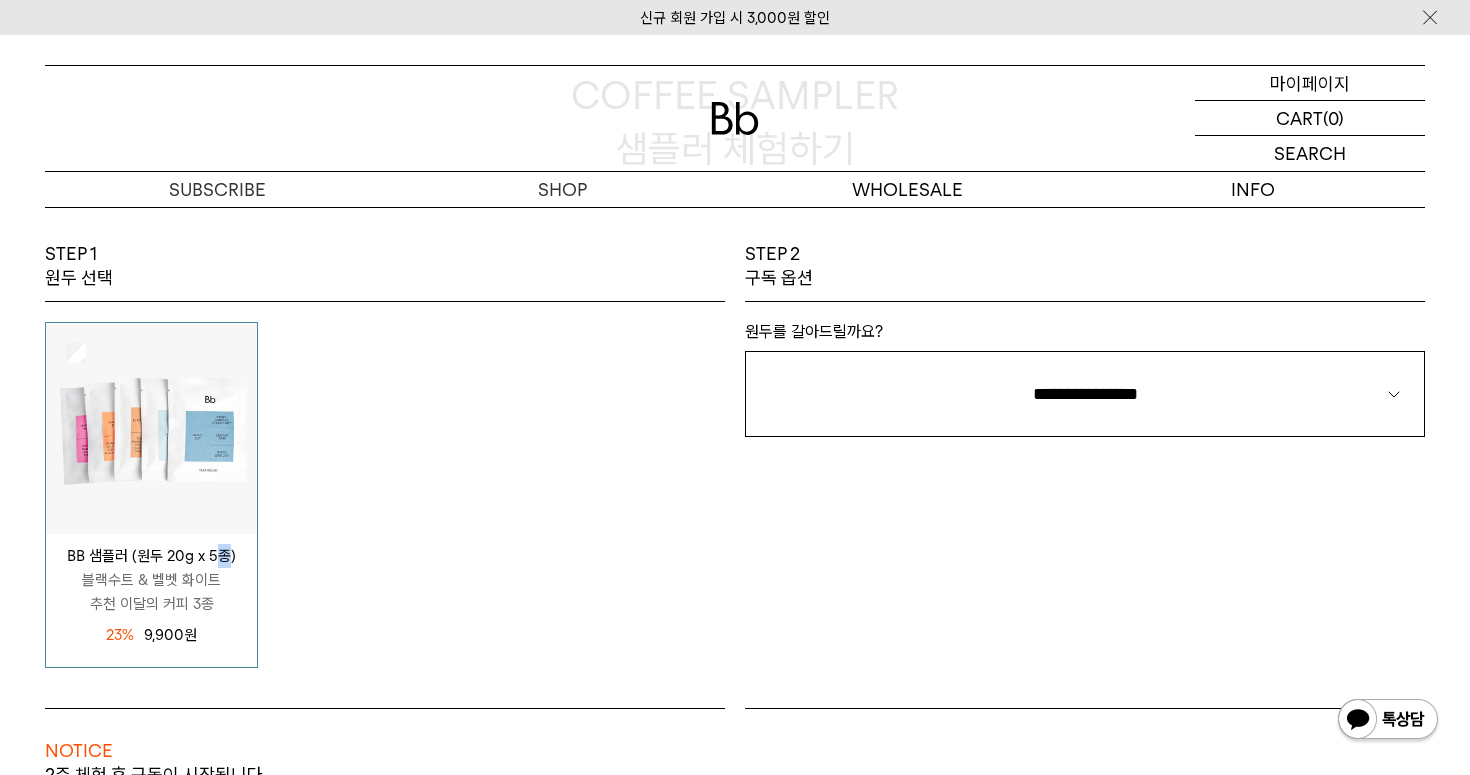 click on "마이페이지" at bounding box center [1310, 83] 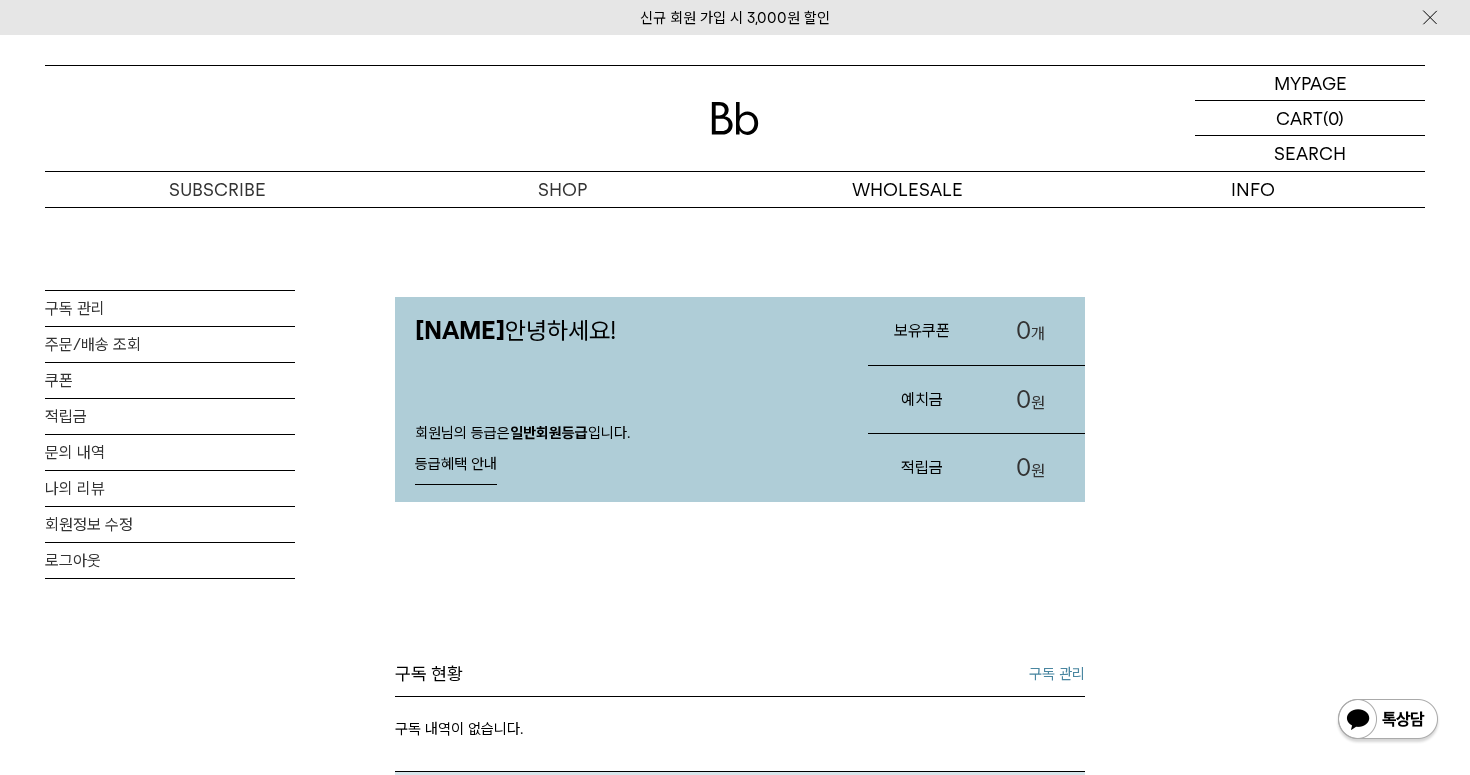scroll, scrollTop: 0, scrollLeft: 0, axis: both 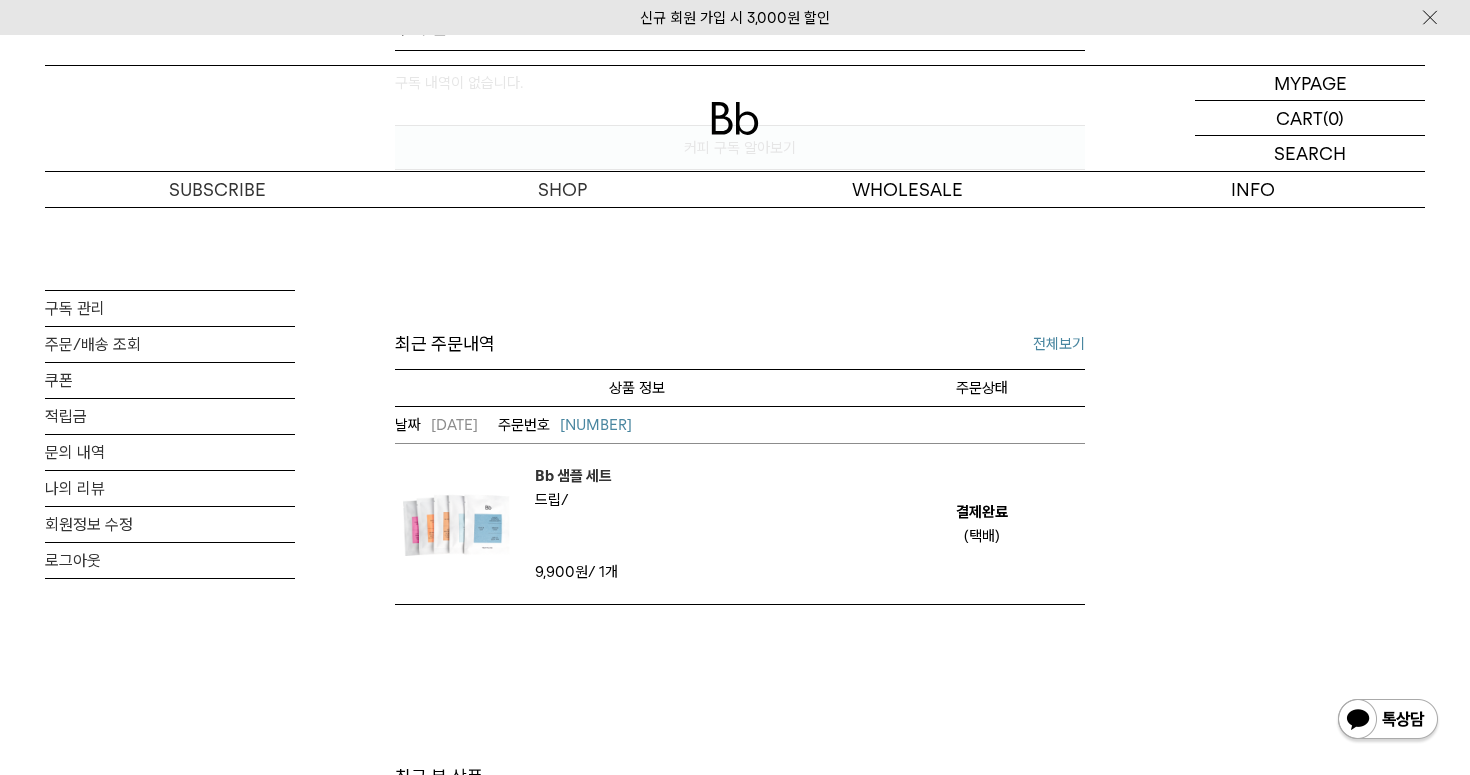 click at bounding box center (455, 524) 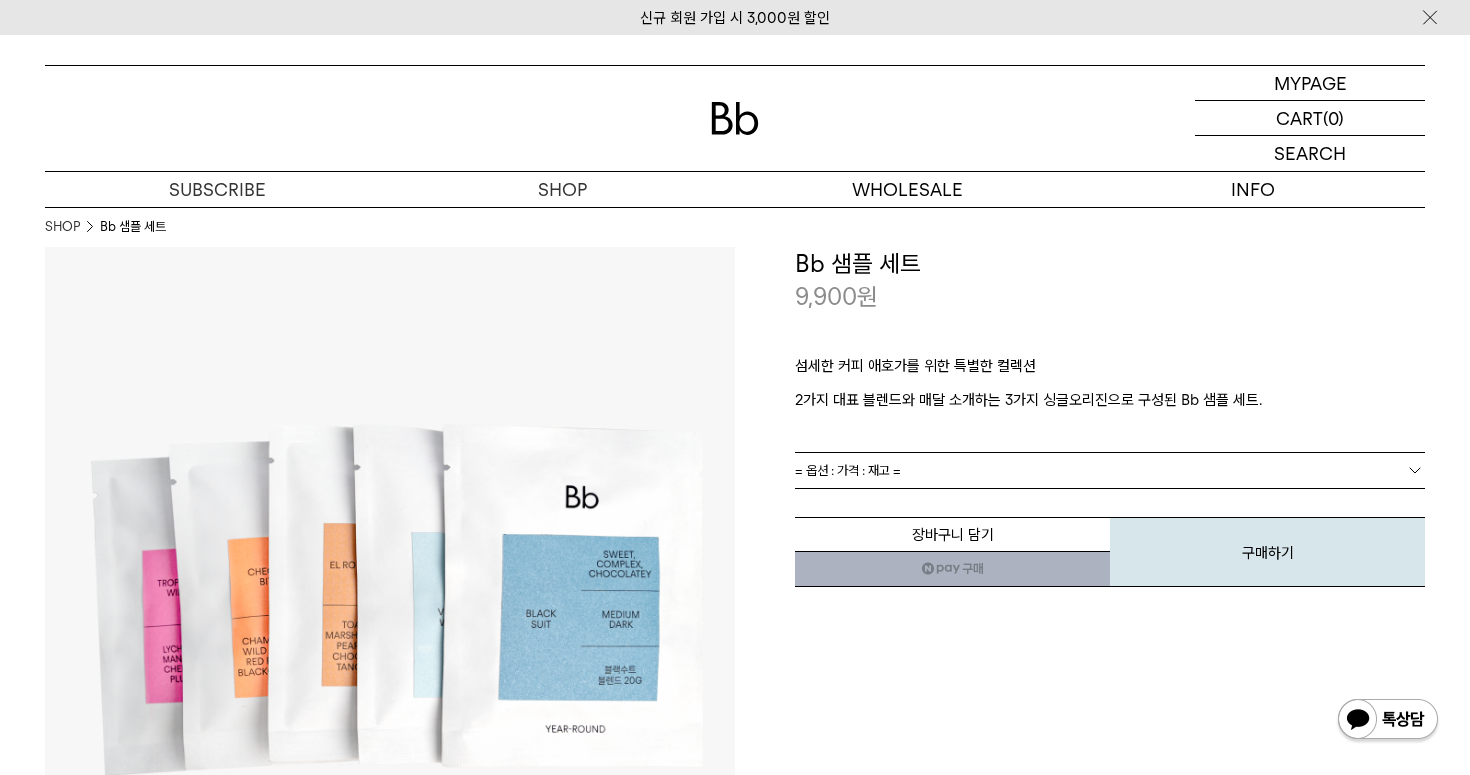 scroll, scrollTop: 0, scrollLeft: 0, axis: both 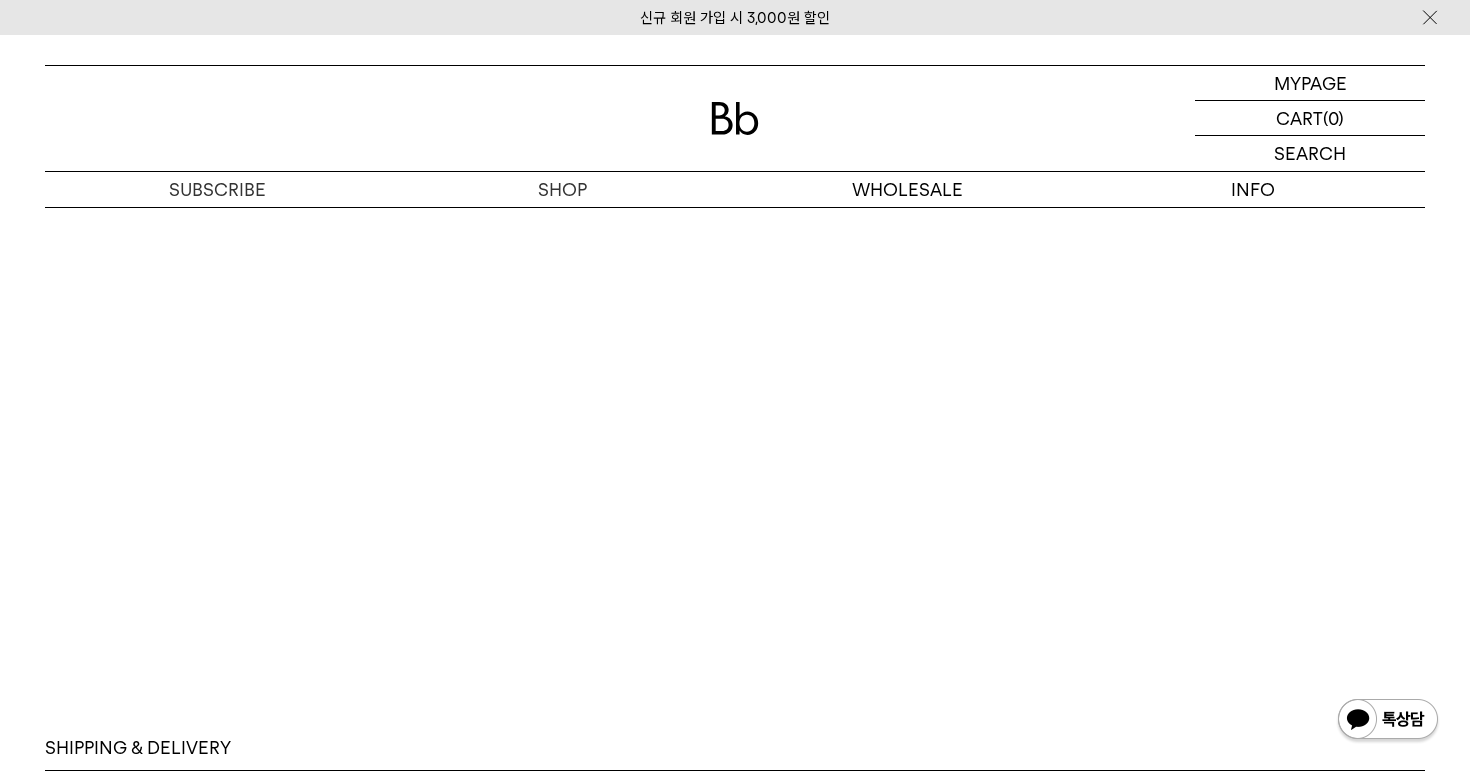 click at bounding box center (735, 118) 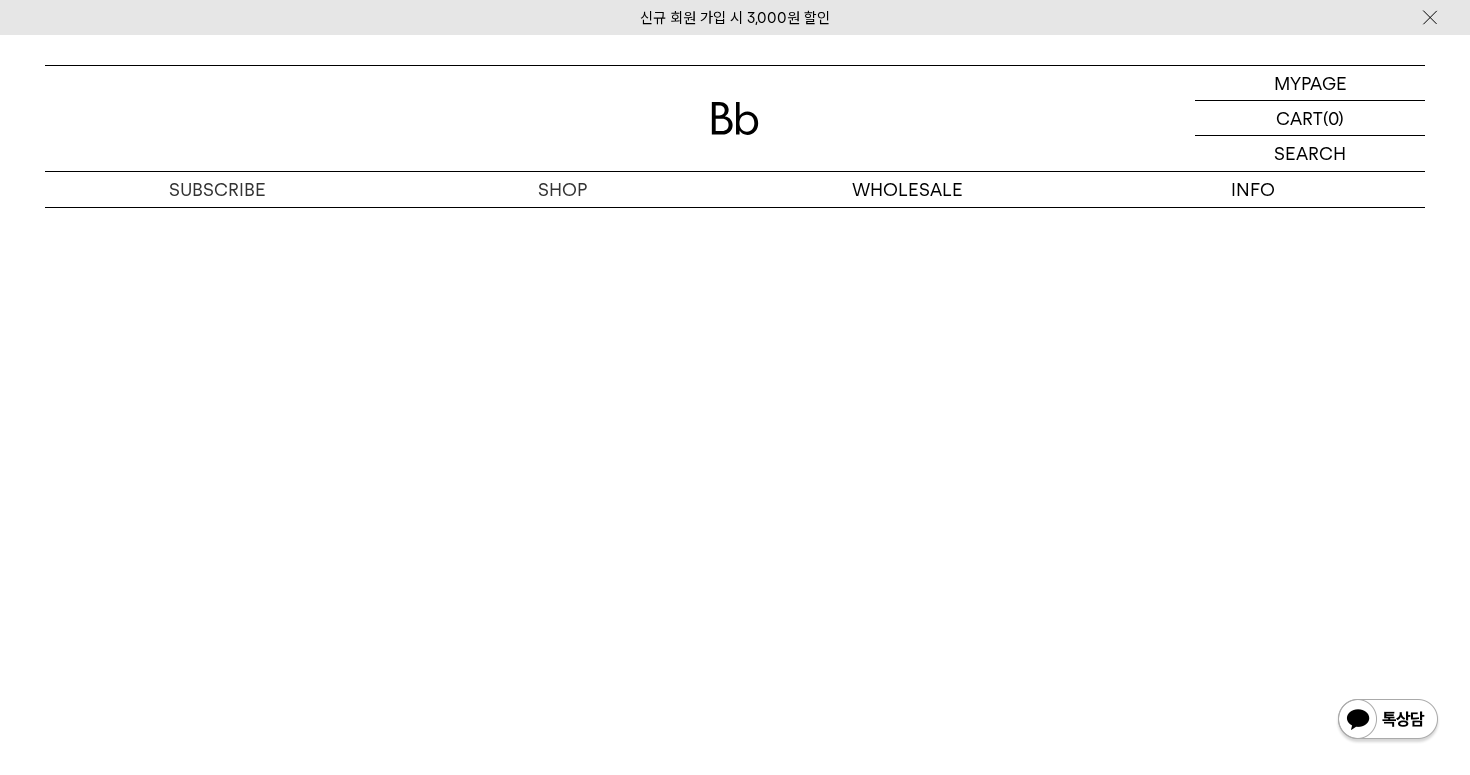 scroll, scrollTop: 3941, scrollLeft: 0, axis: vertical 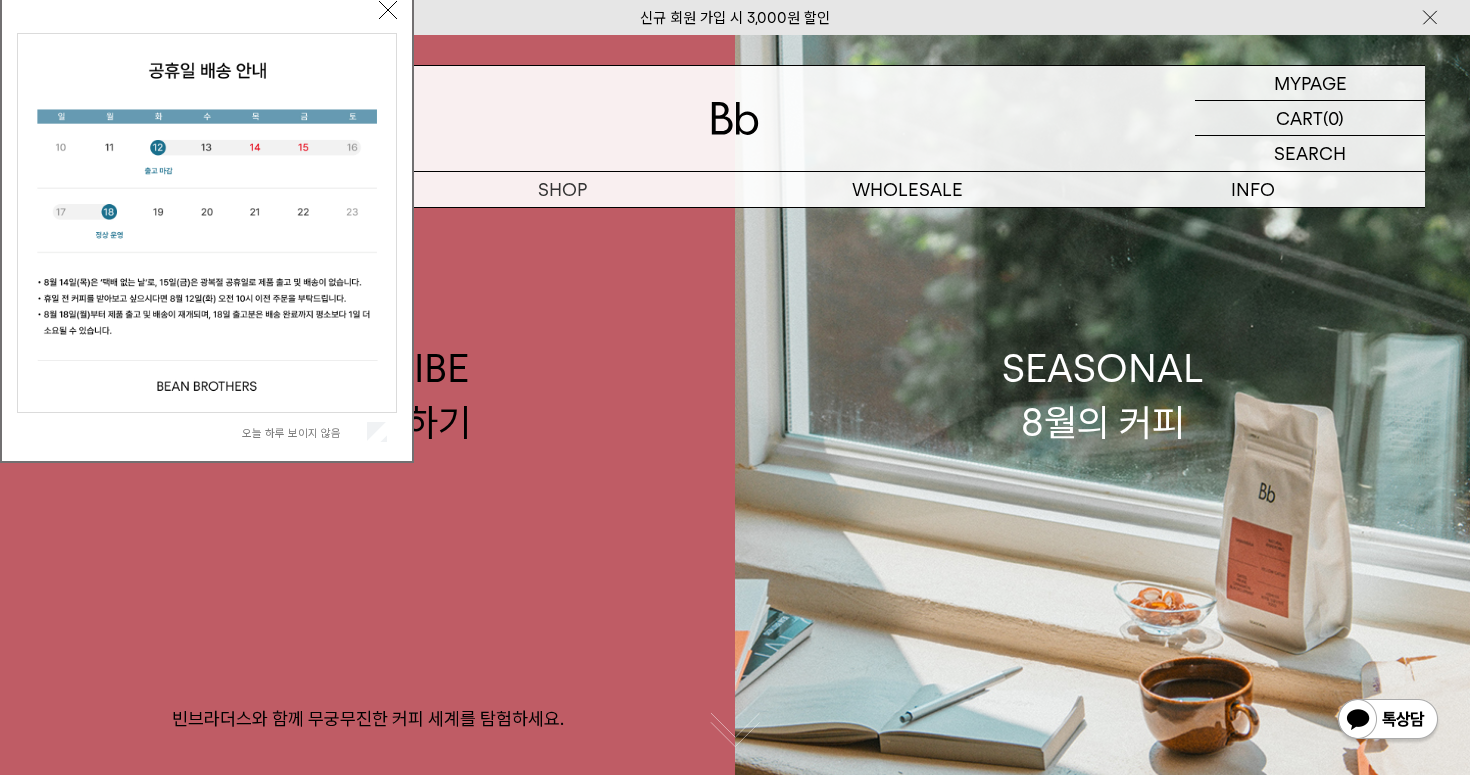 click on "오늘 하루 보이지 않음
닫기" at bounding box center [207, 218] 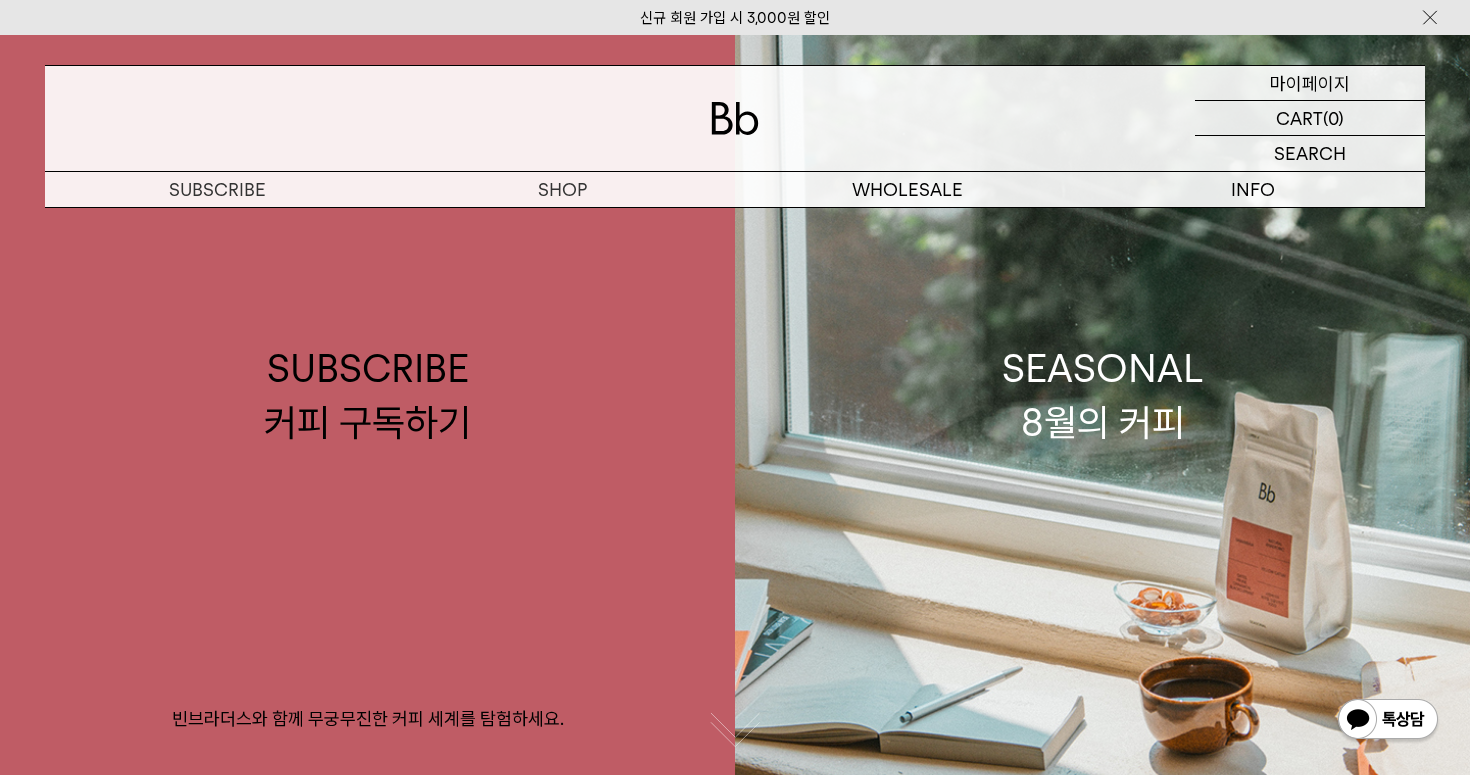 click on "마이페이지" at bounding box center [1310, 83] 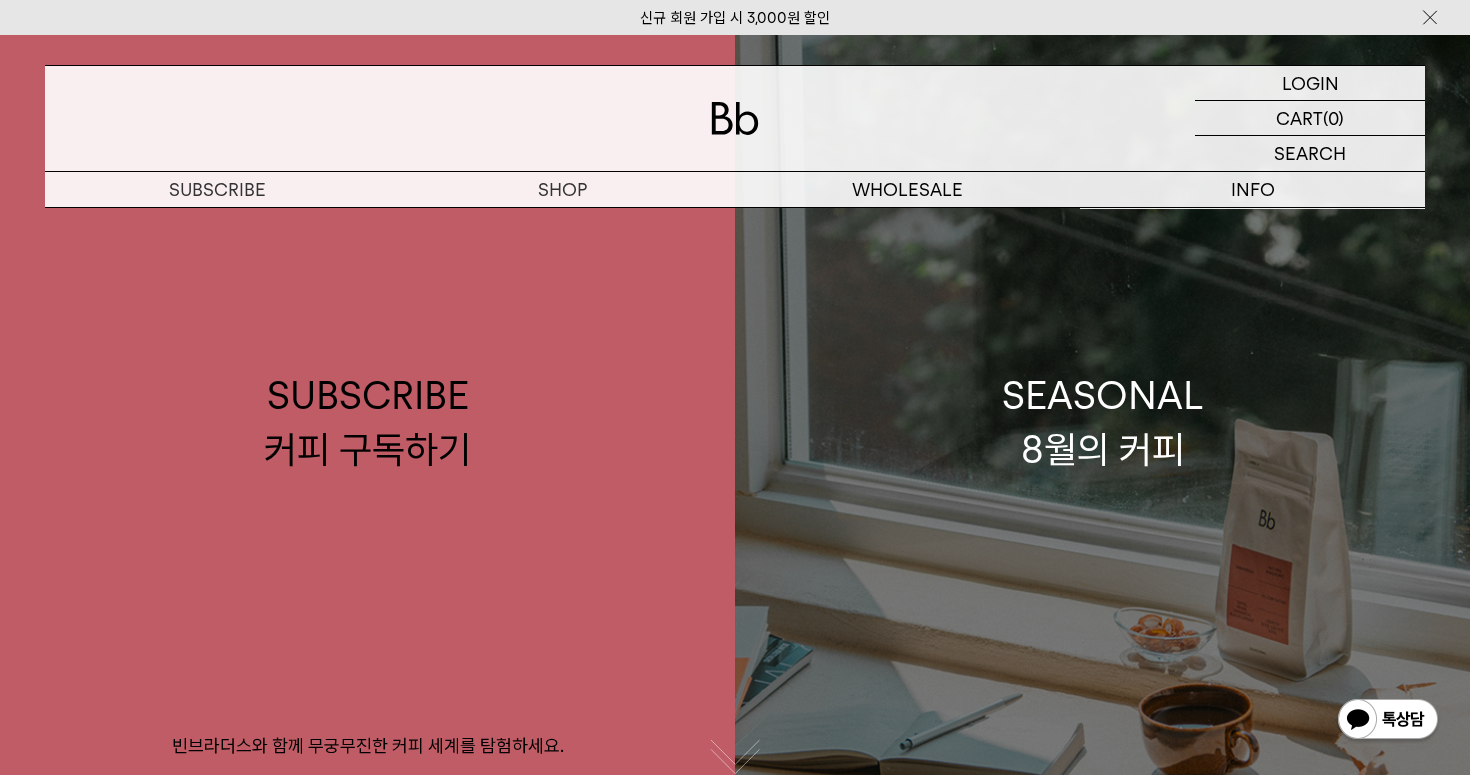 scroll, scrollTop: 0, scrollLeft: 0, axis: both 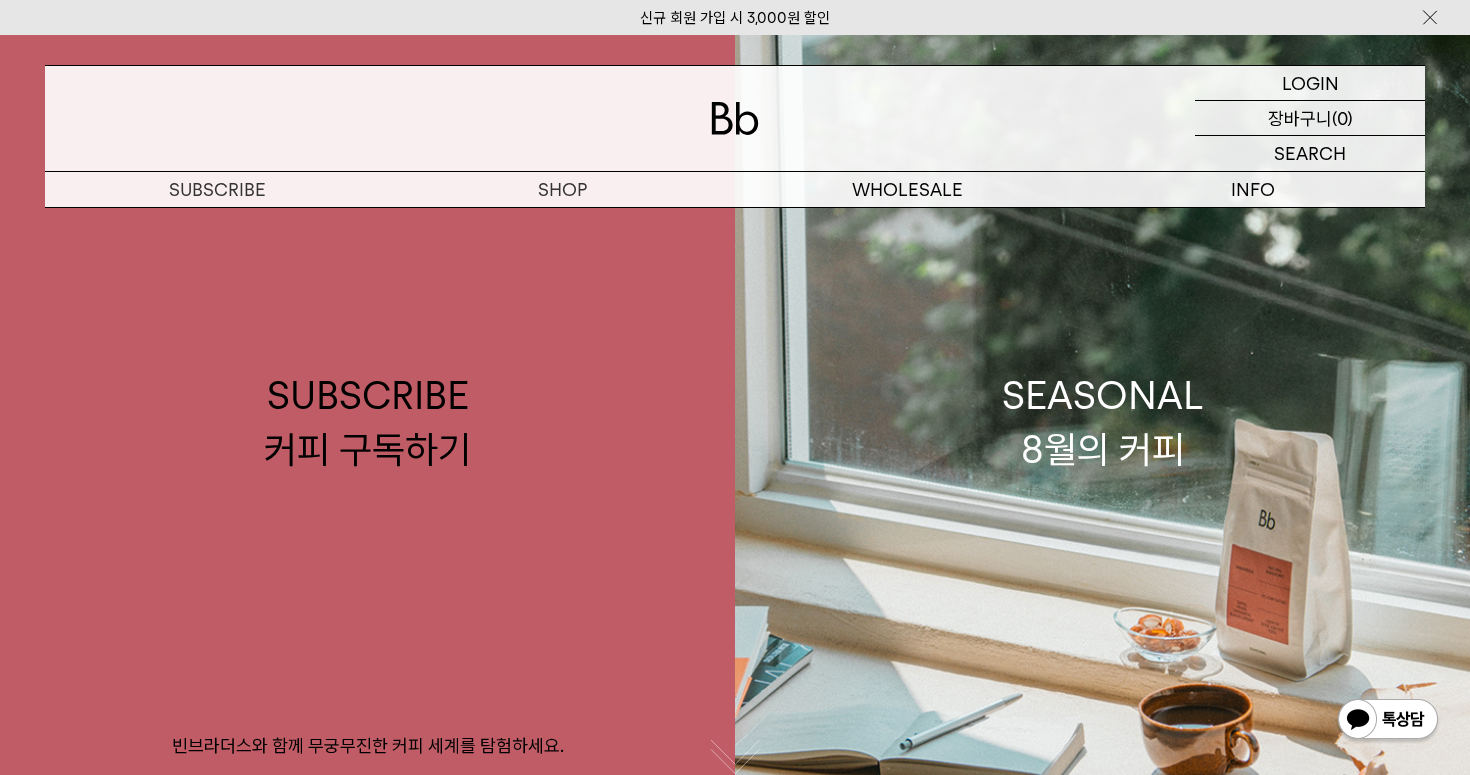 click on "장바구니" at bounding box center [1300, 118] 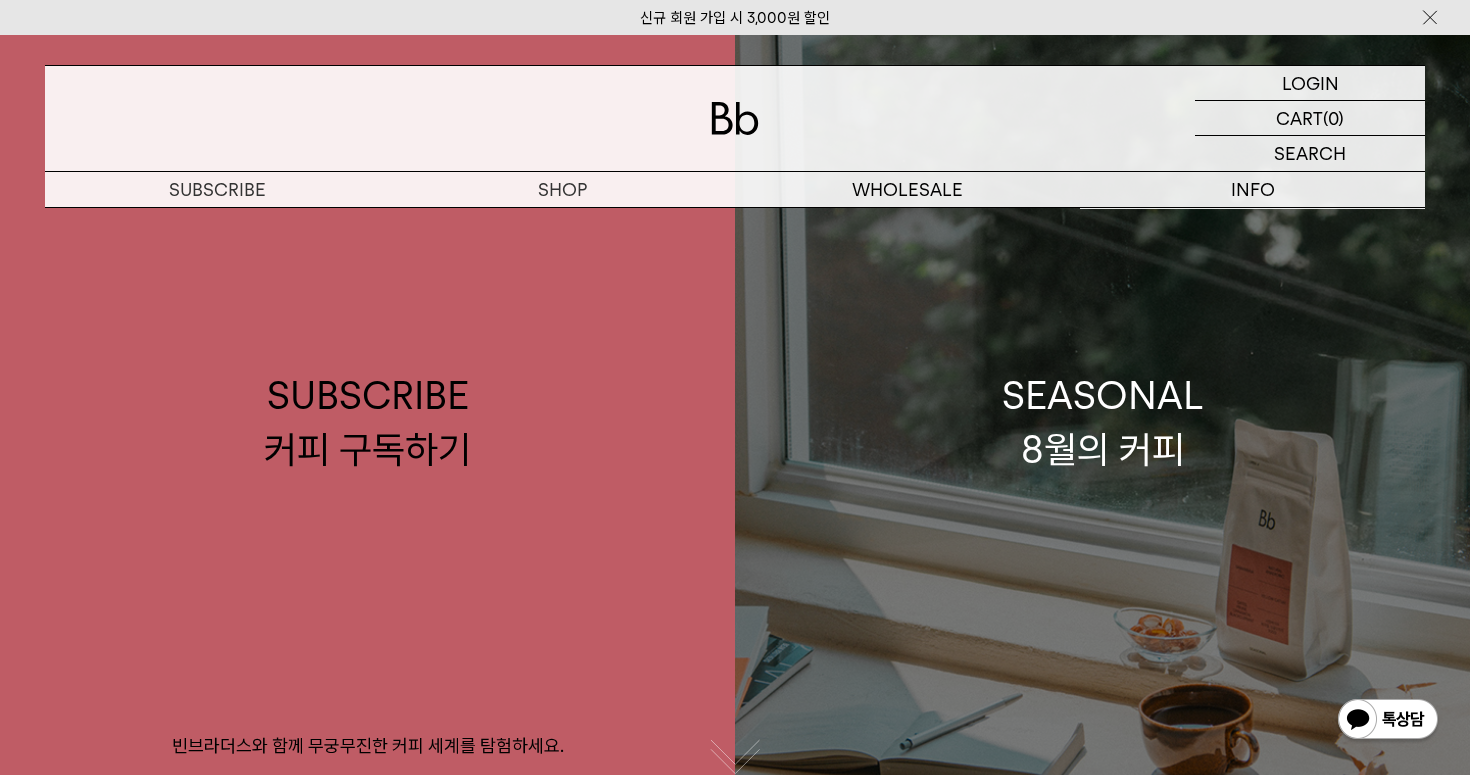 scroll, scrollTop: 0, scrollLeft: 0, axis: both 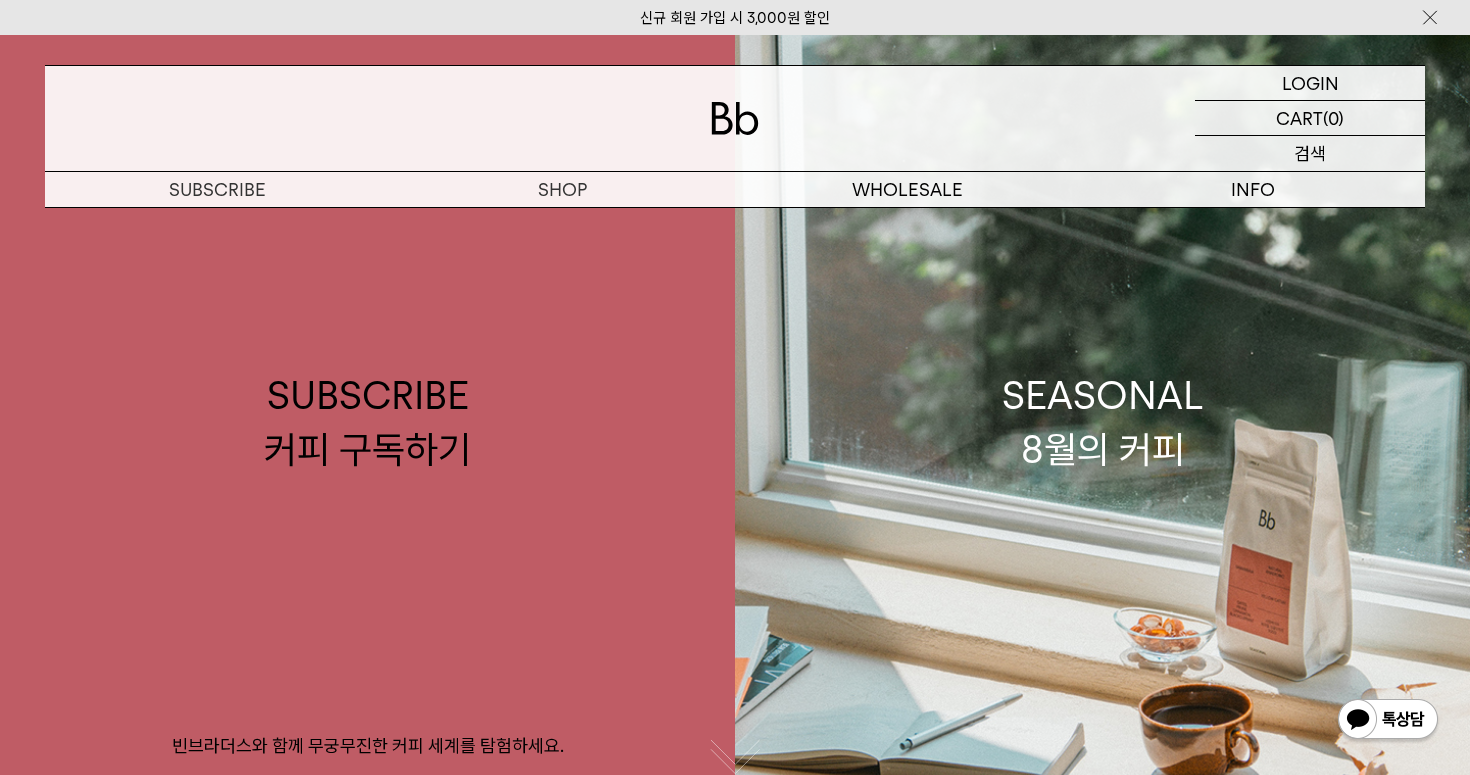 click on "검색" at bounding box center (1310, 153) 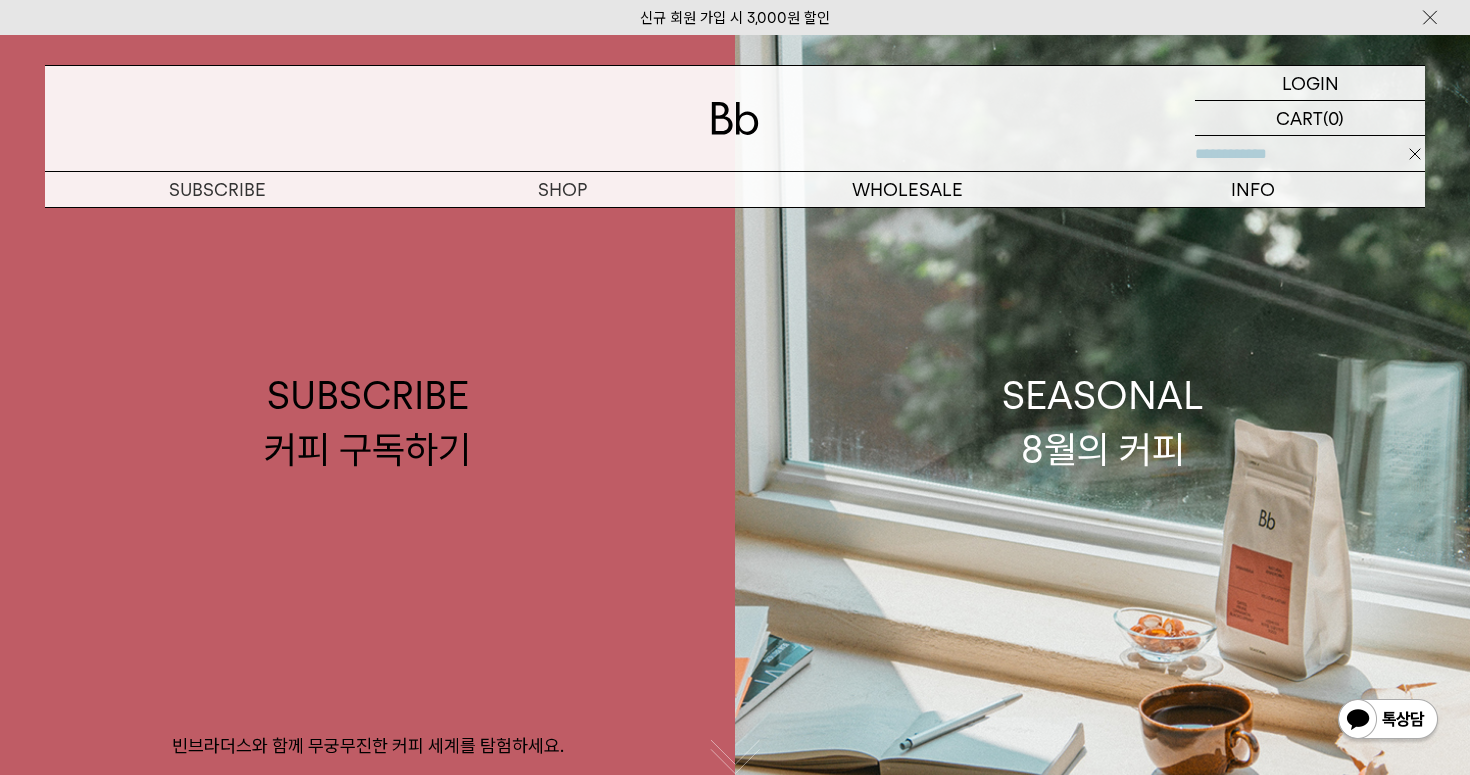 click at bounding box center [1388, 721] 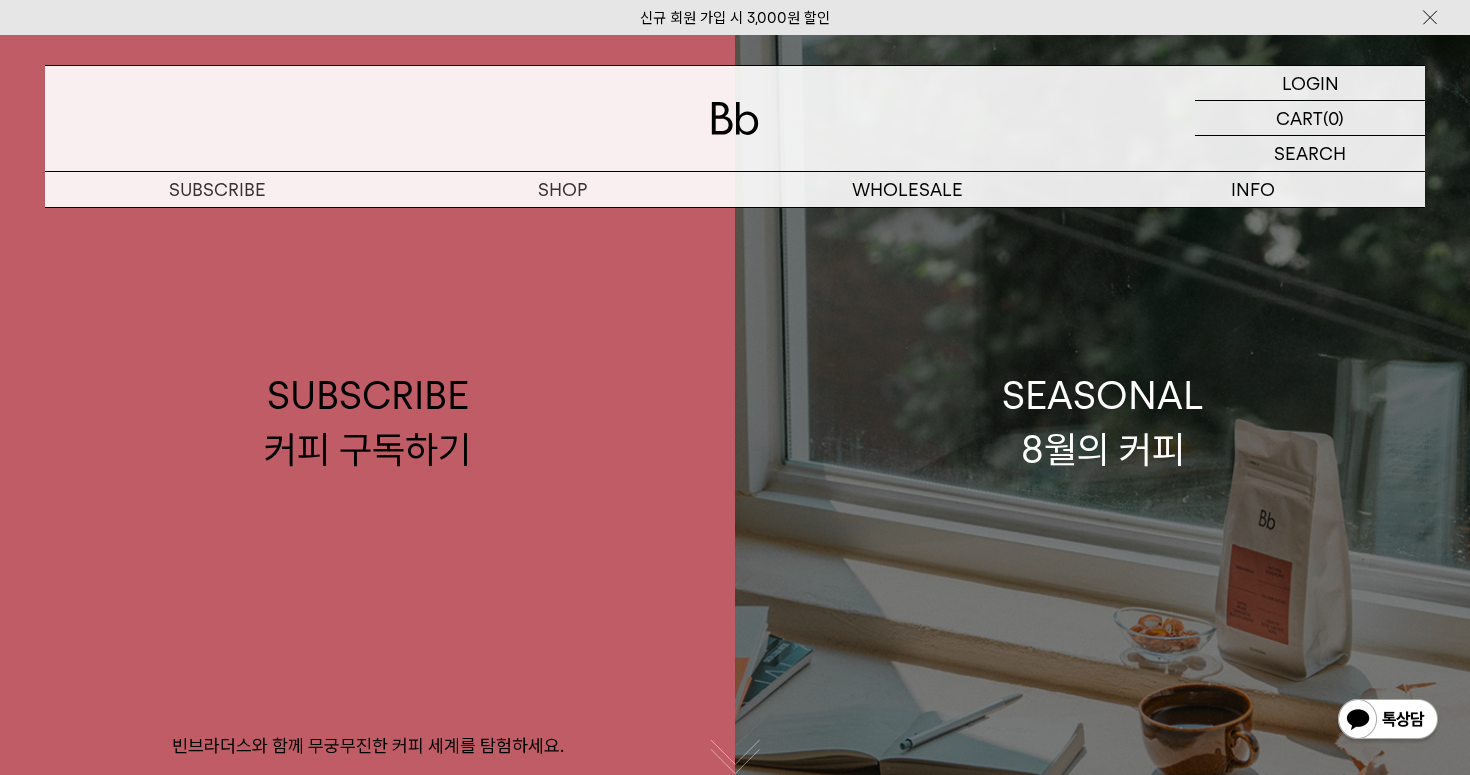 scroll, scrollTop: 0, scrollLeft: 0, axis: both 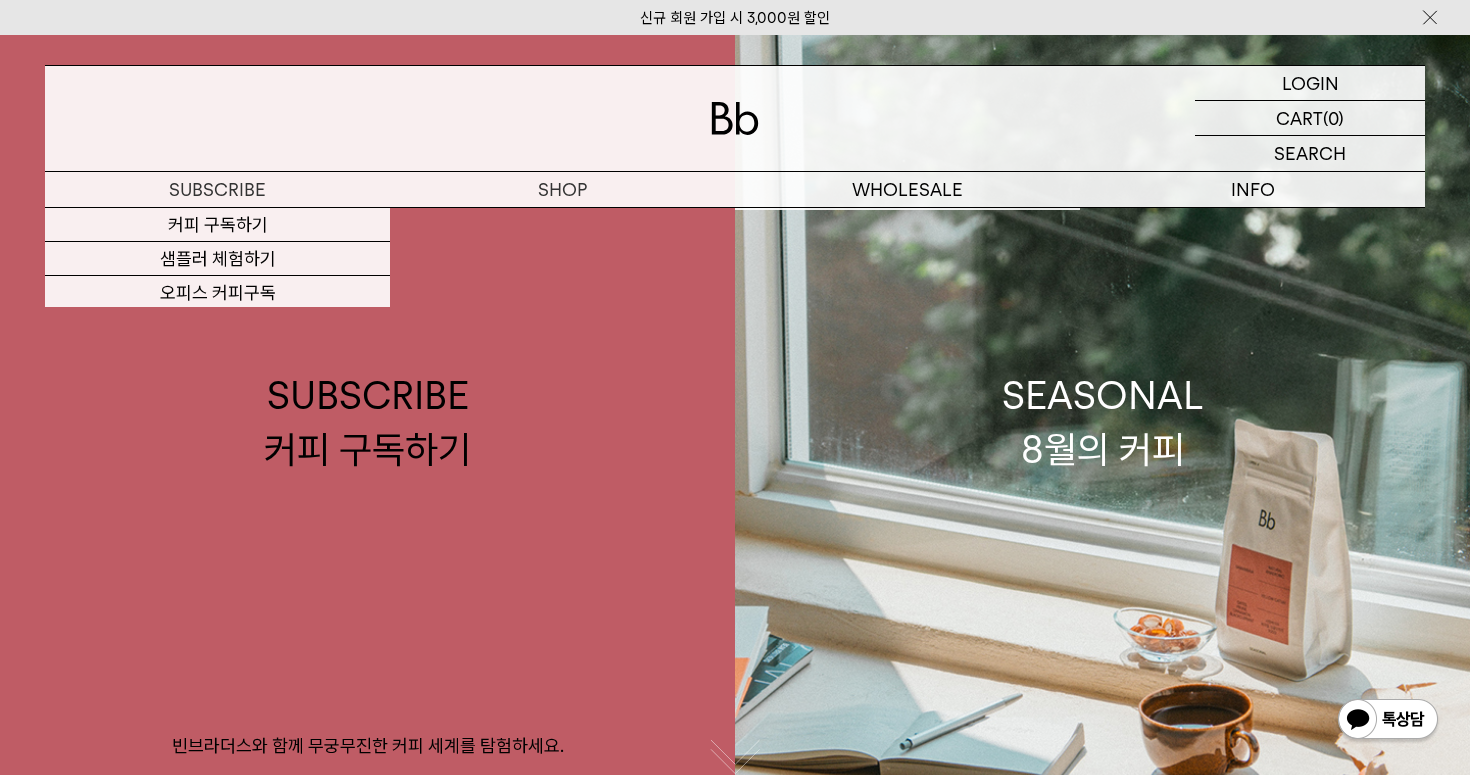 click at bounding box center [735, 118] 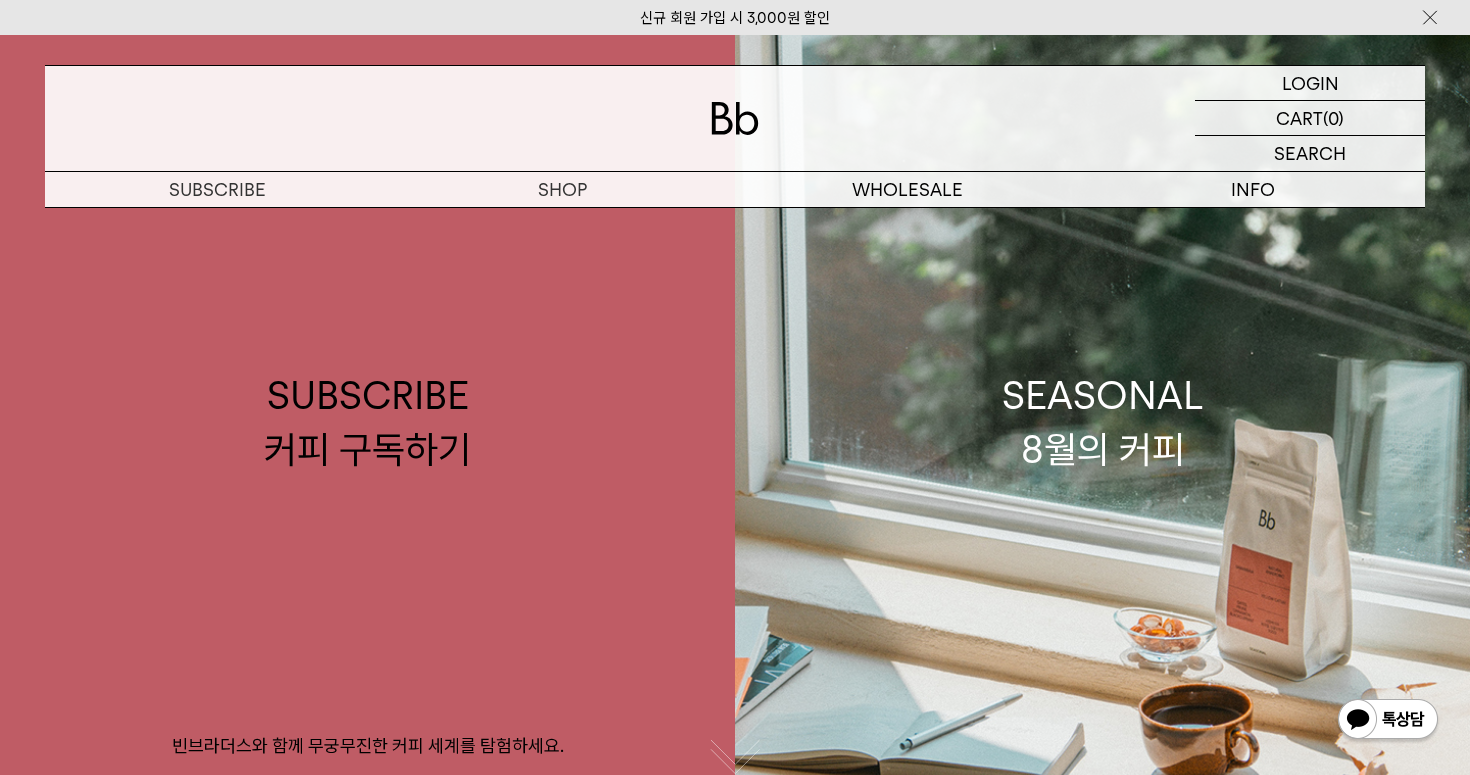 click at bounding box center (735, 118) 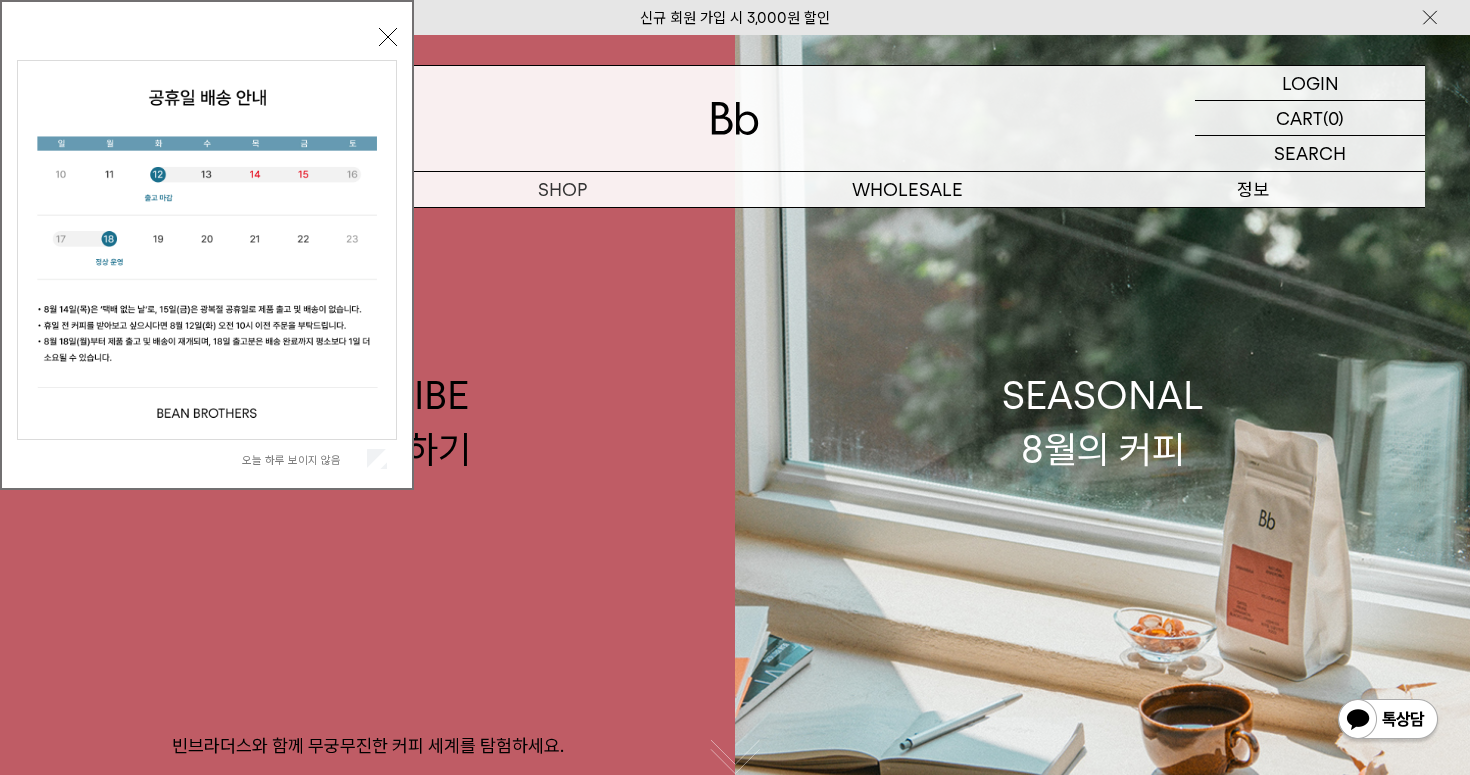 scroll, scrollTop: 0, scrollLeft: 0, axis: both 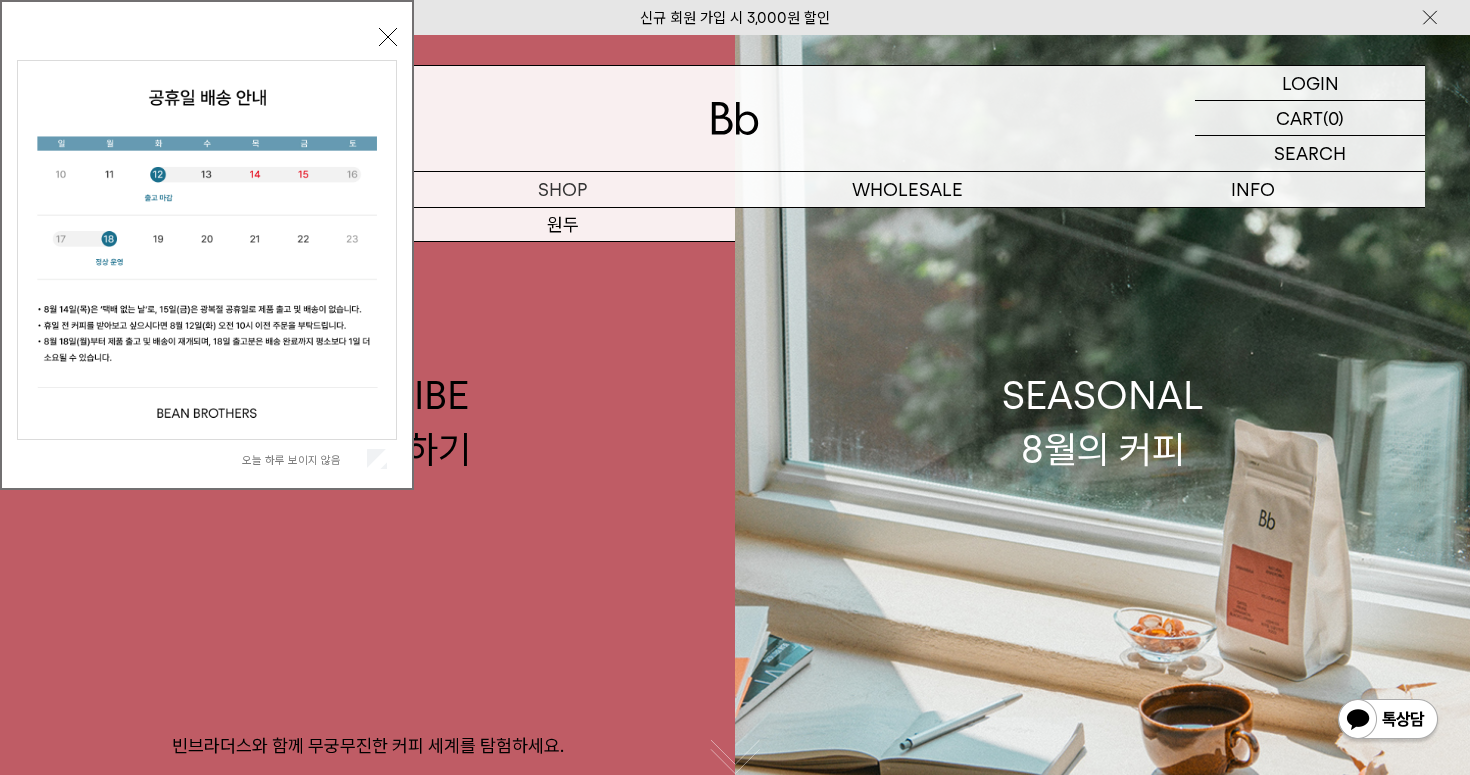 click at bounding box center [735, 118] 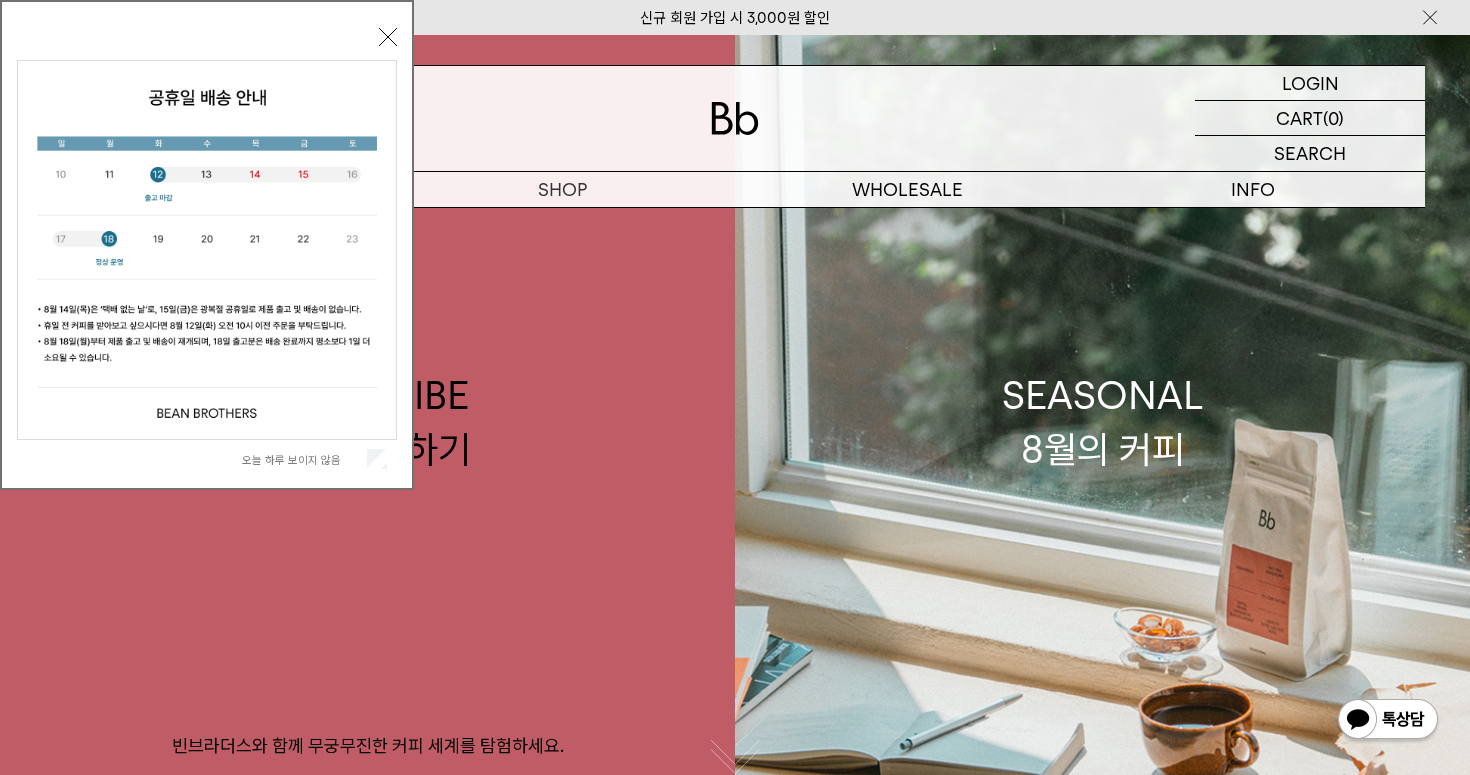 click on "오늘 하루 보이지 않음
닫기" at bounding box center (207, 250) 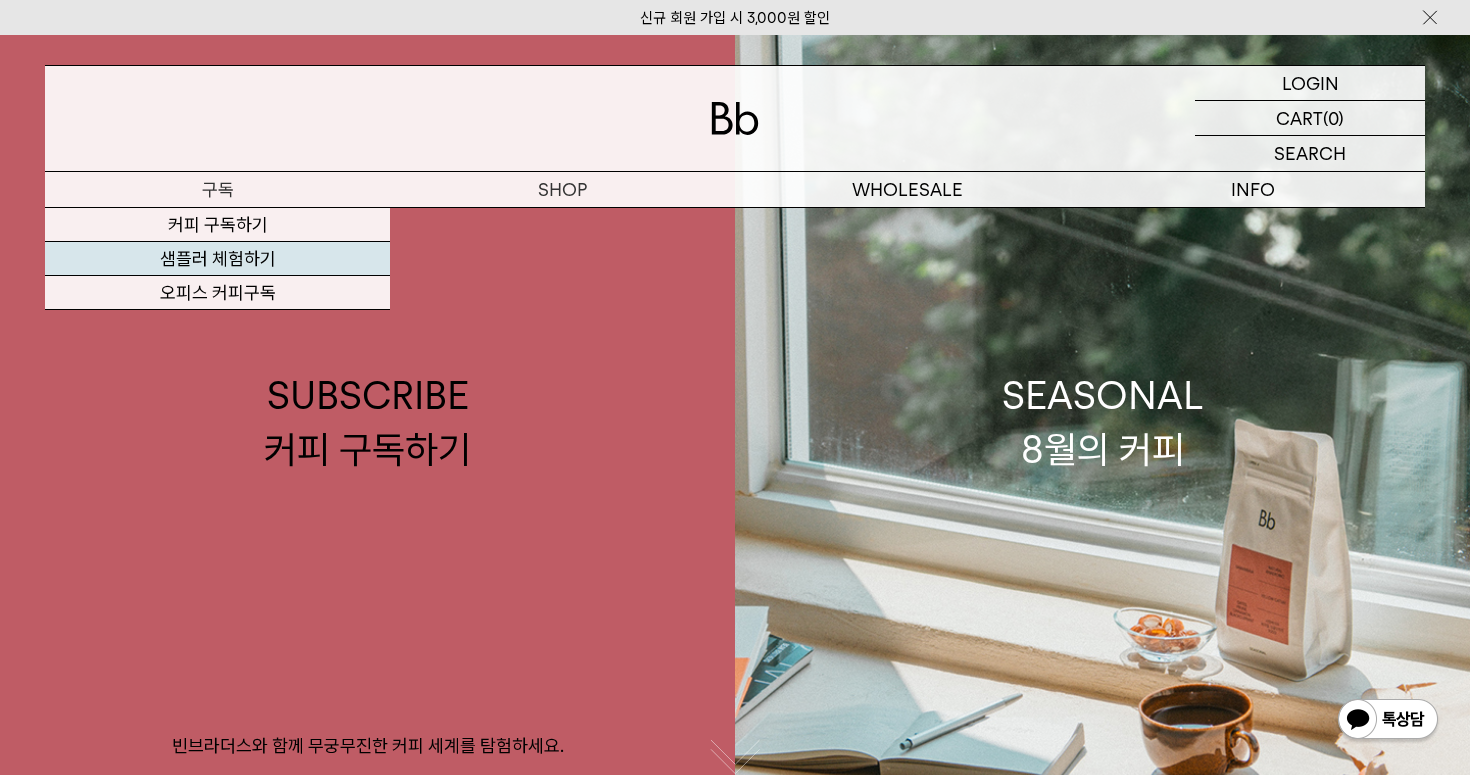 click on "샘플러 체험하기" at bounding box center (217, 259) 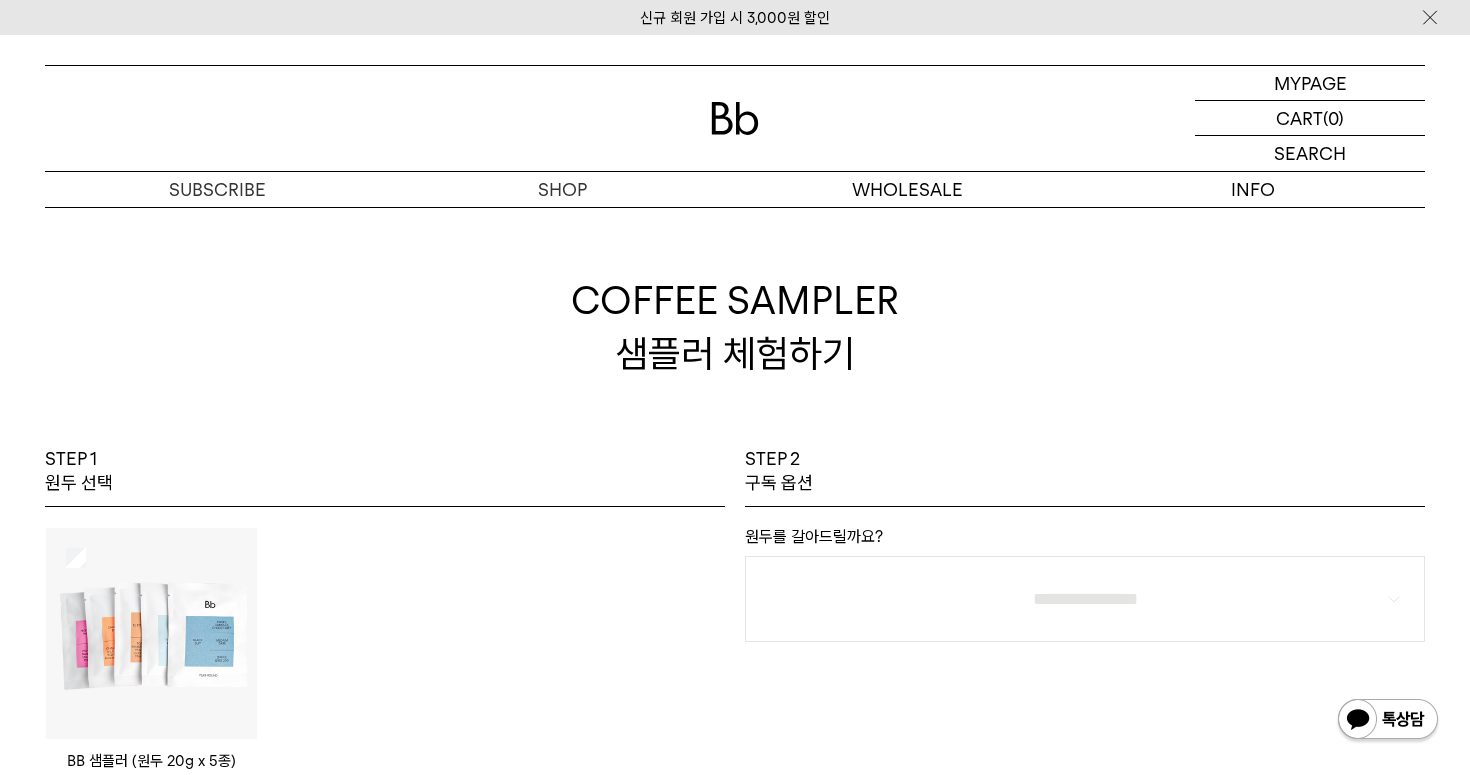 scroll, scrollTop: 0, scrollLeft: 0, axis: both 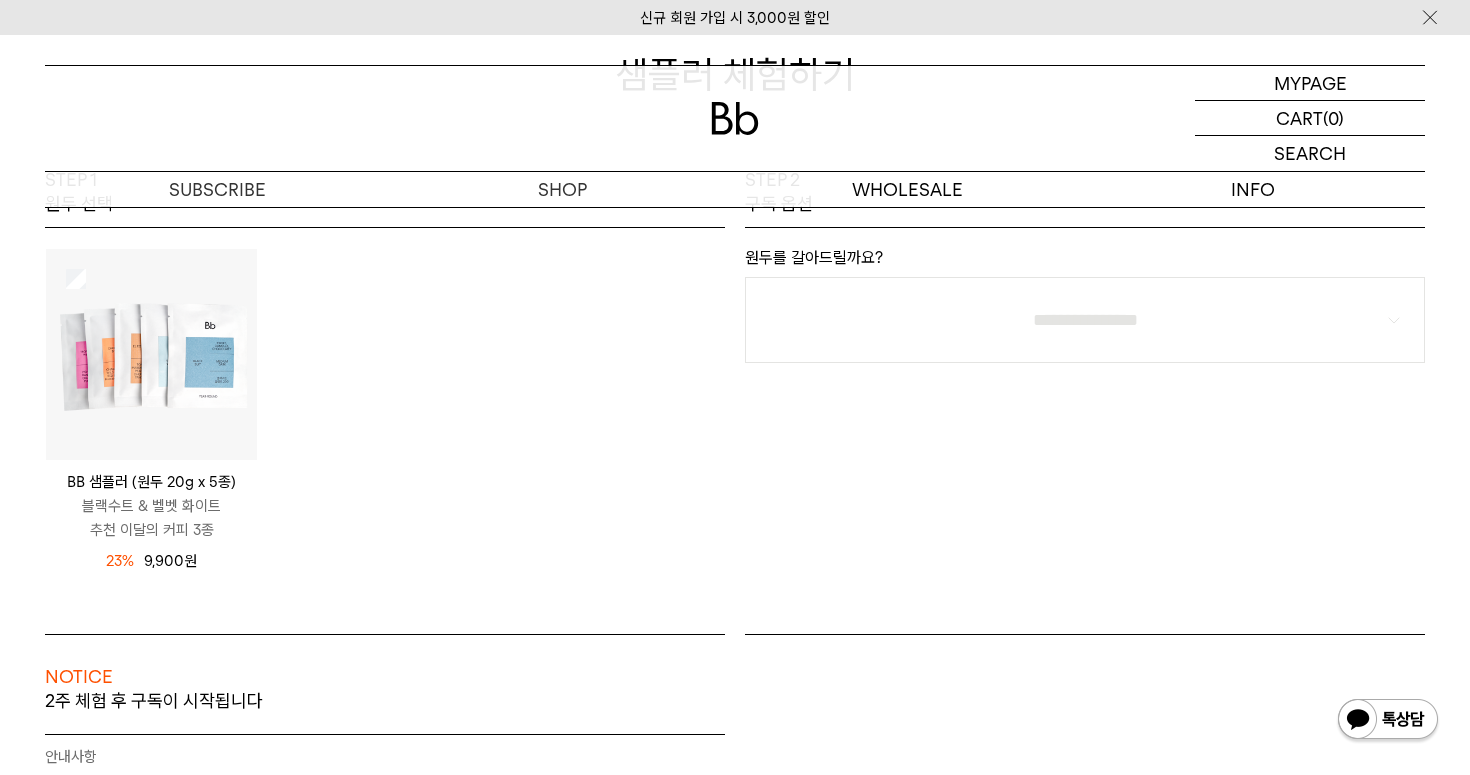 click on "블랙수트 & 벨벳 화이트  추천 이달의 커피 3종" at bounding box center [151, 518] 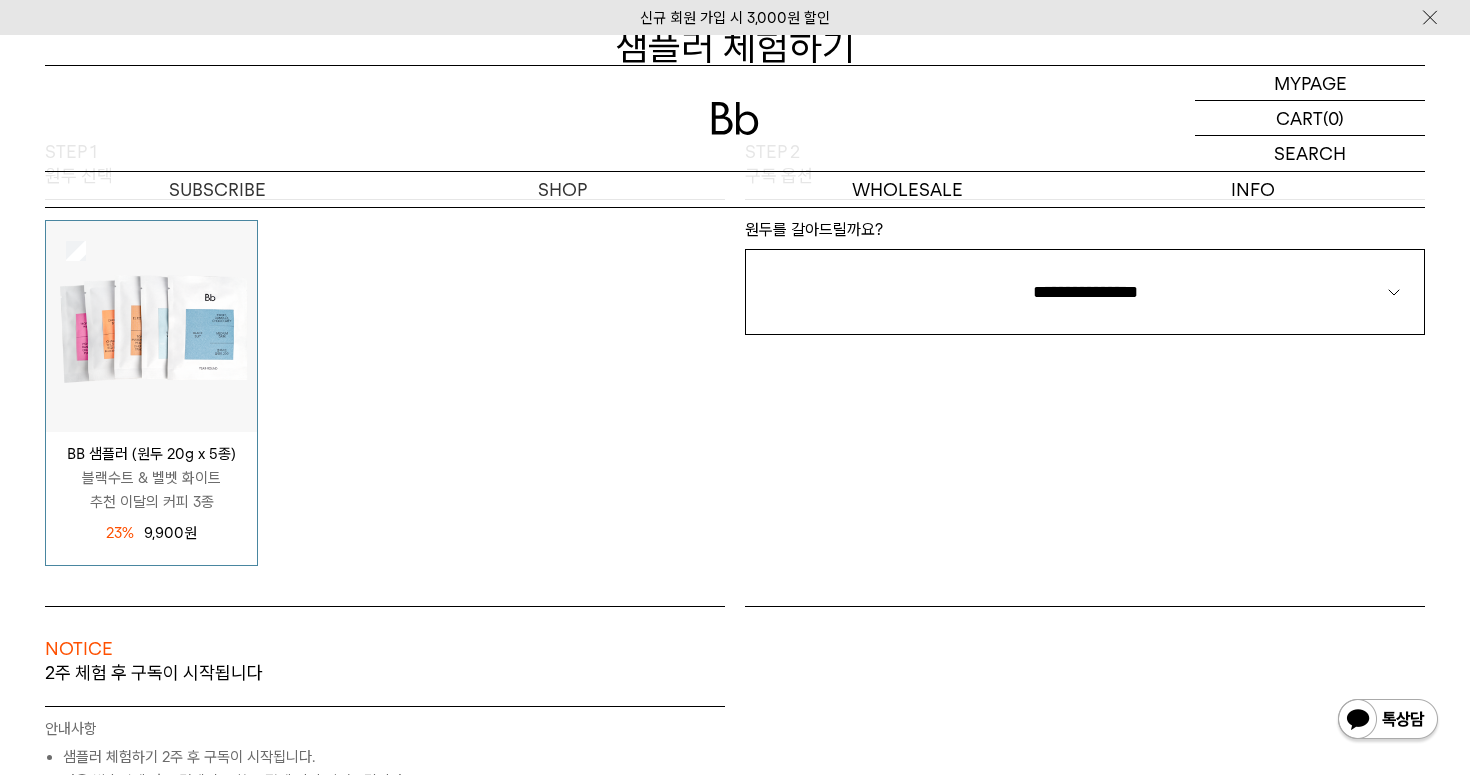 scroll, scrollTop: 307, scrollLeft: 0, axis: vertical 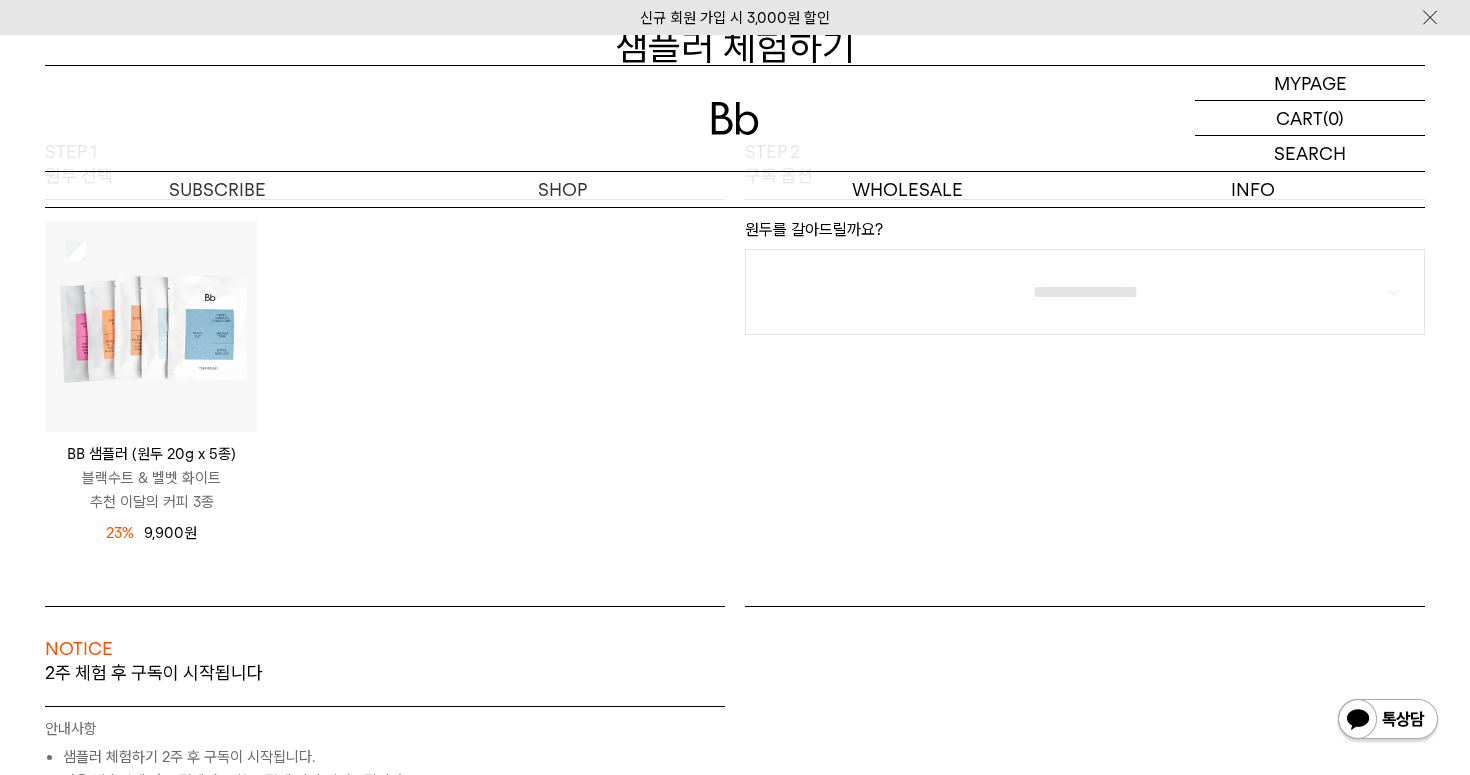 click on "BB 샘플러 (원두 20g x 5종)
블랙수트 & 벨벳 화이트  추천 이달의 커피 3종
12,900 원
23%
9,900 원" at bounding box center [151, 488] 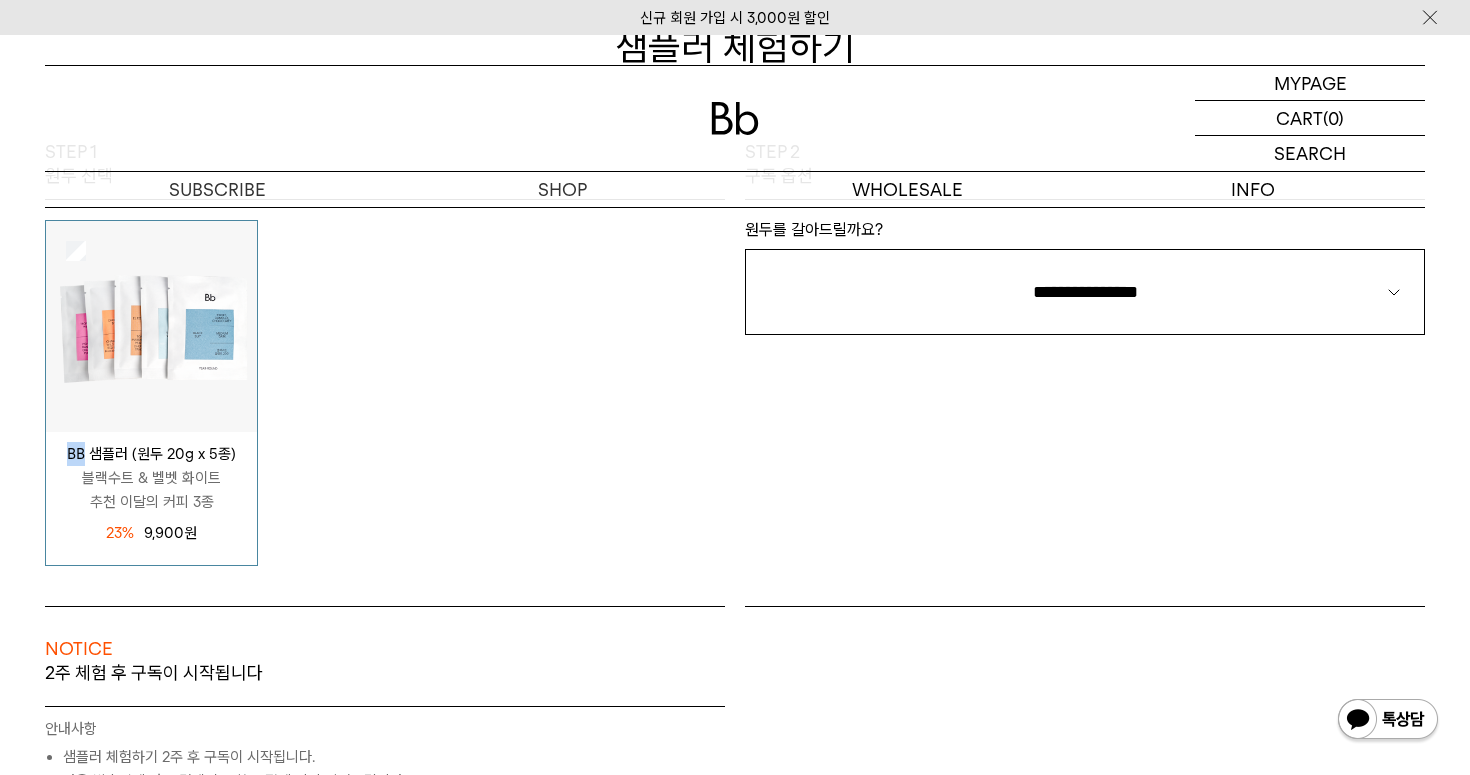 click on "BB 샘플러 (원두 20g x 5종)
블랙수트 & 벨벳 화이트  추천 이달의 커피 3종
12,900 원
23%
9,900 원" at bounding box center [151, 488] 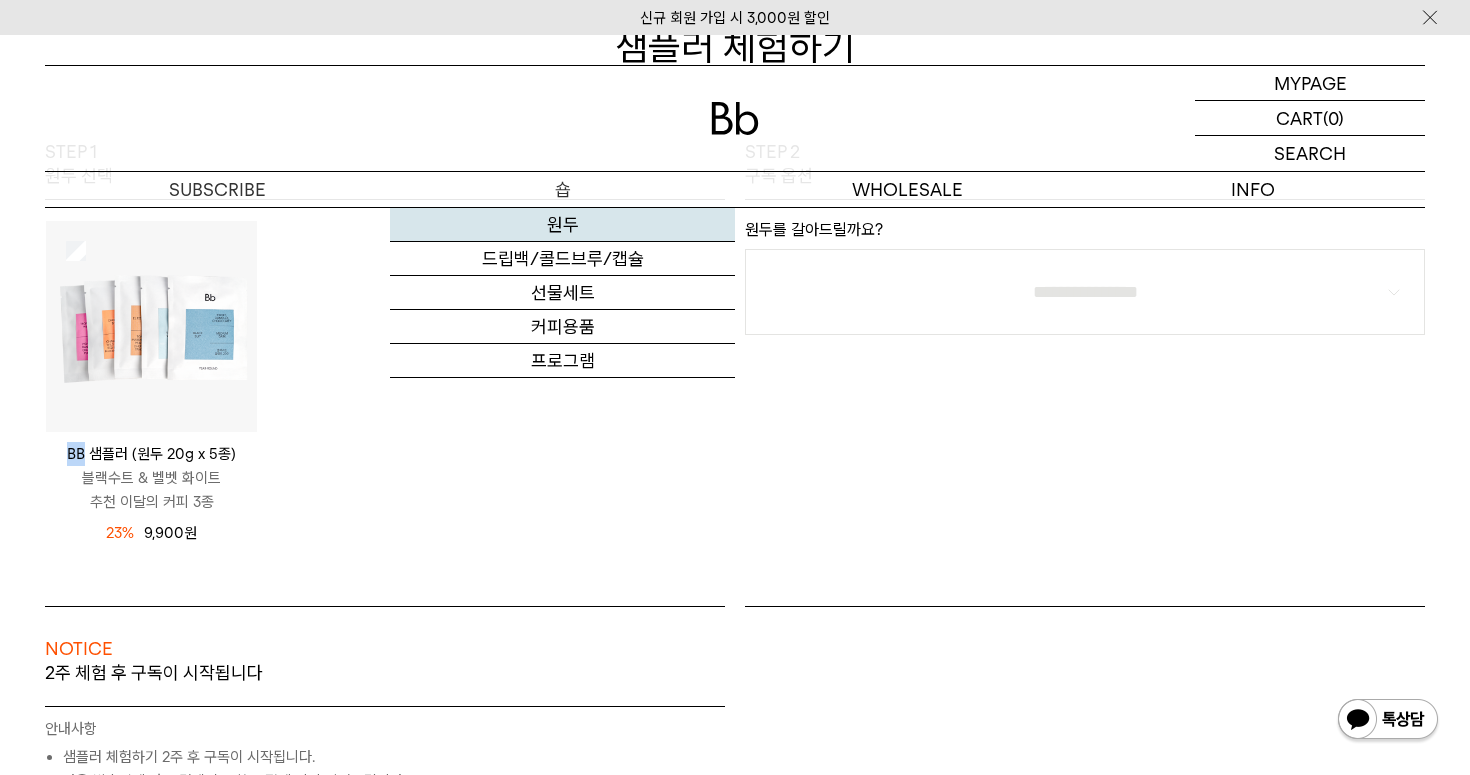 click on "원두" at bounding box center [562, 225] 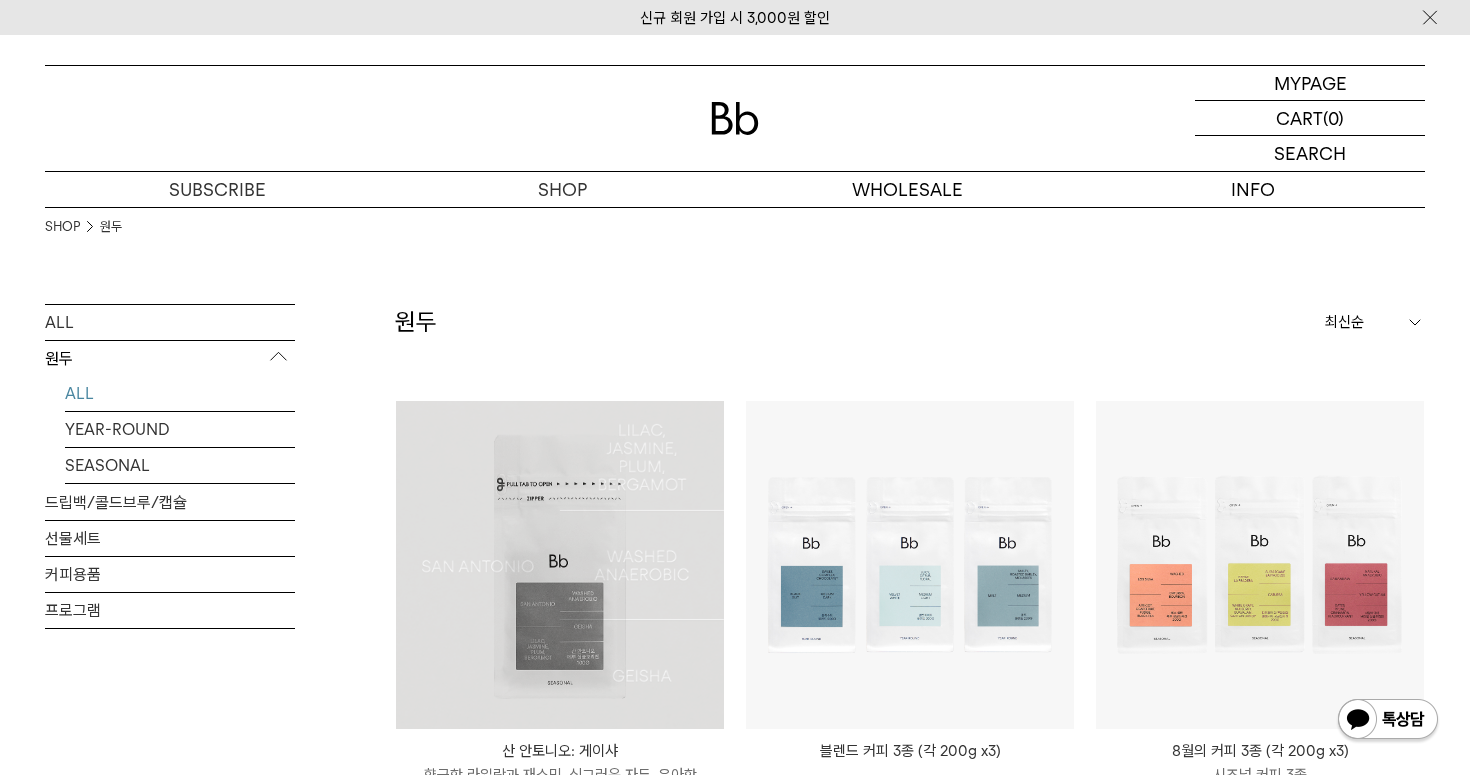 scroll, scrollTop: 0, scrollLeft: 0, axis: both 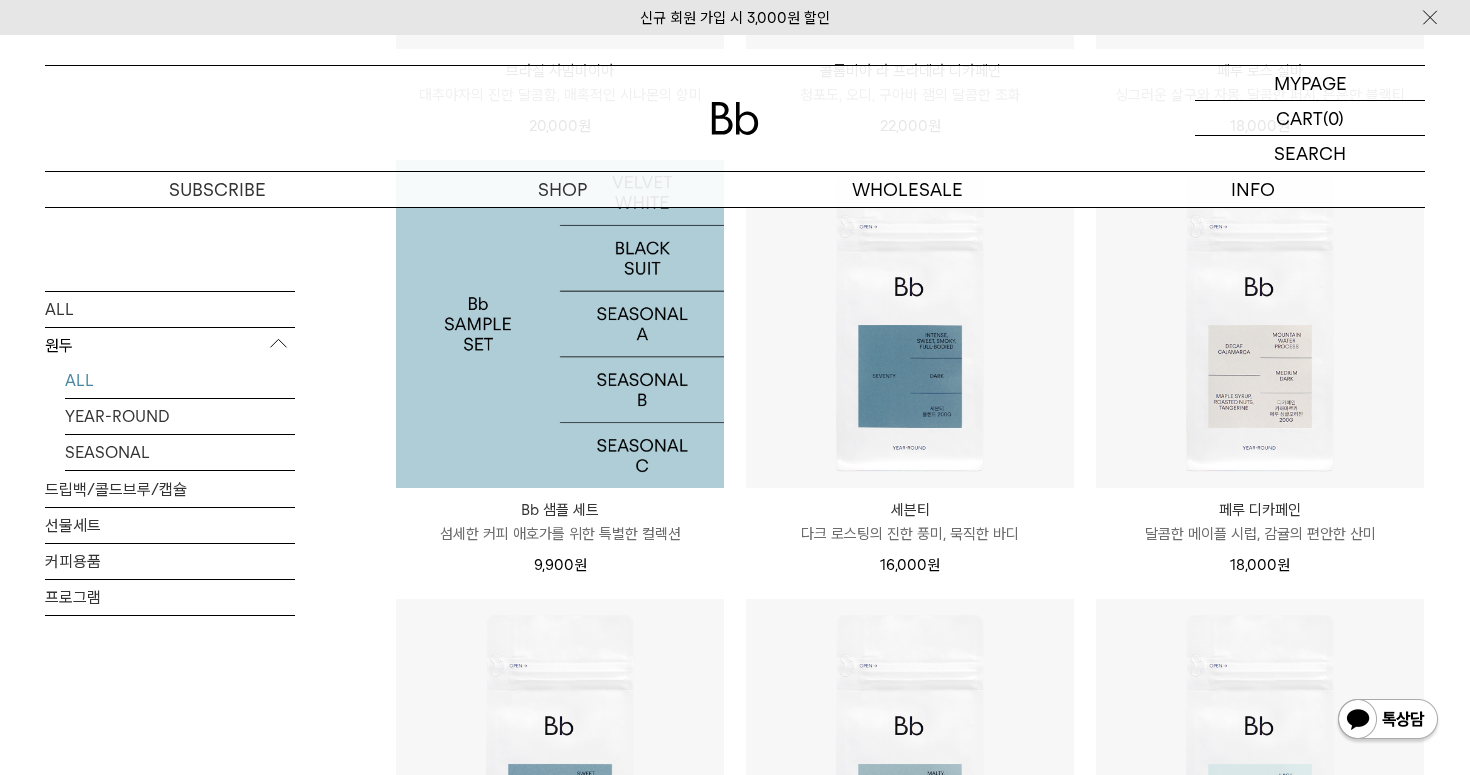 click at bounding box center [560, 324] 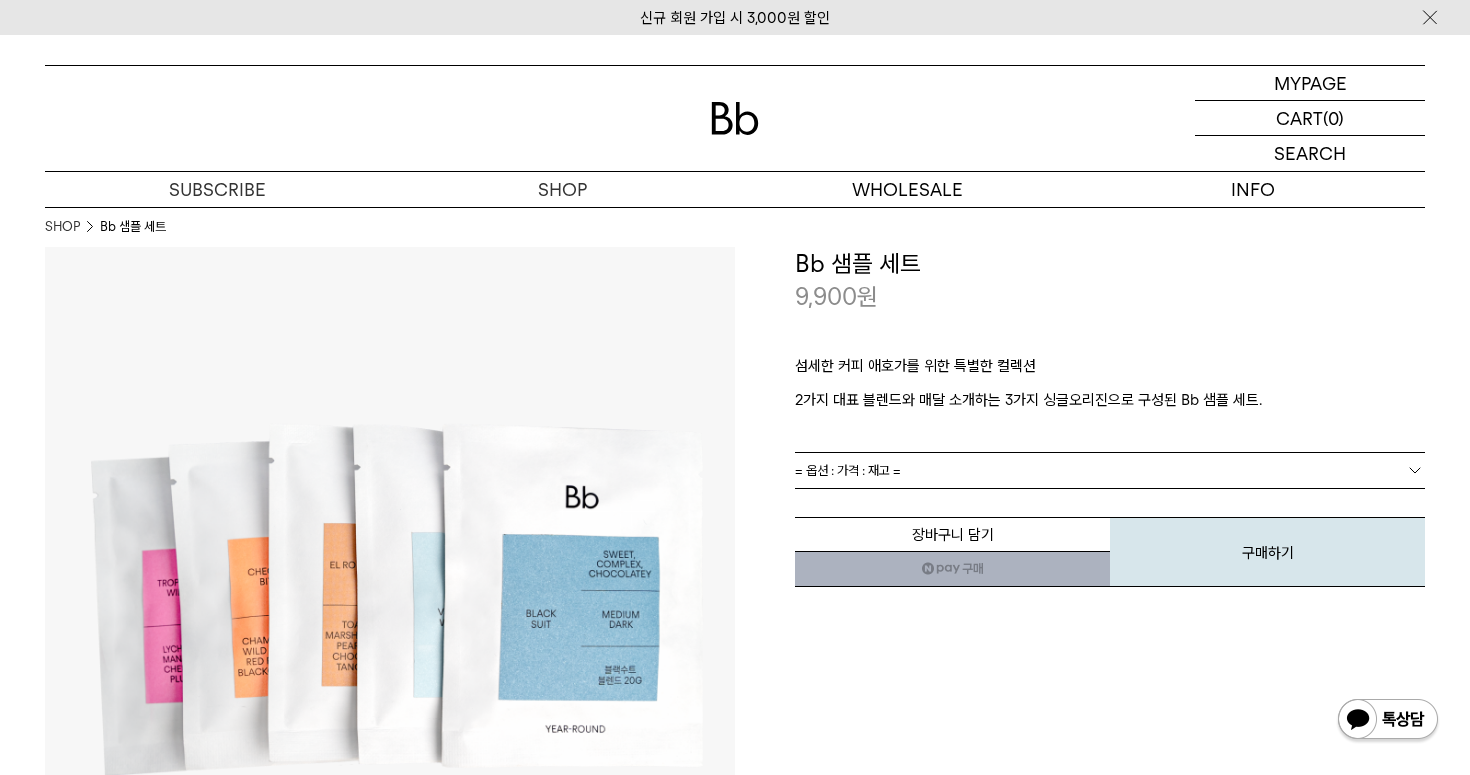 scroll, scrollTop: 0, scrollLeft: 0, axis: both 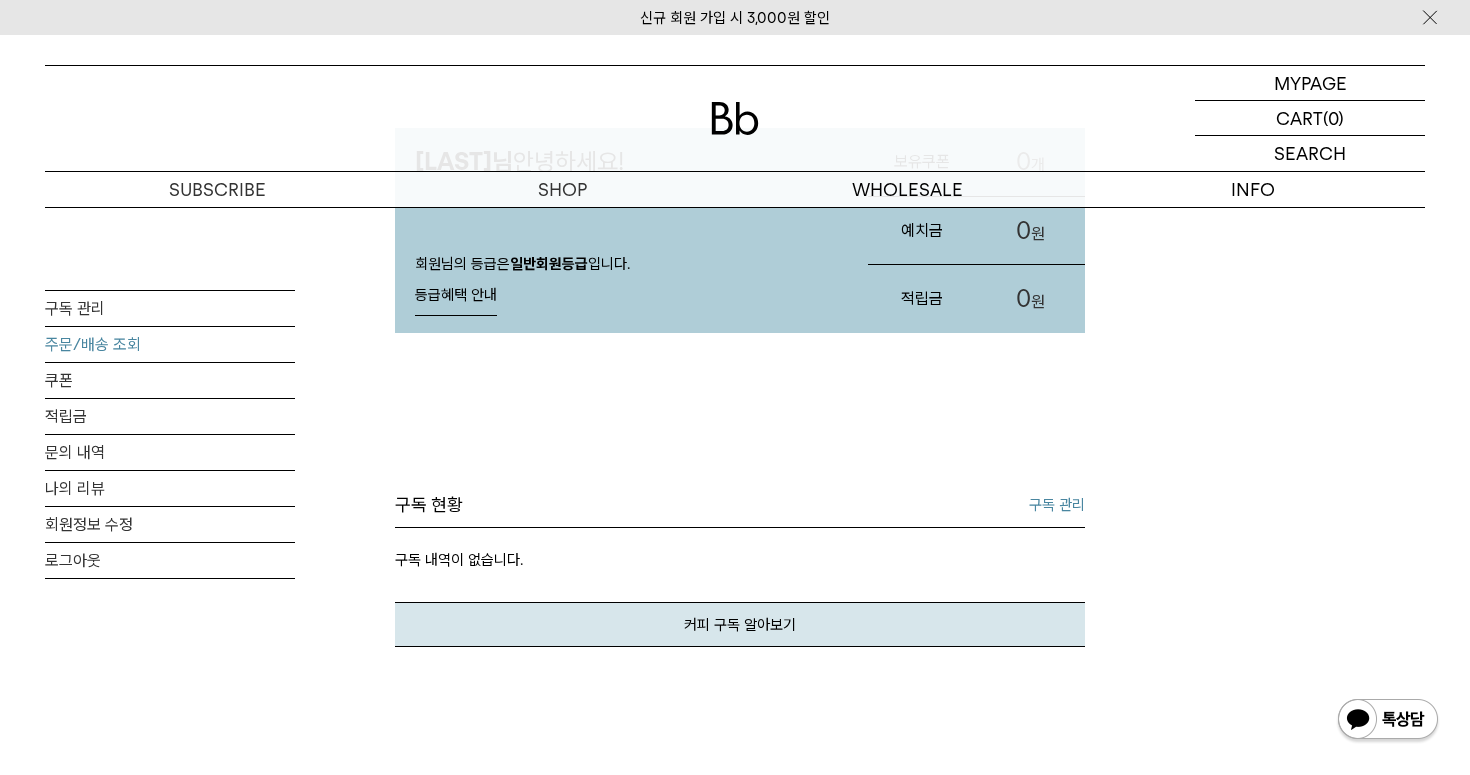 click on "주문/배송 조회" at bounding box center (170, 344) 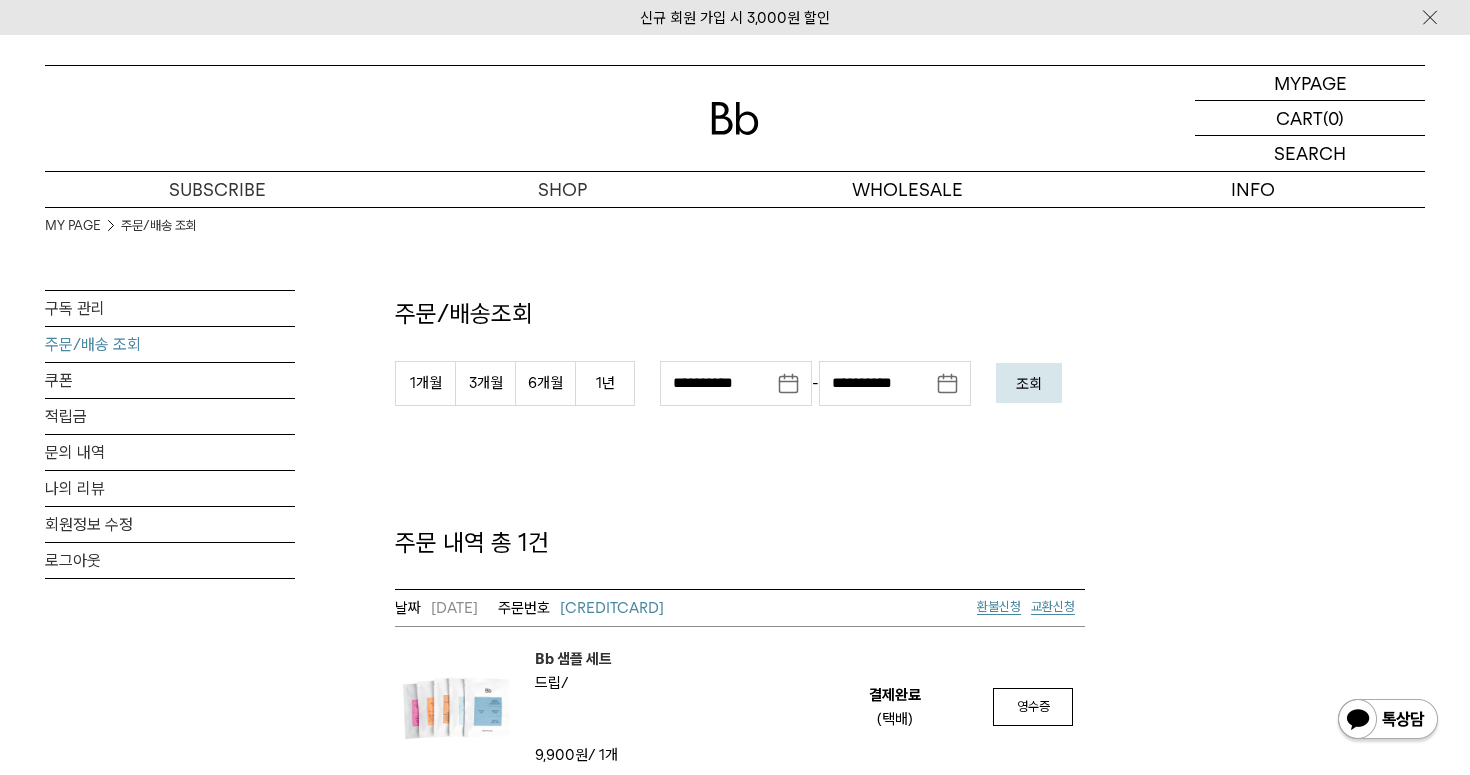 scroll, scrollTop: 0, scrollLeft: 0, axis: both 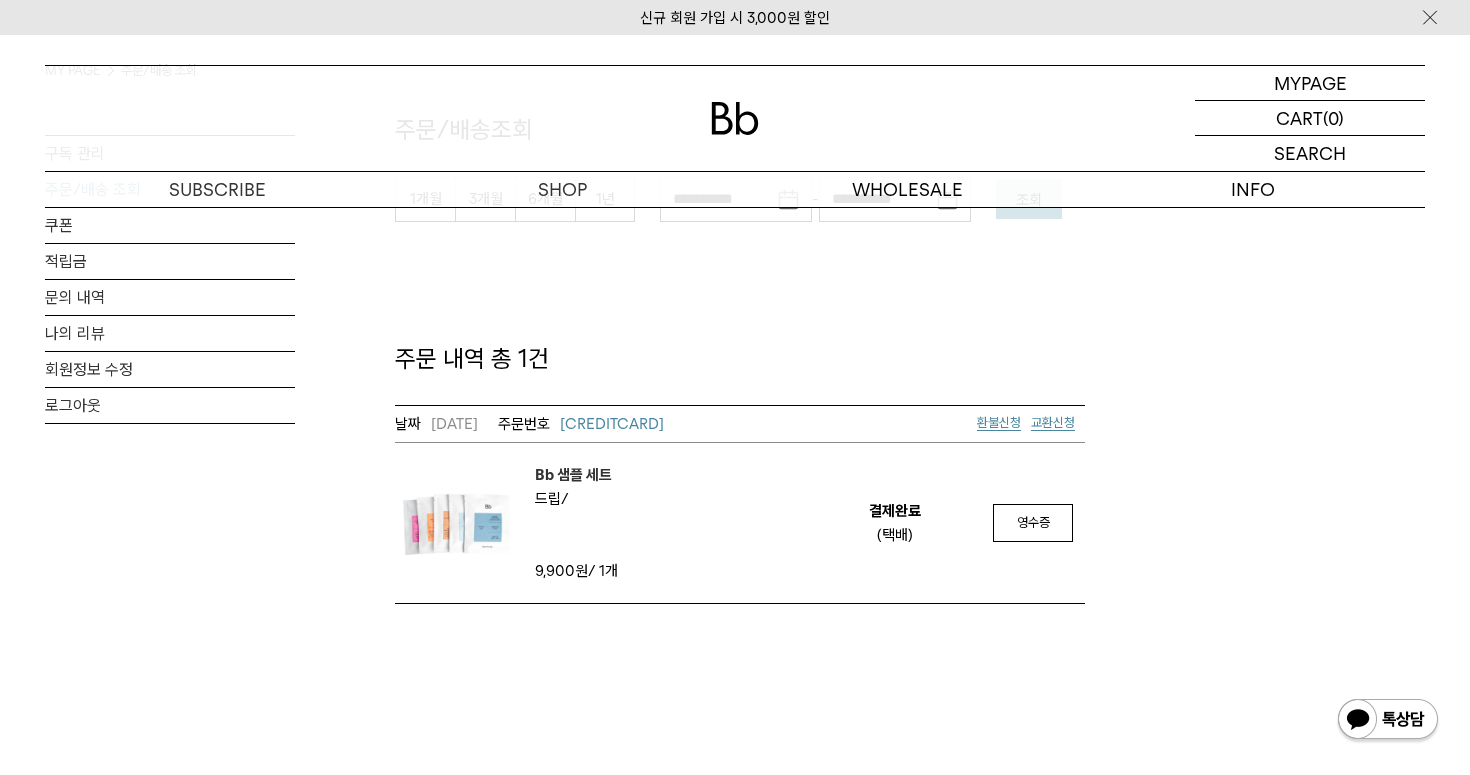 click on "Bb 샘플 세트" at bounding box center (573, 475) 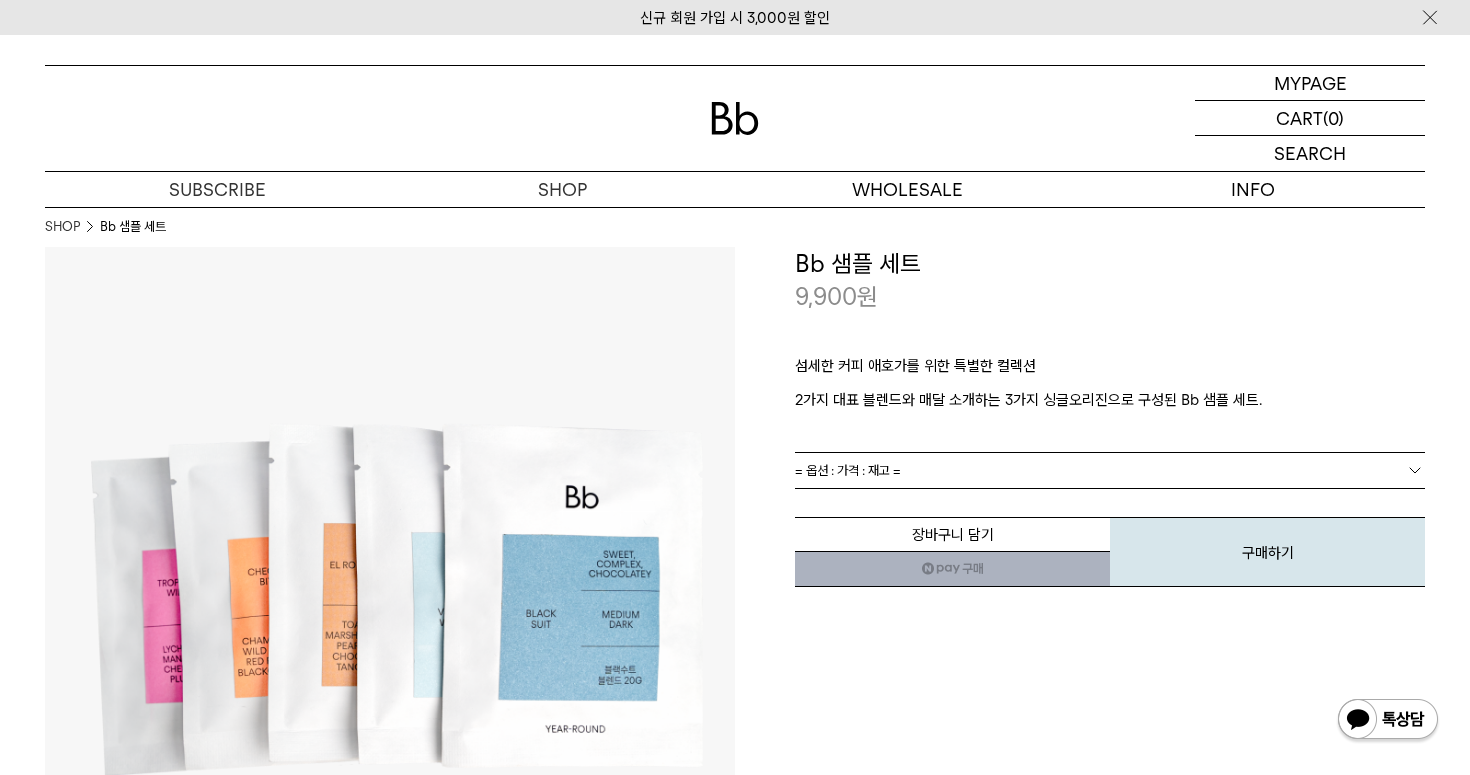scroll, scrollTop: 0, scrollLeft: 0, axis: both 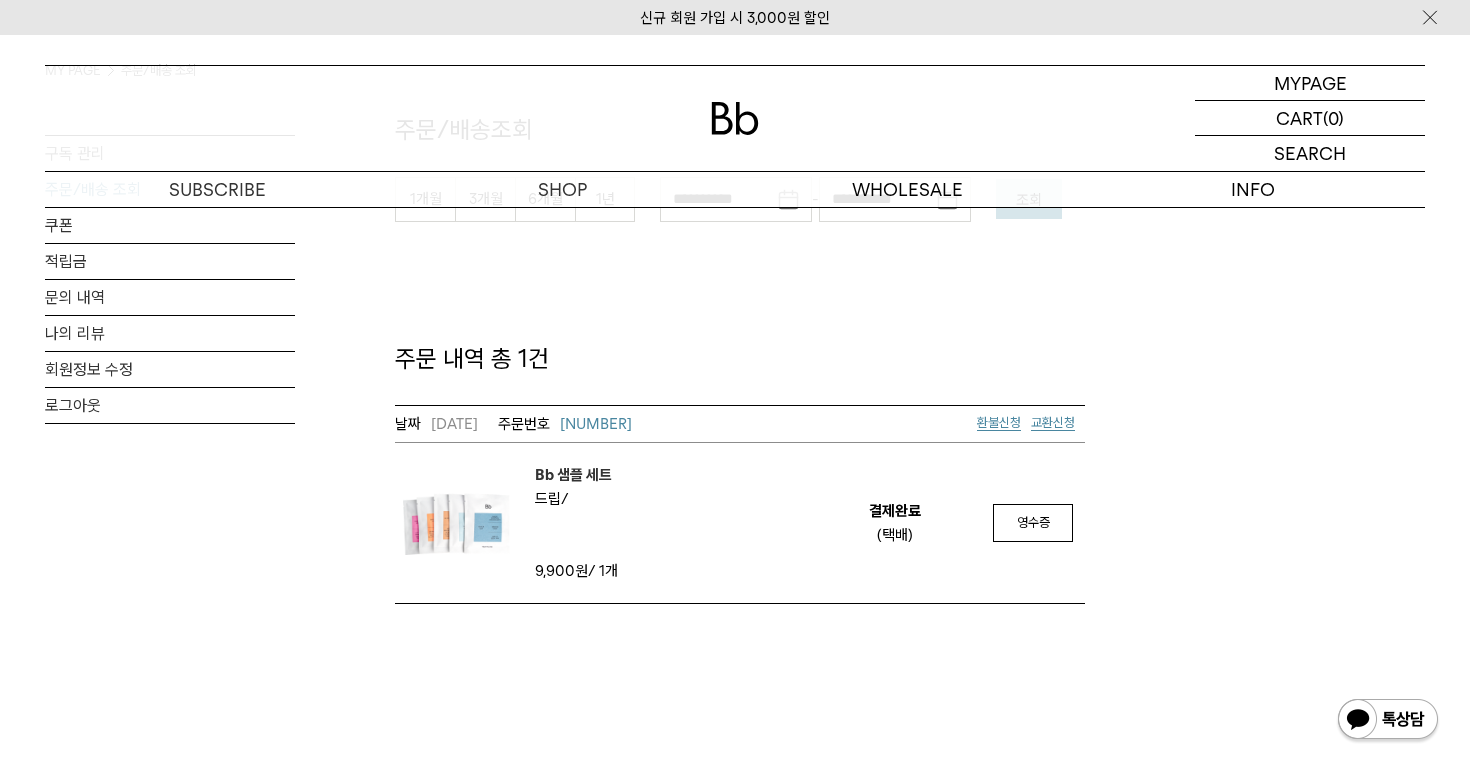 click on "교환신청" at bounding box center (1053, 422) 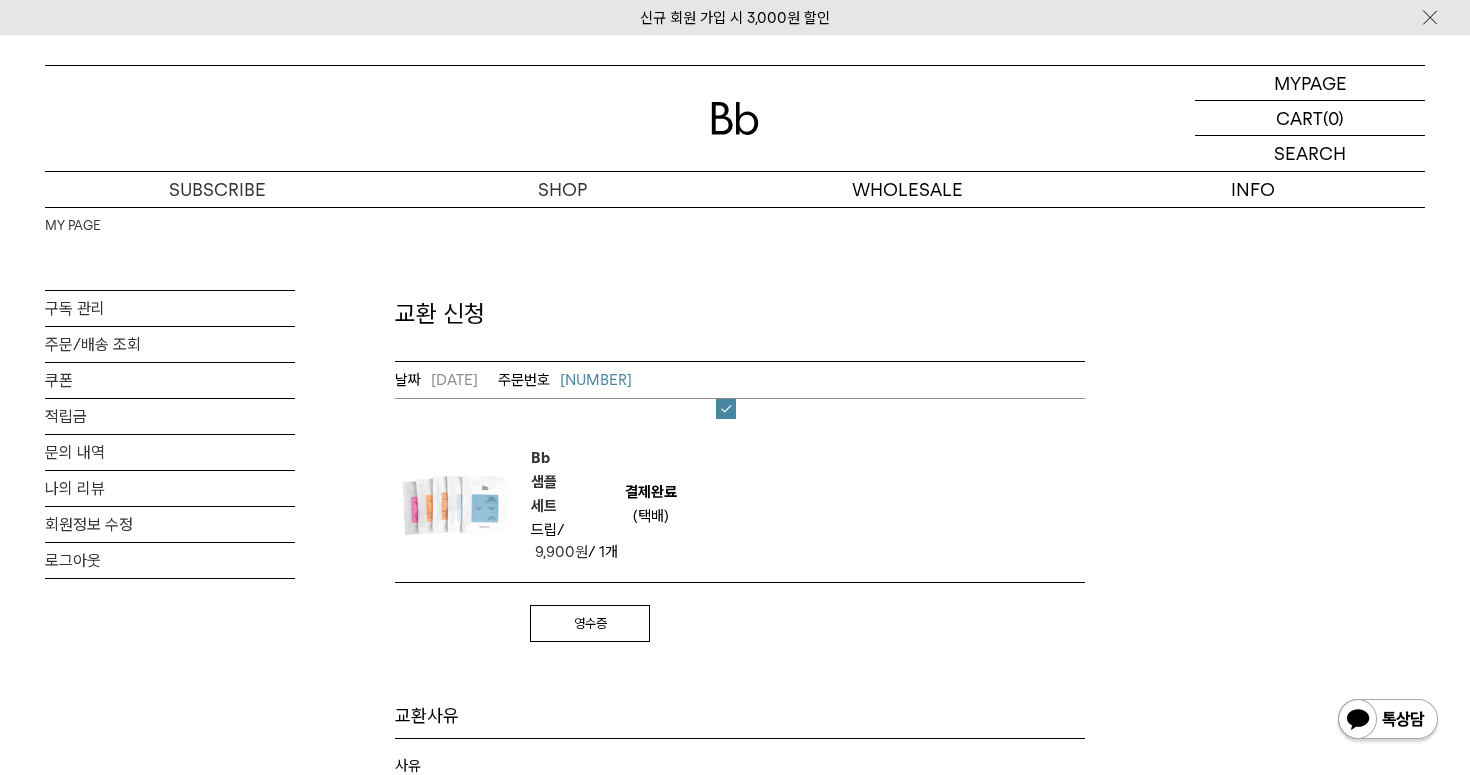 scroll, scrollTop: 0, scrollLeft: 0, axis: both 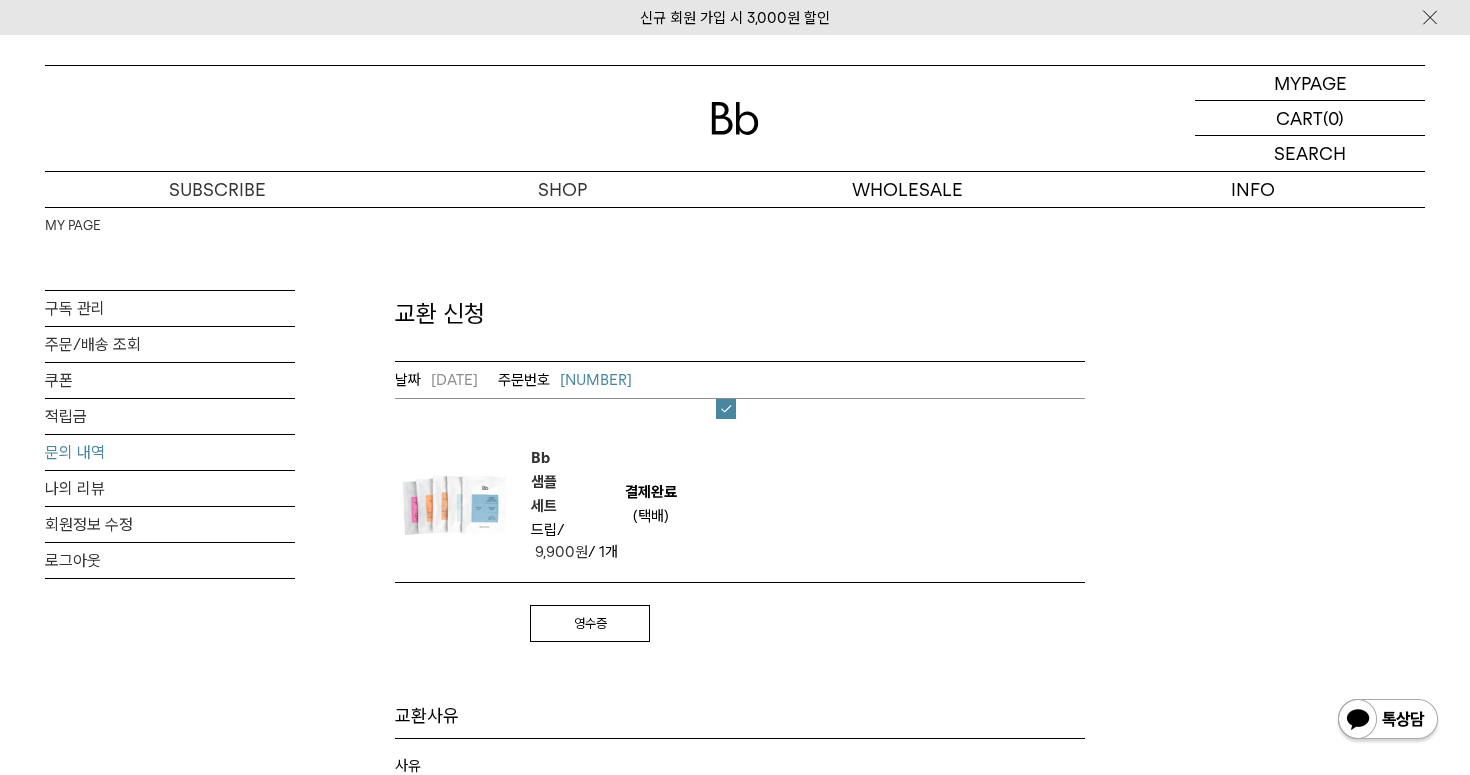 click on "문의 내역" at bounding box center (170, 452) 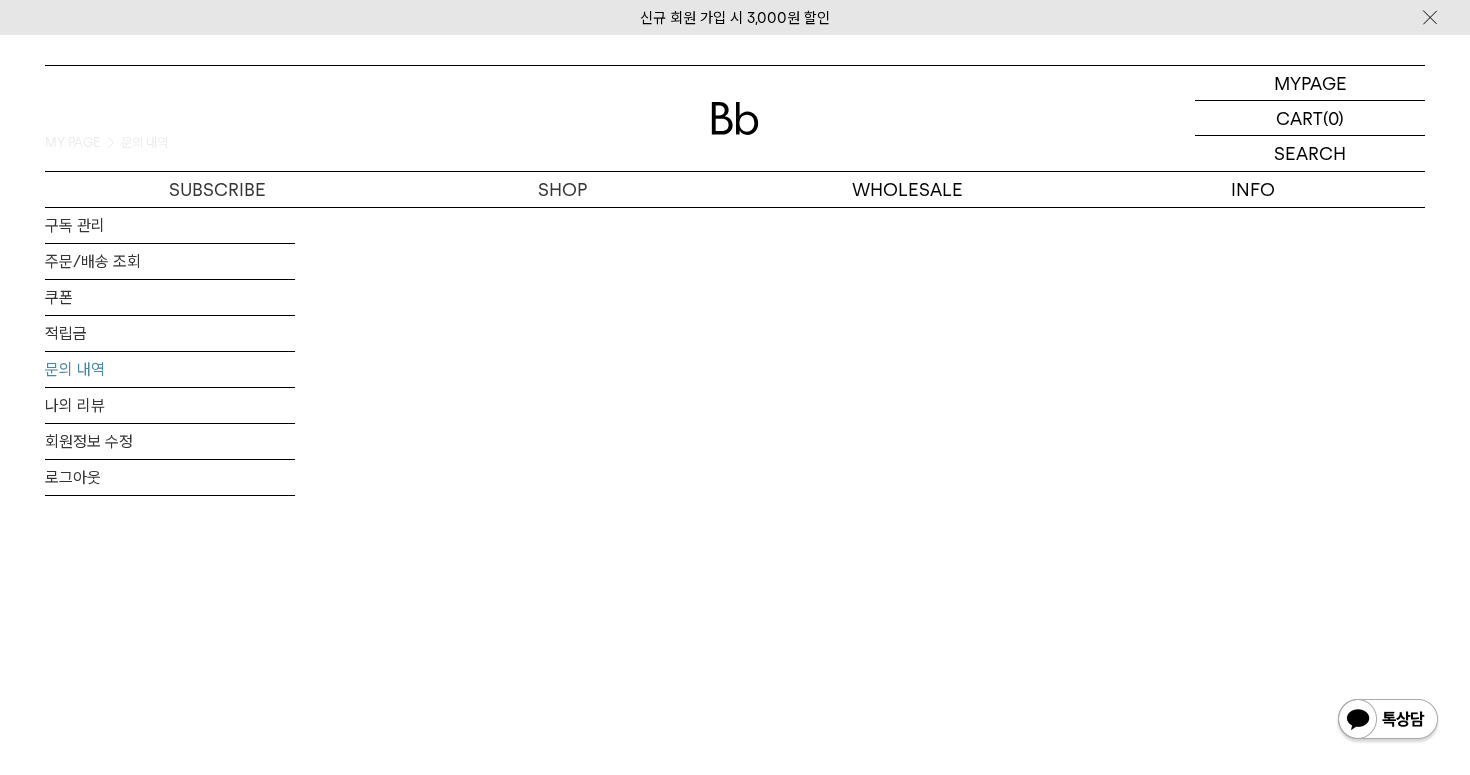 scroll, scrollTop: 0, scrollLeft: 0, axis: both 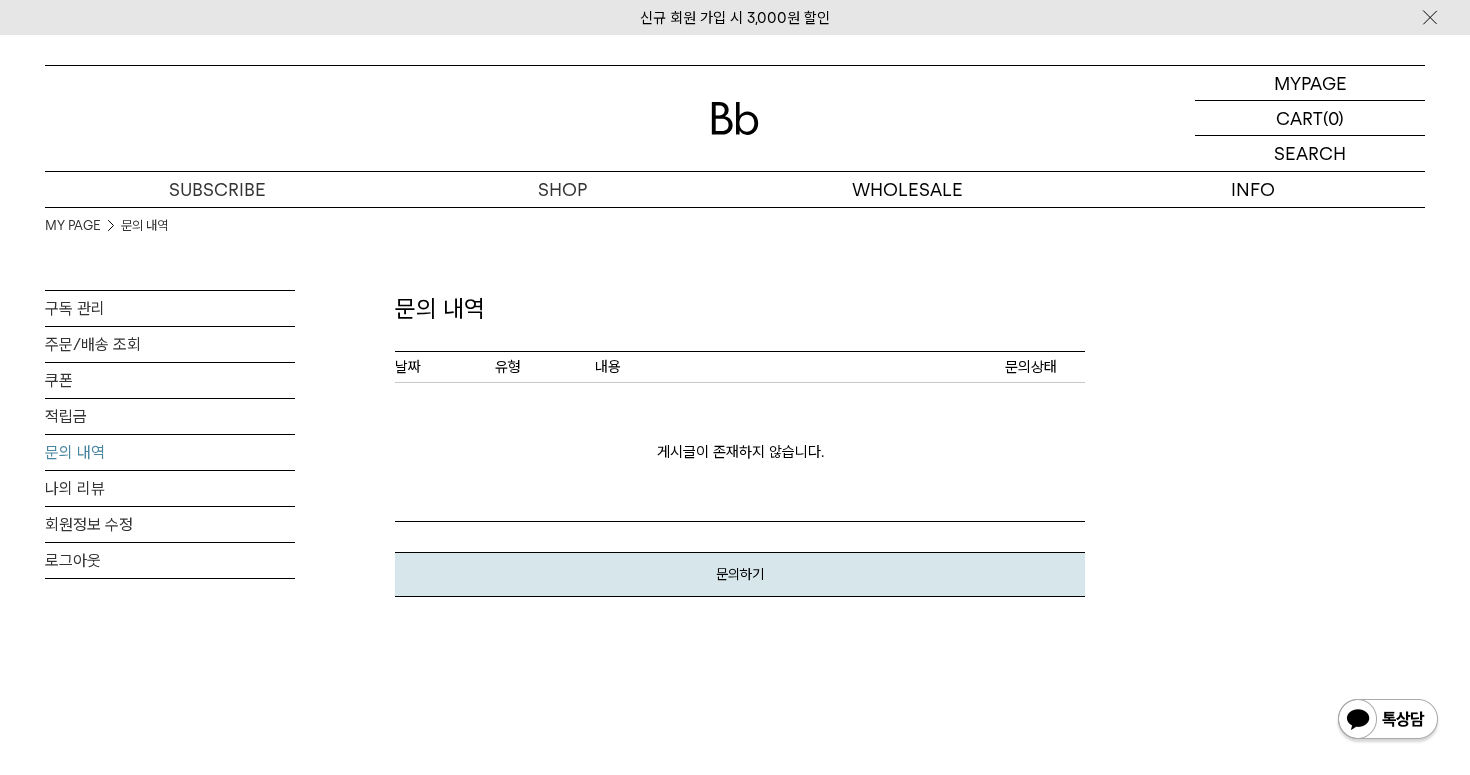 click on "문의하기" at bounding box center (740, 574) 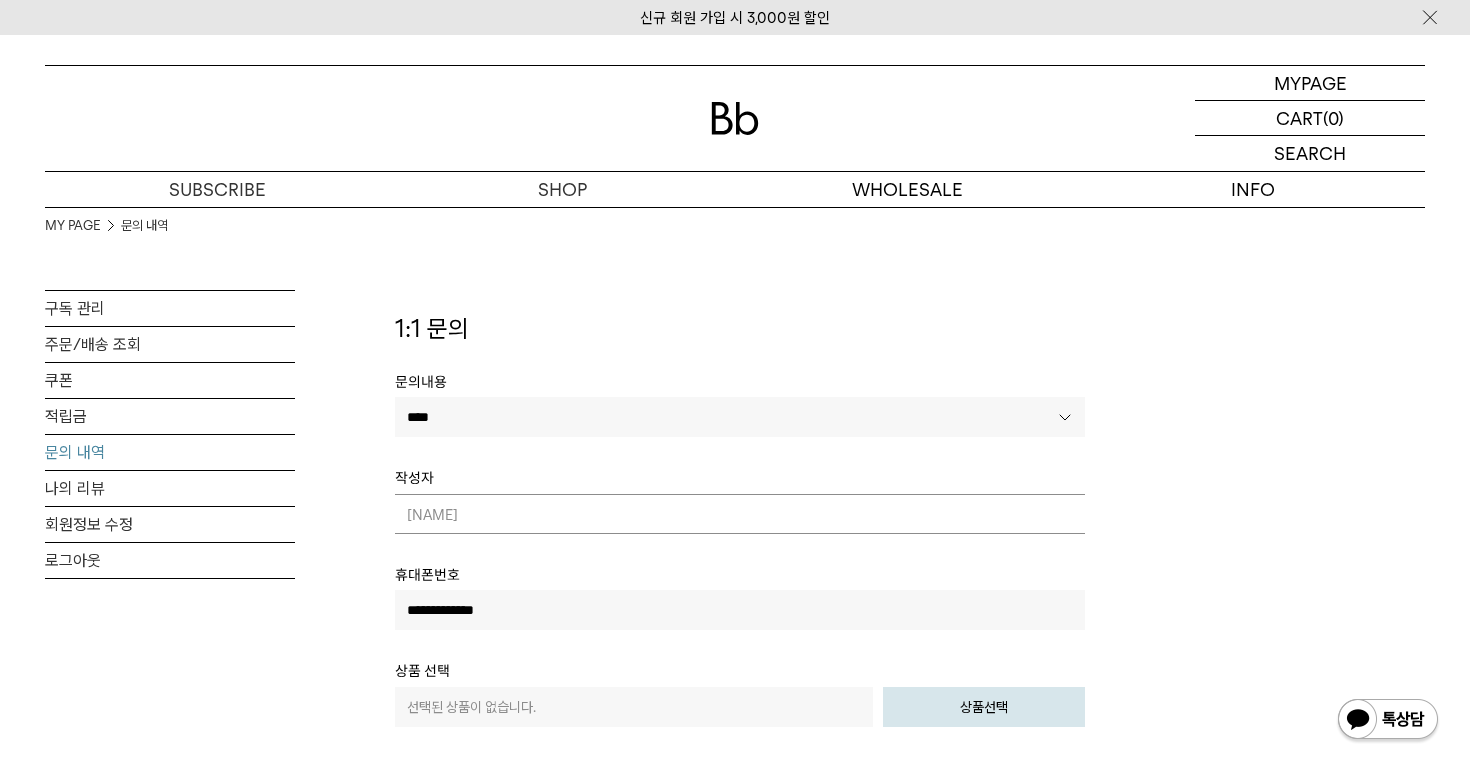 scroll, scrollTop: 0, scrollLeft: 0, axis: both 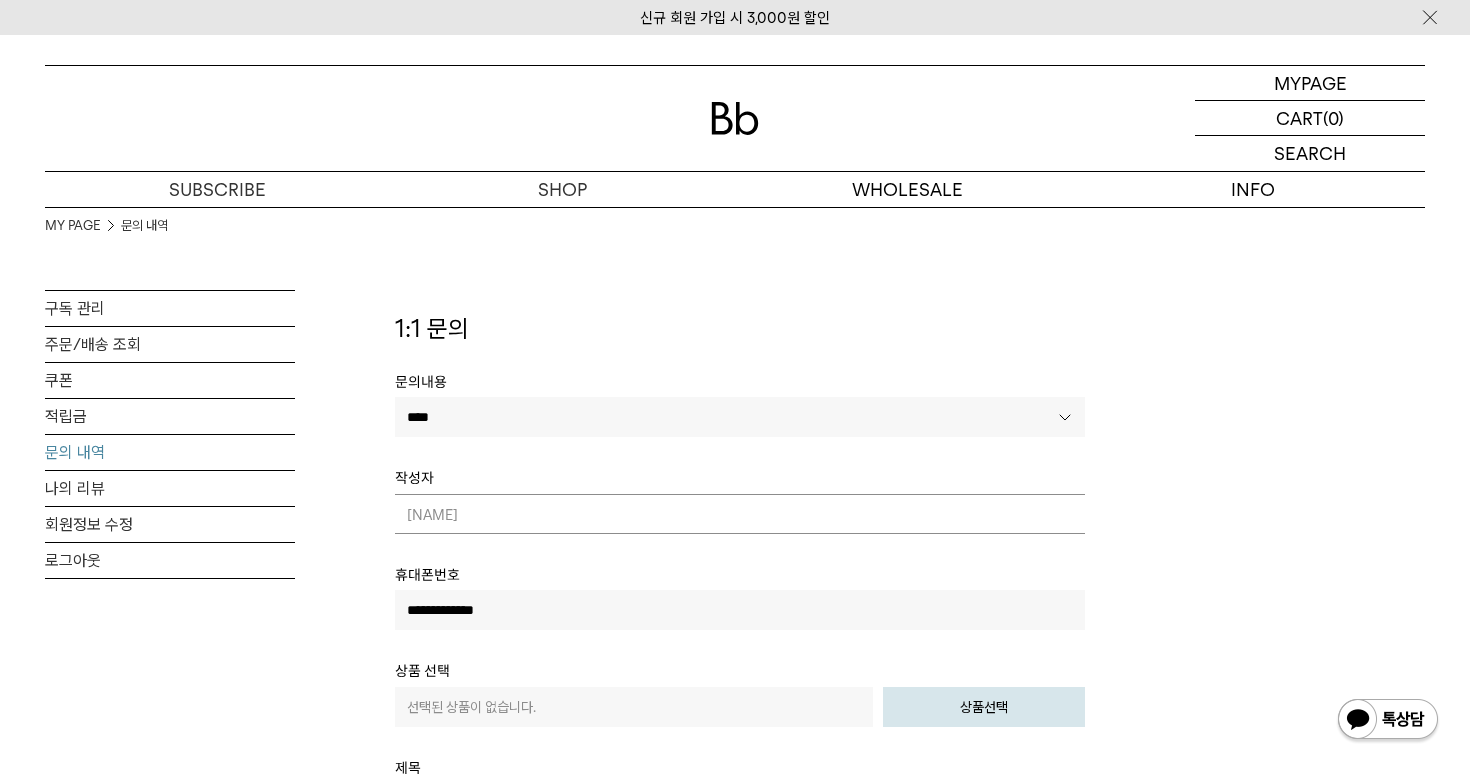 click on "[NAME]" at bounding box center (740, 514) 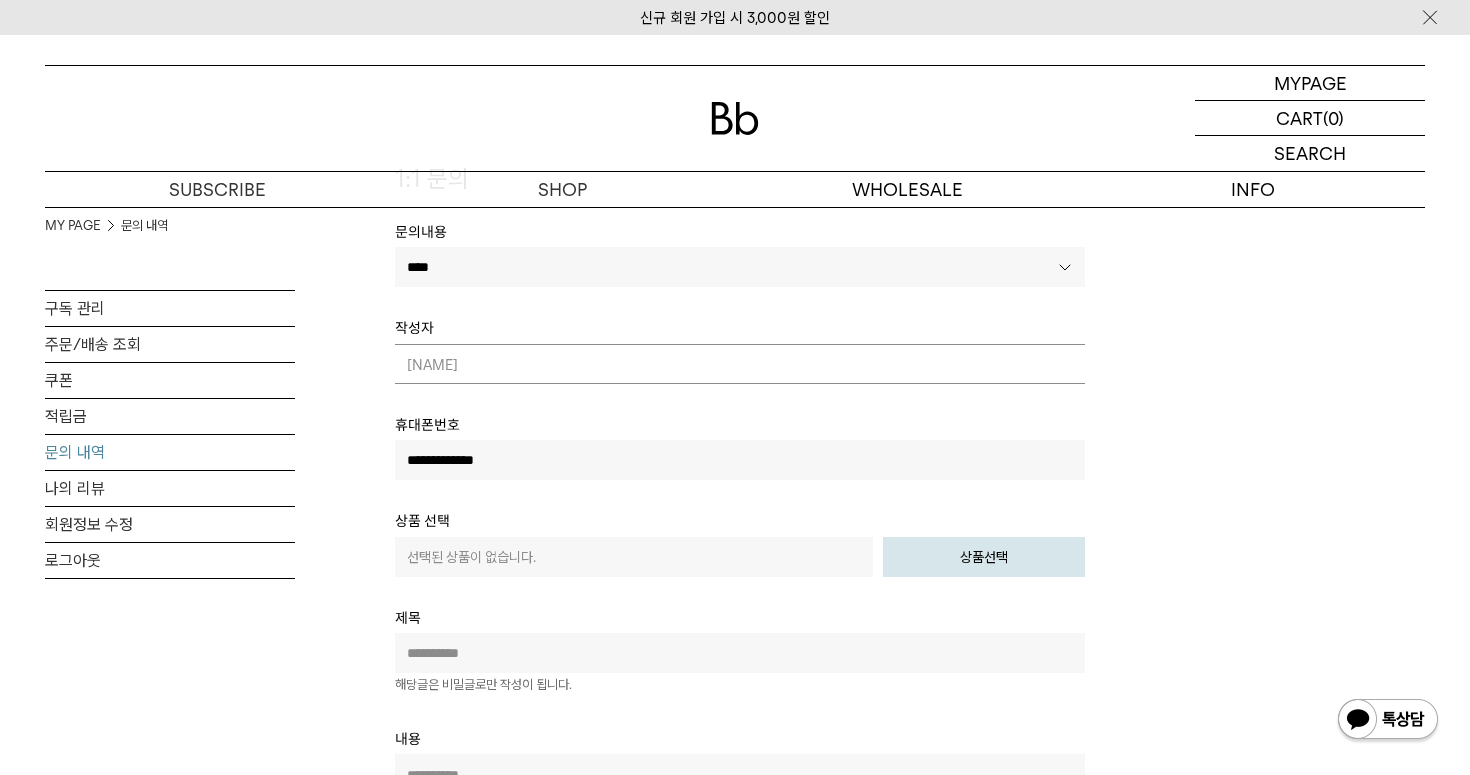scroll, scrollTop: 151, scrollLeft: 0, axis: vertical 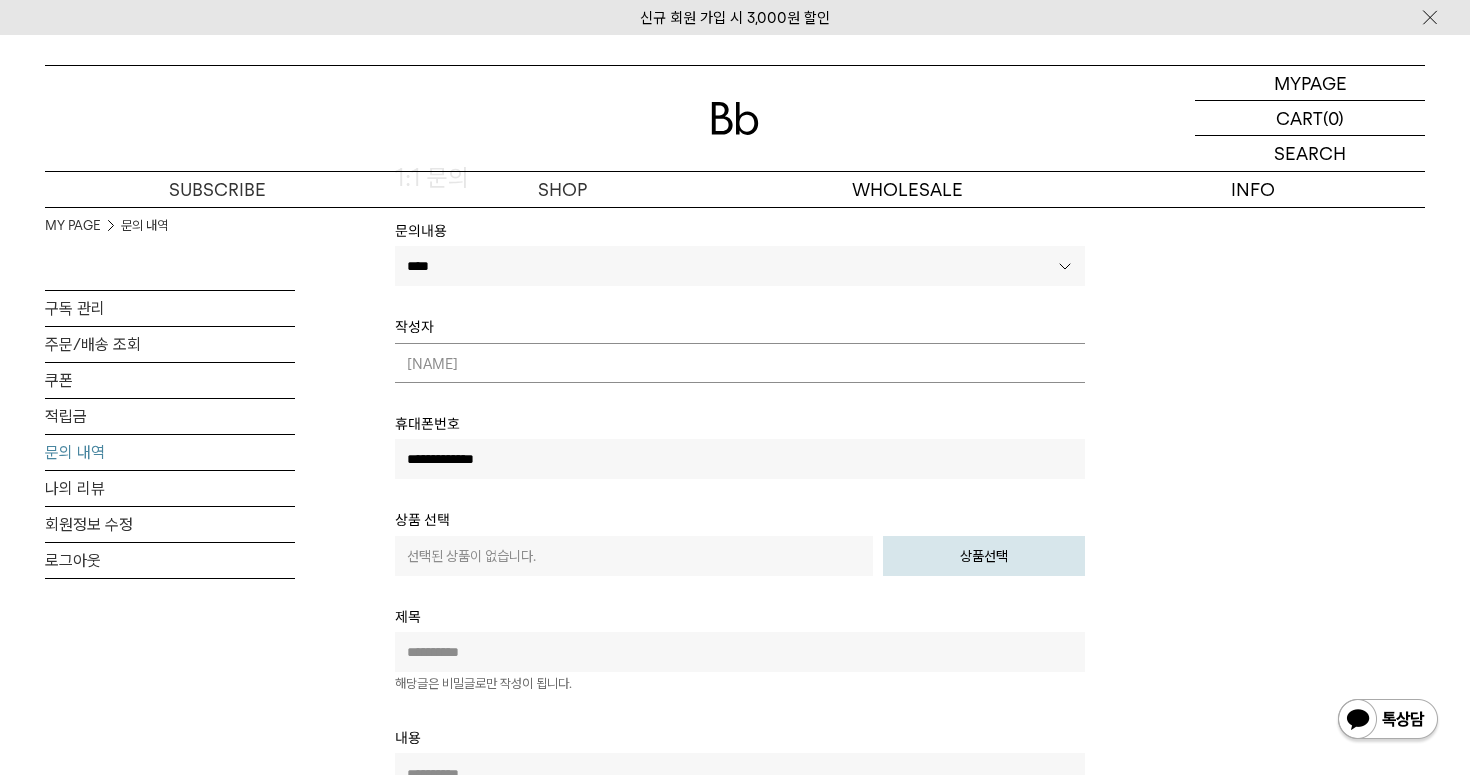 click on "상품선택" at bounding box center (984, 556) 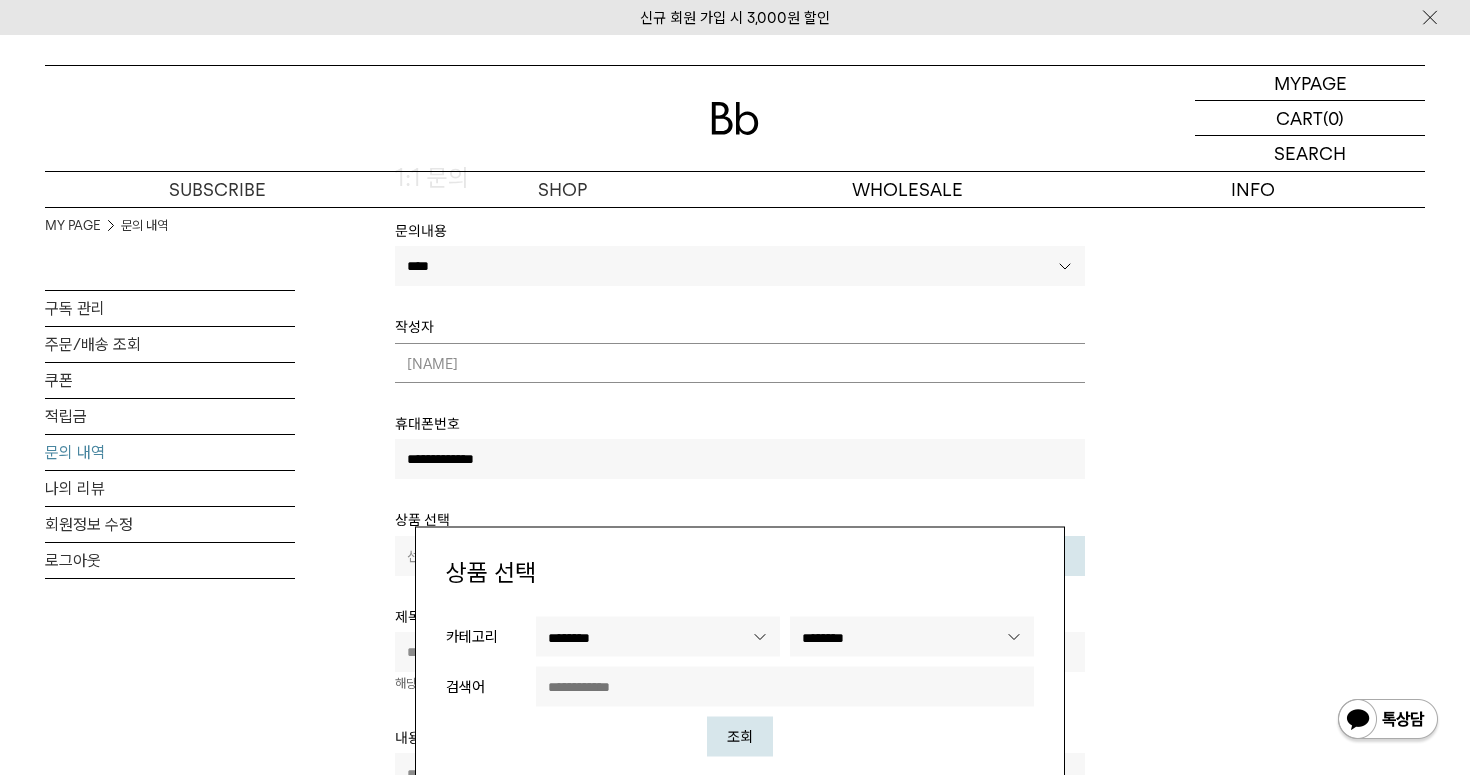 click on "조회" at bounding box center (740, 737) 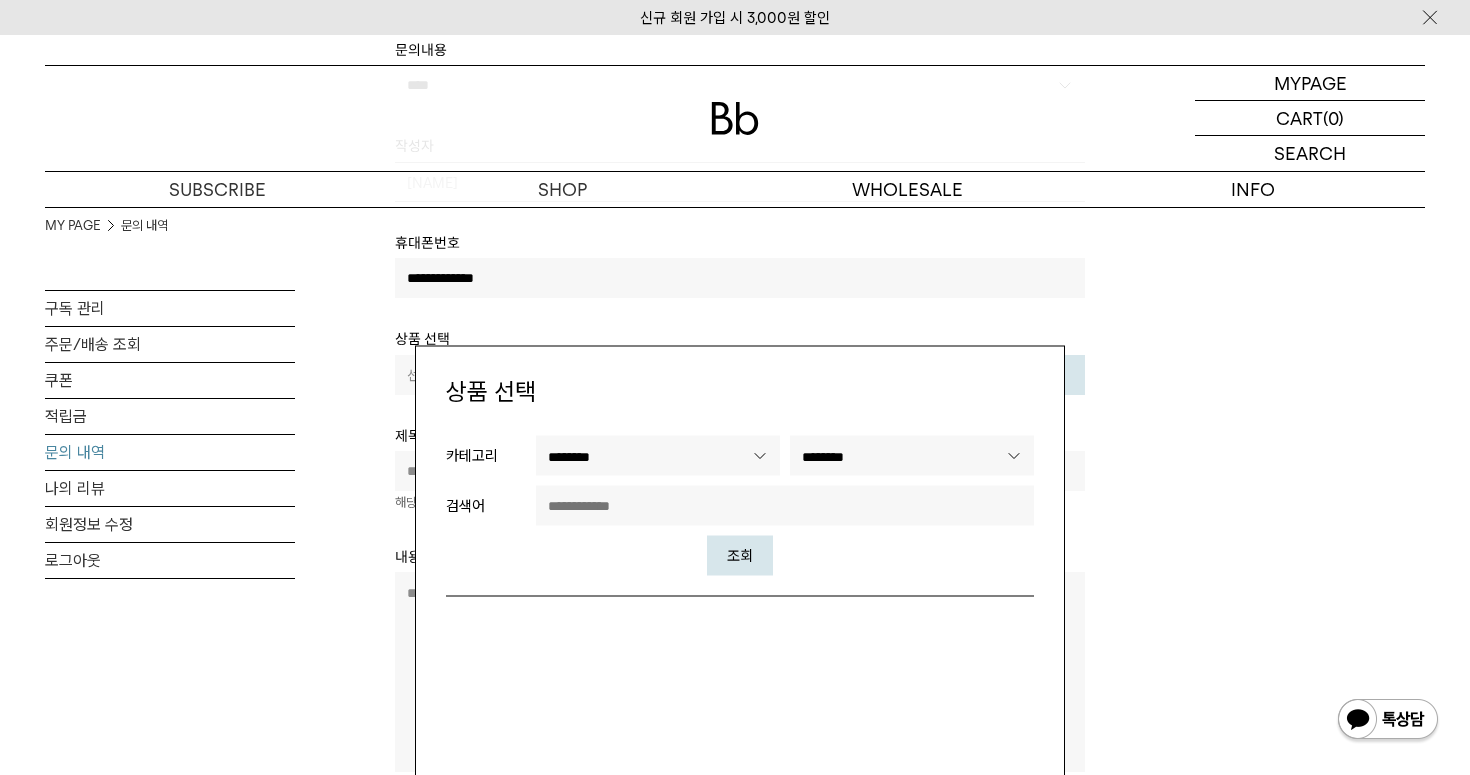 scroll, scrollTop: 111, scrollLeft: 0, axis: vertical 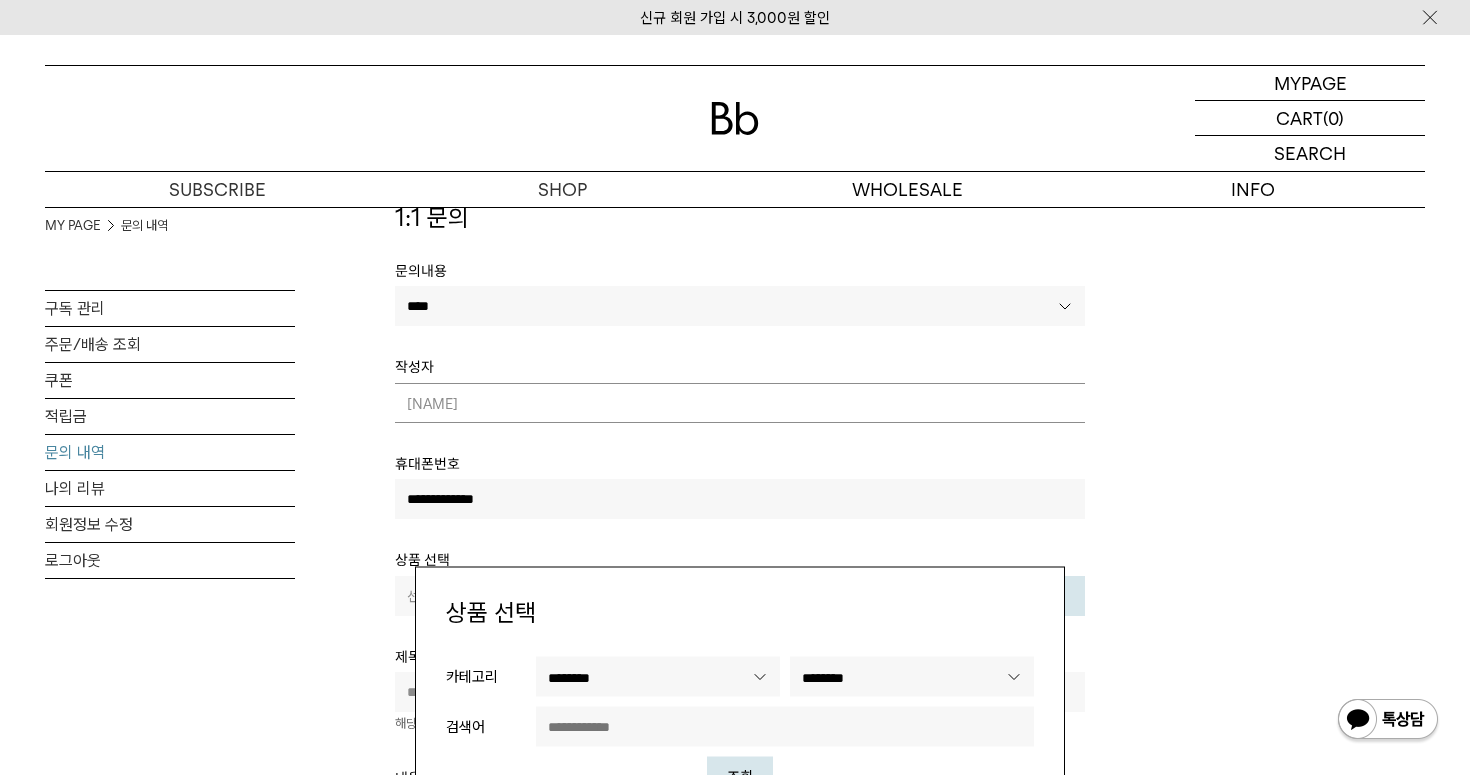 click on "상품 선택" at bounding box center (740, 560) 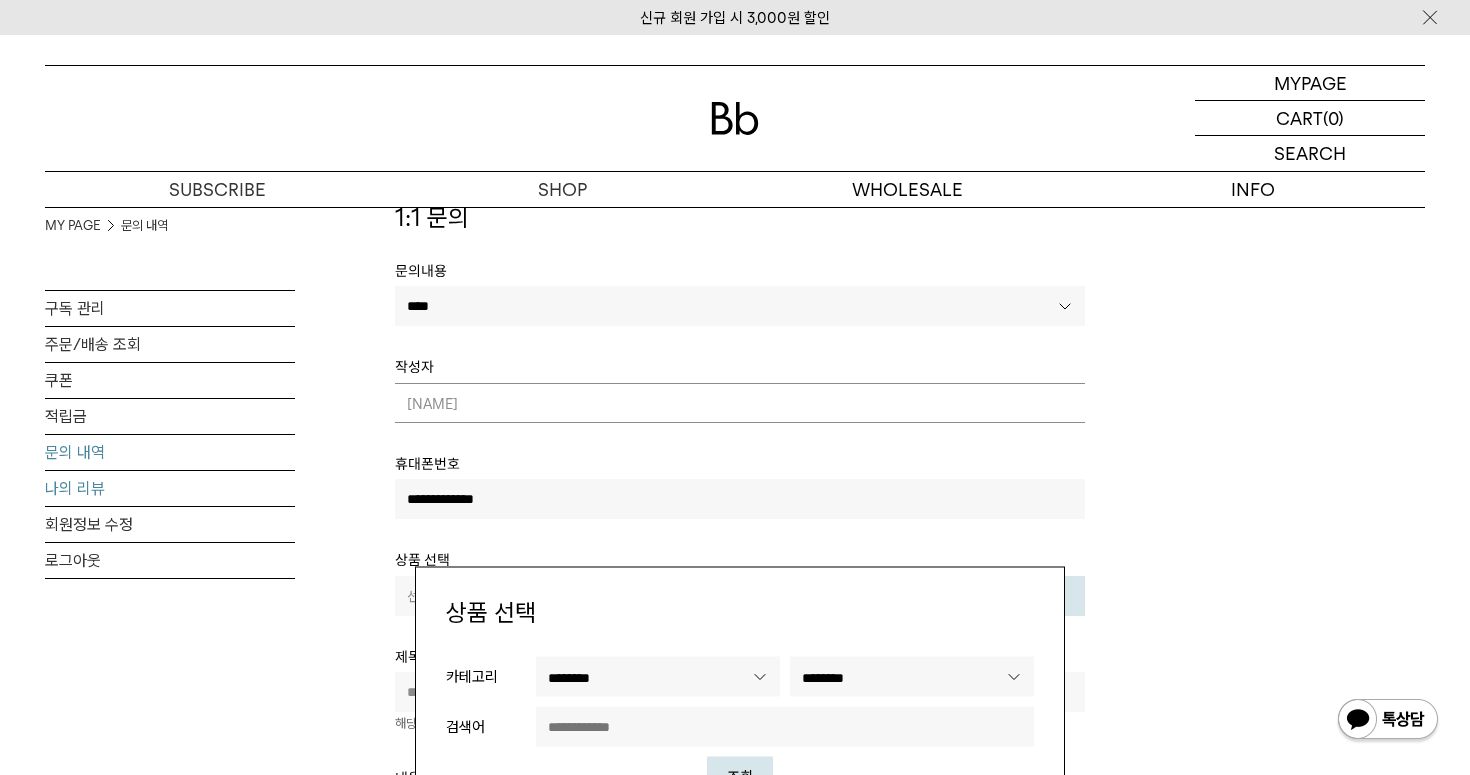 click on "나의 리뷰" at bounding box center (170, 488) 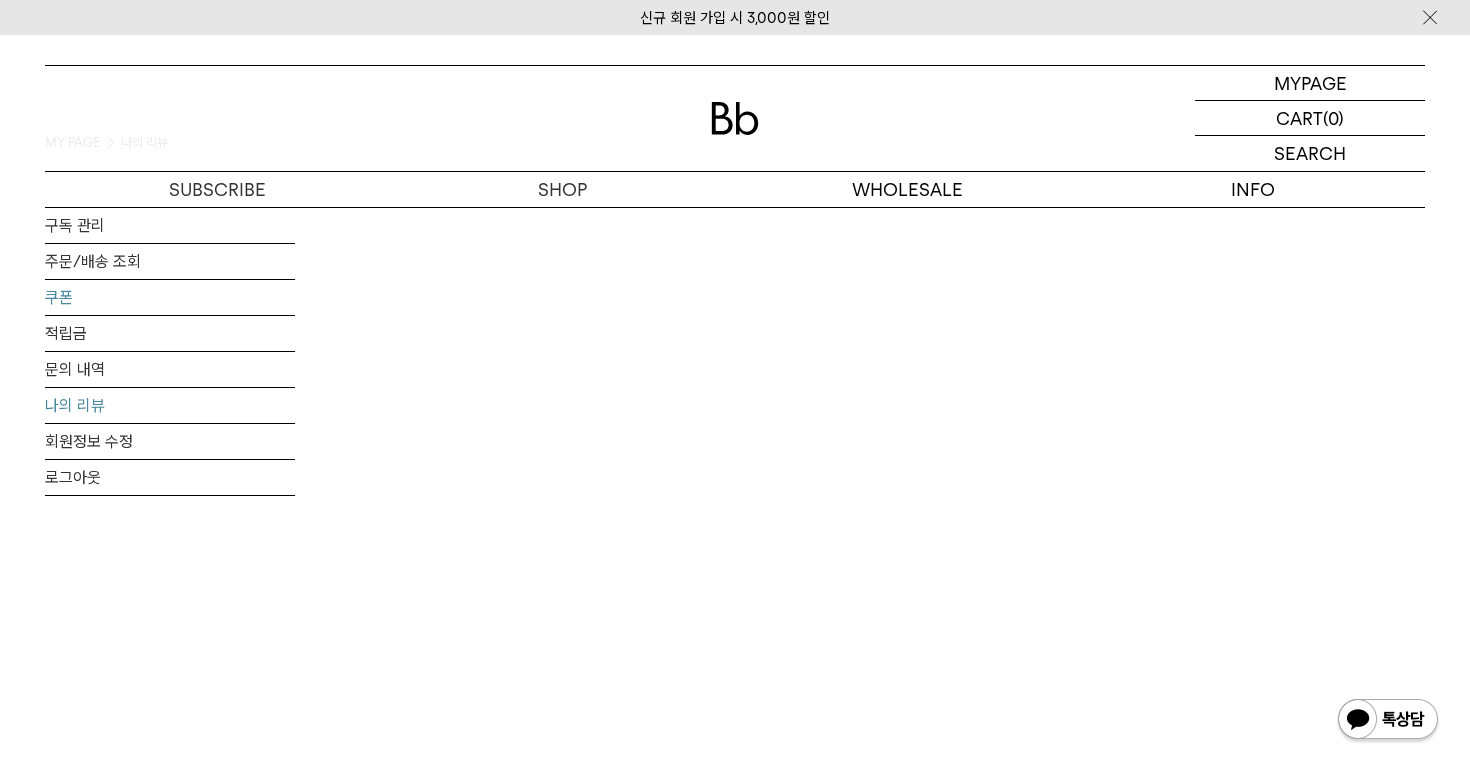 scroll, scrollTop: 0, scrollLeft: 0, axis: both 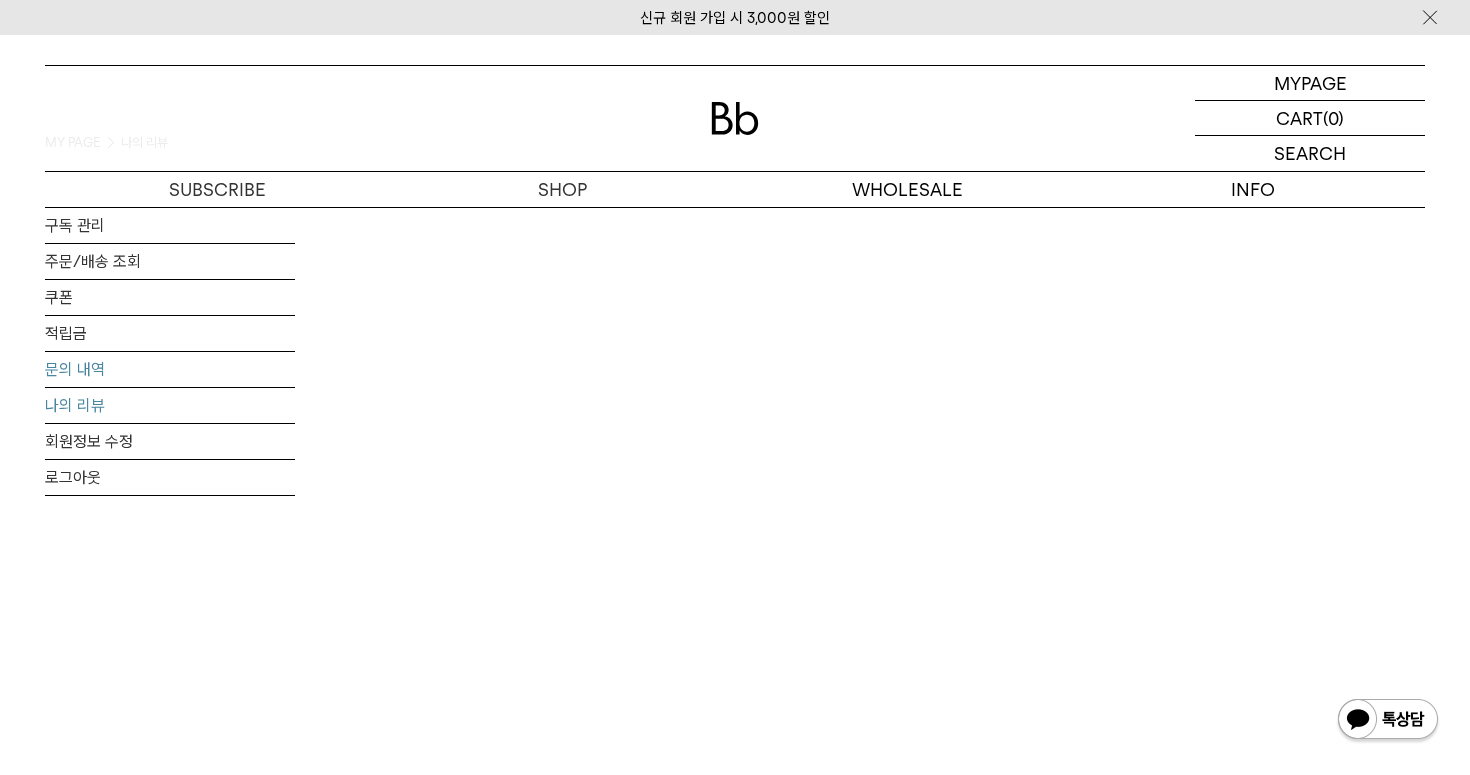 click on "문의 내역" at bounding box center (170, 369) 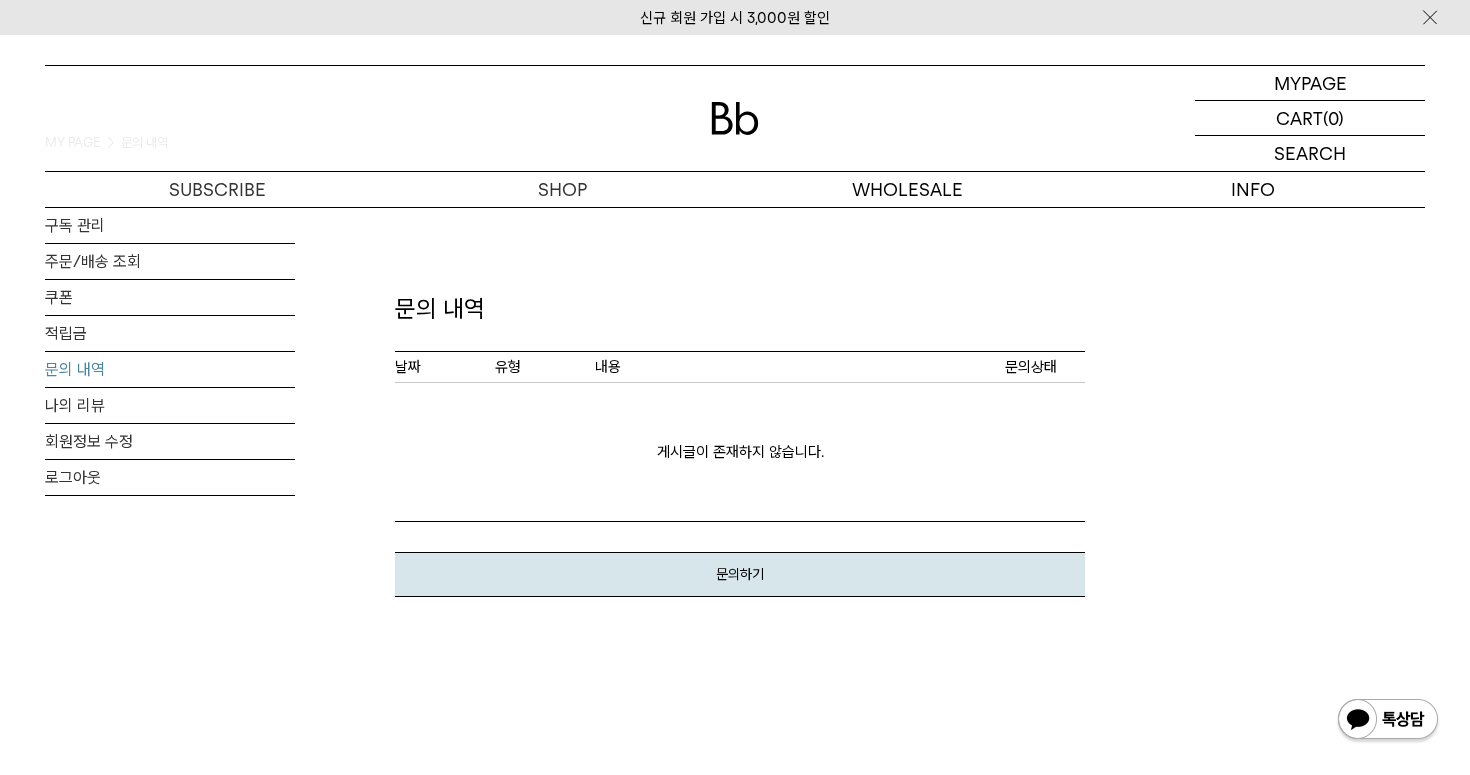 scroll, scrollTop: 0, scrollLeft: 0, axis: both 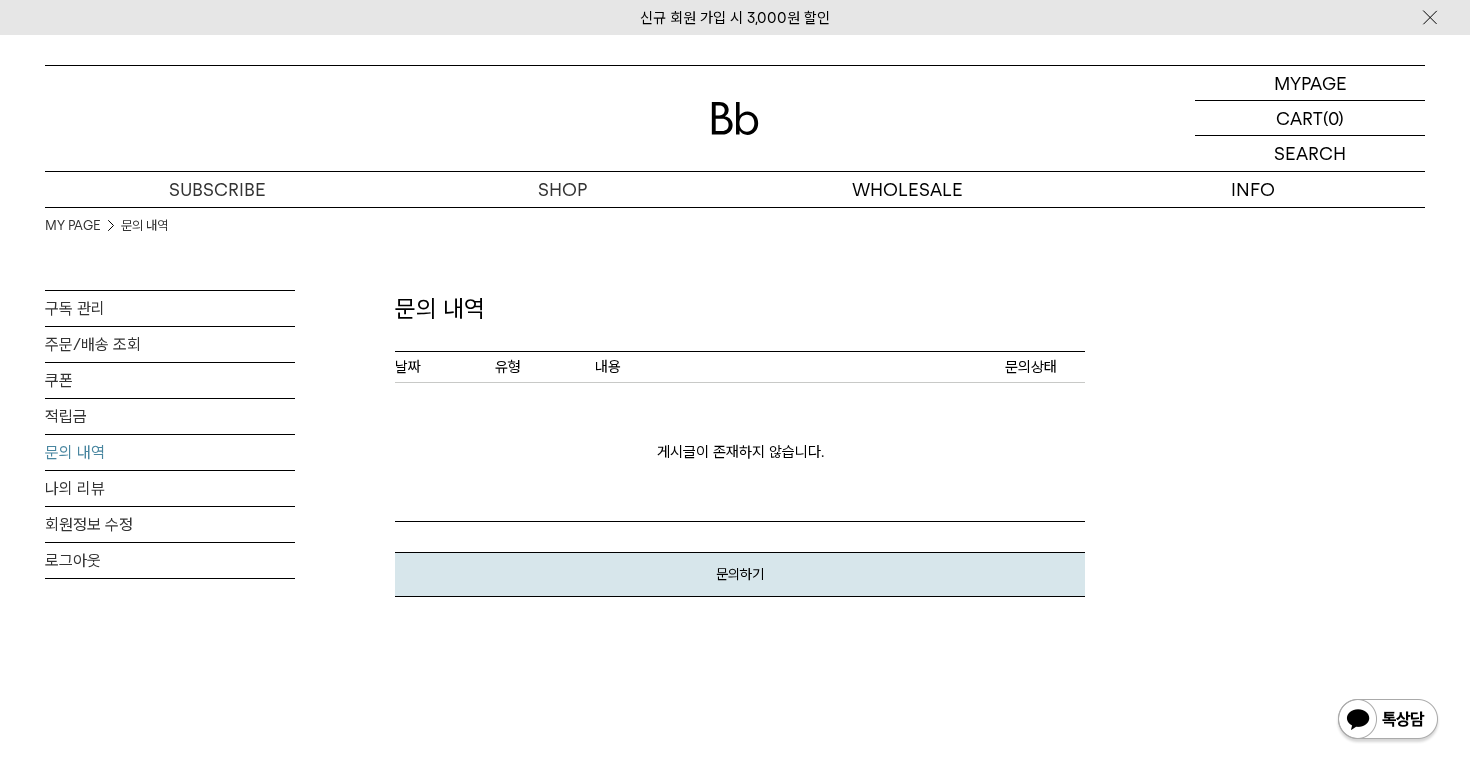 click on "문의하기" at bounding box center (740, 574) 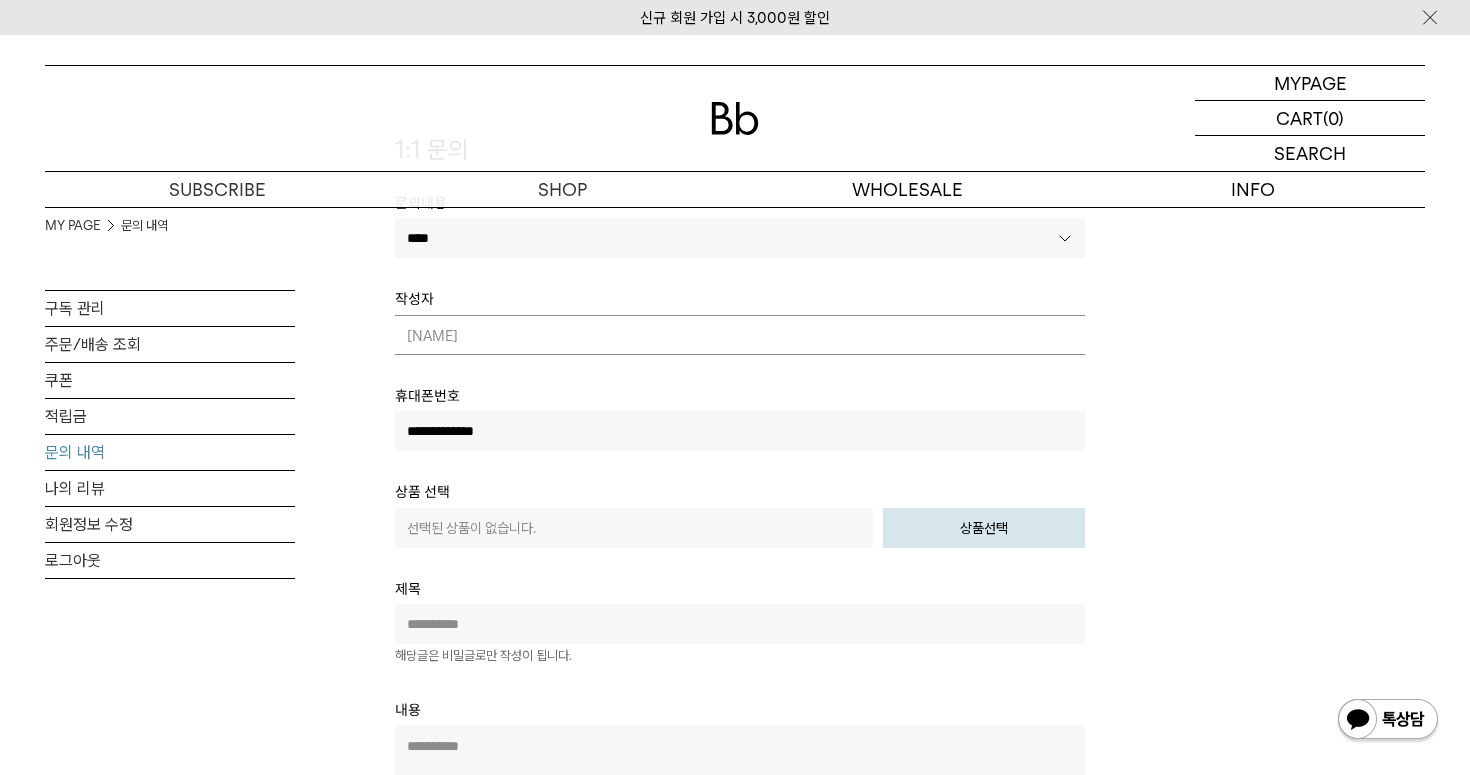 scroll, scrollTop: 195, scrollLeft: 0, axis: vertical 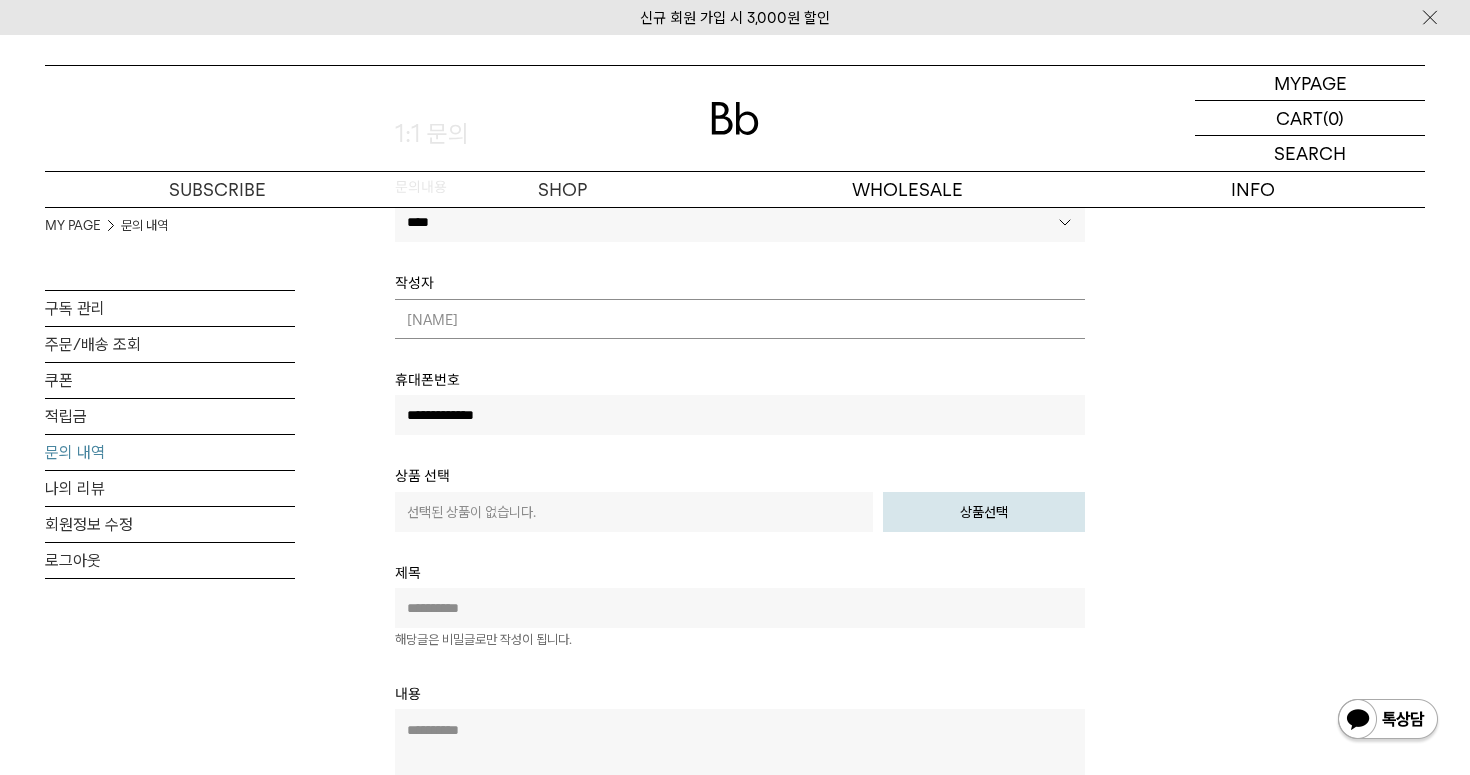 select on "**" 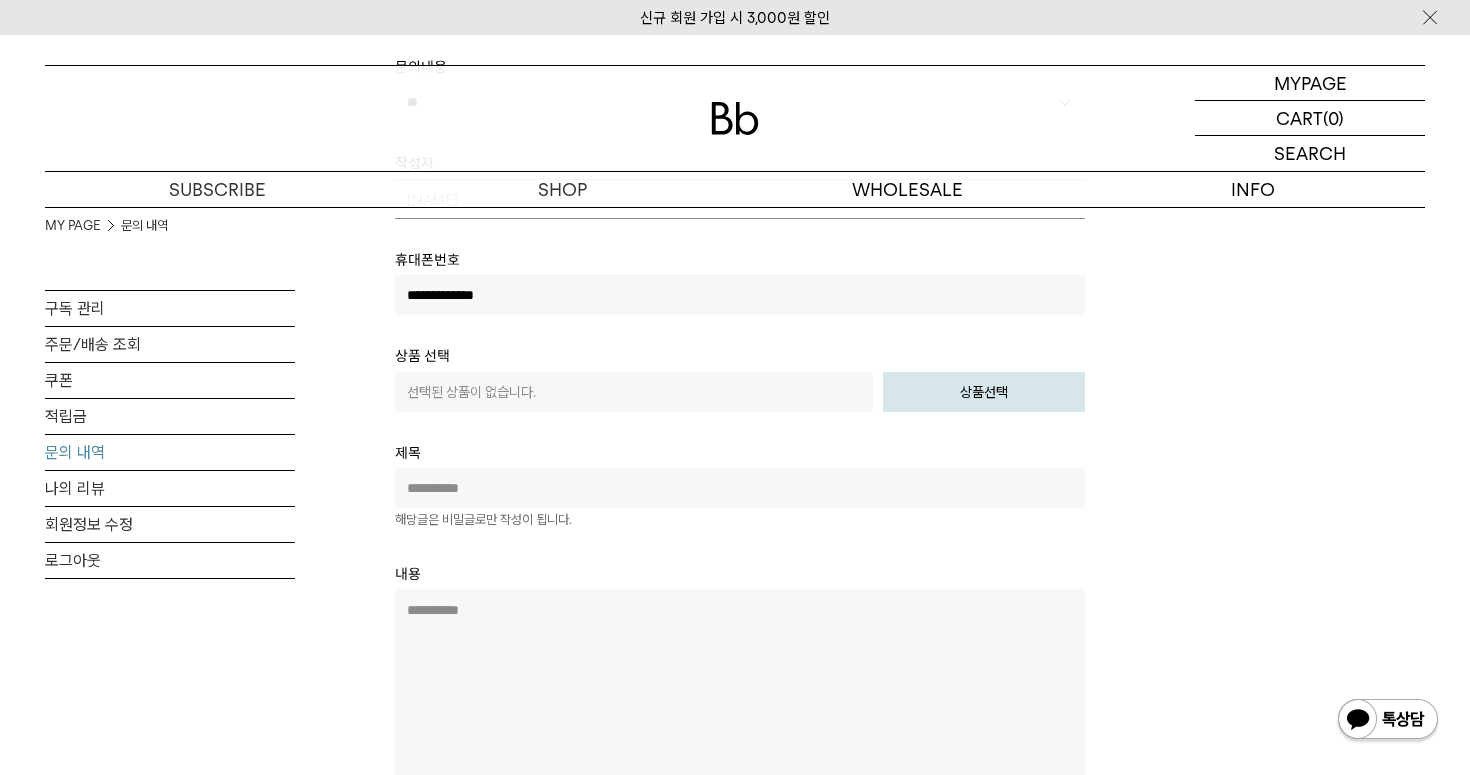 scroll, scrollTop: 317, scrollLeft: 0, axis: vertical 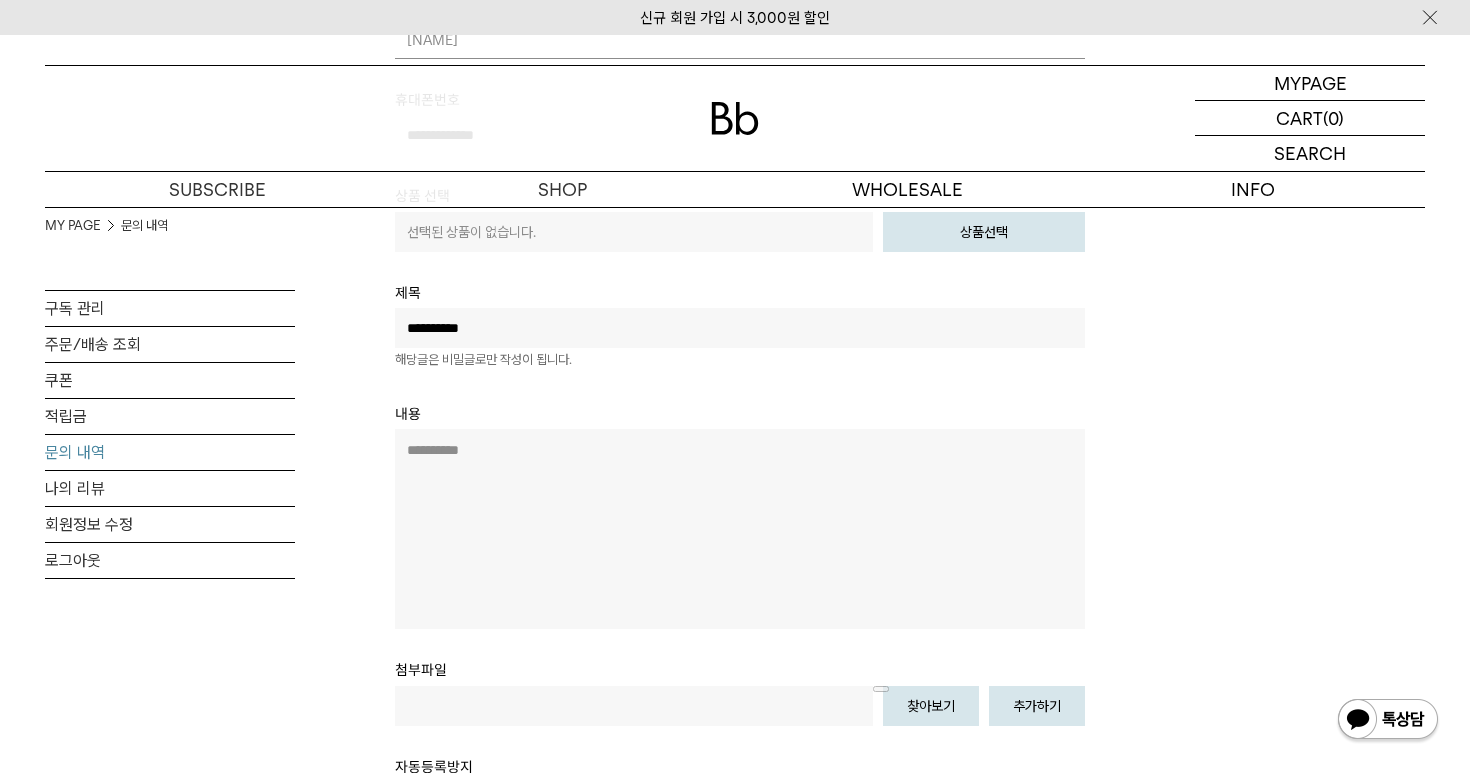 type on "**********" 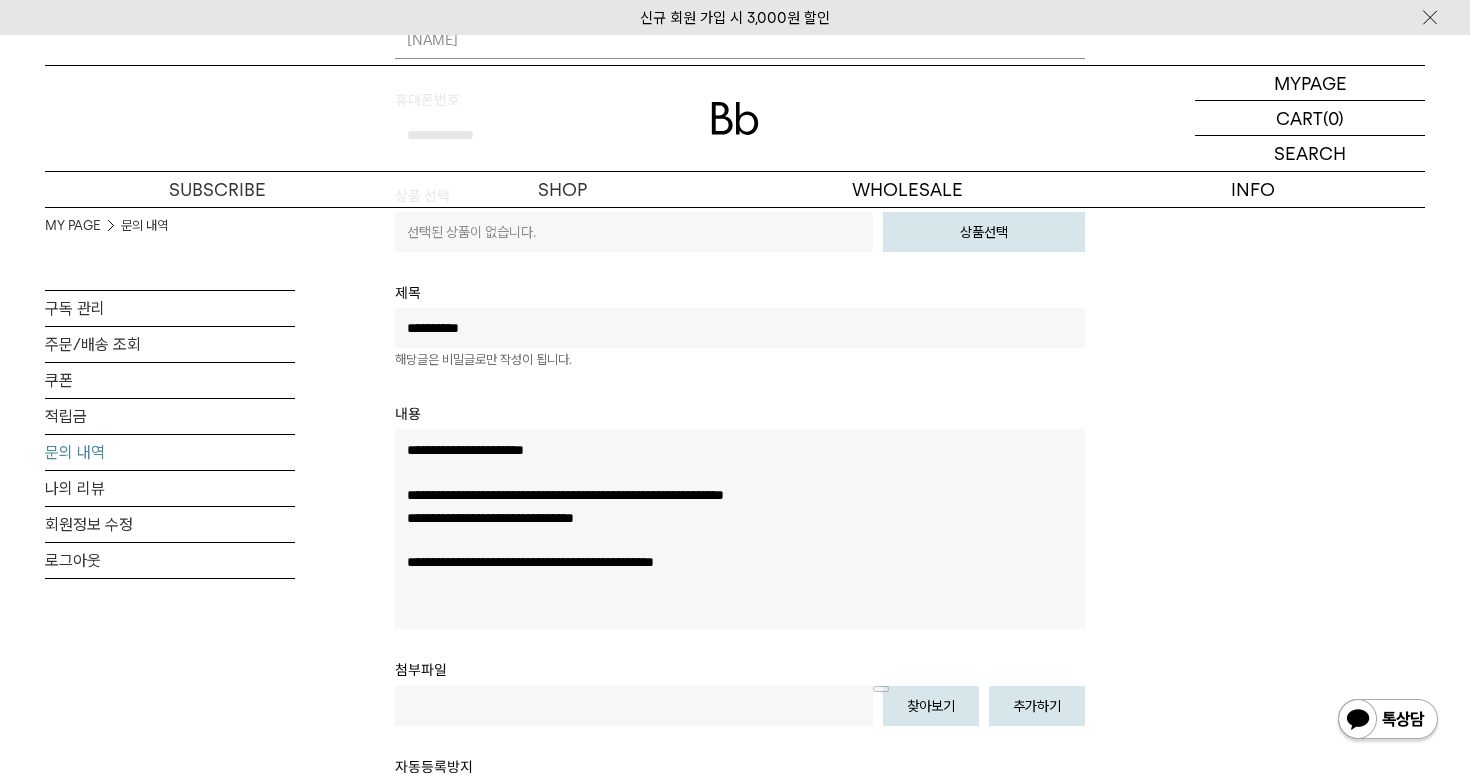 click on "**********" at bounding box center [740, 529] 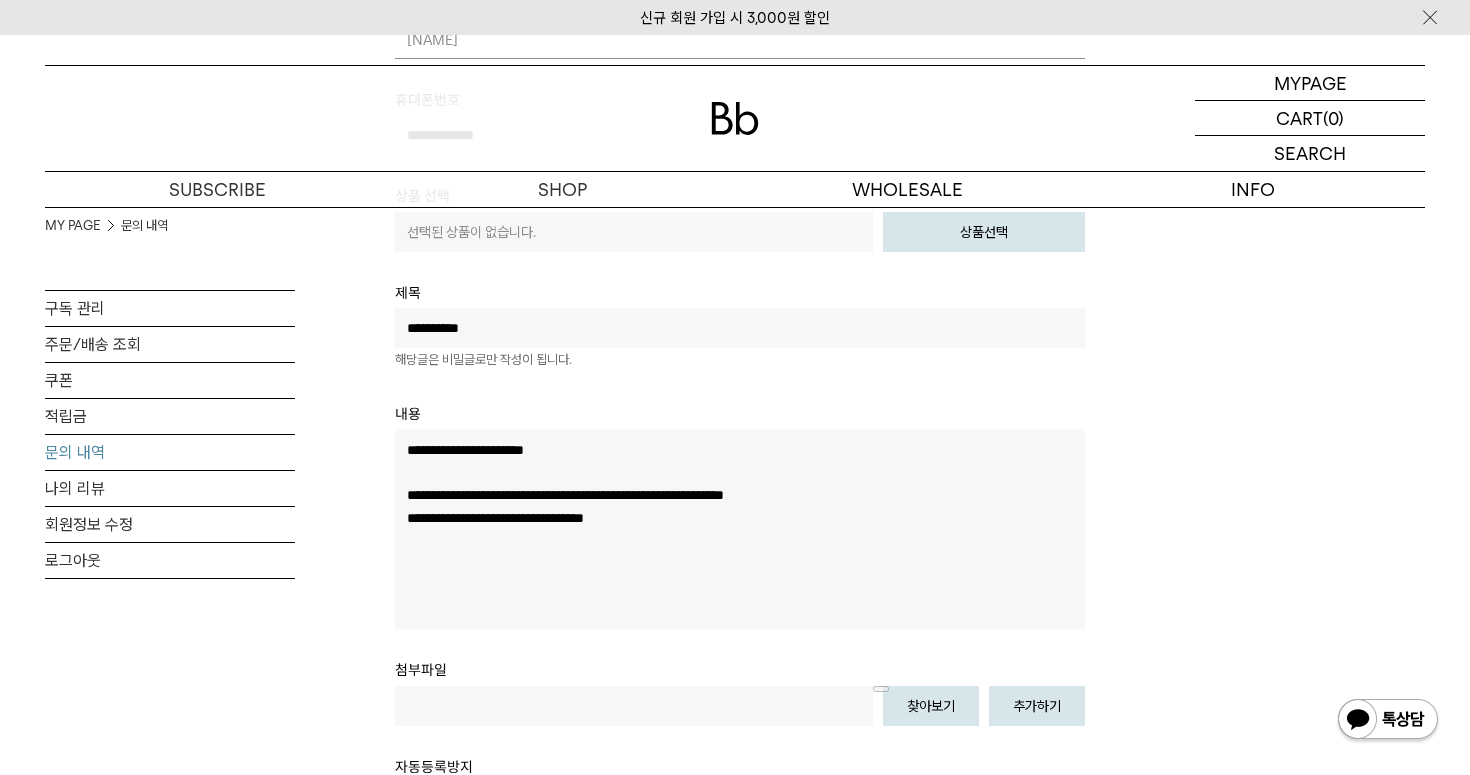click on "**********" at bounding box center [740, 529] 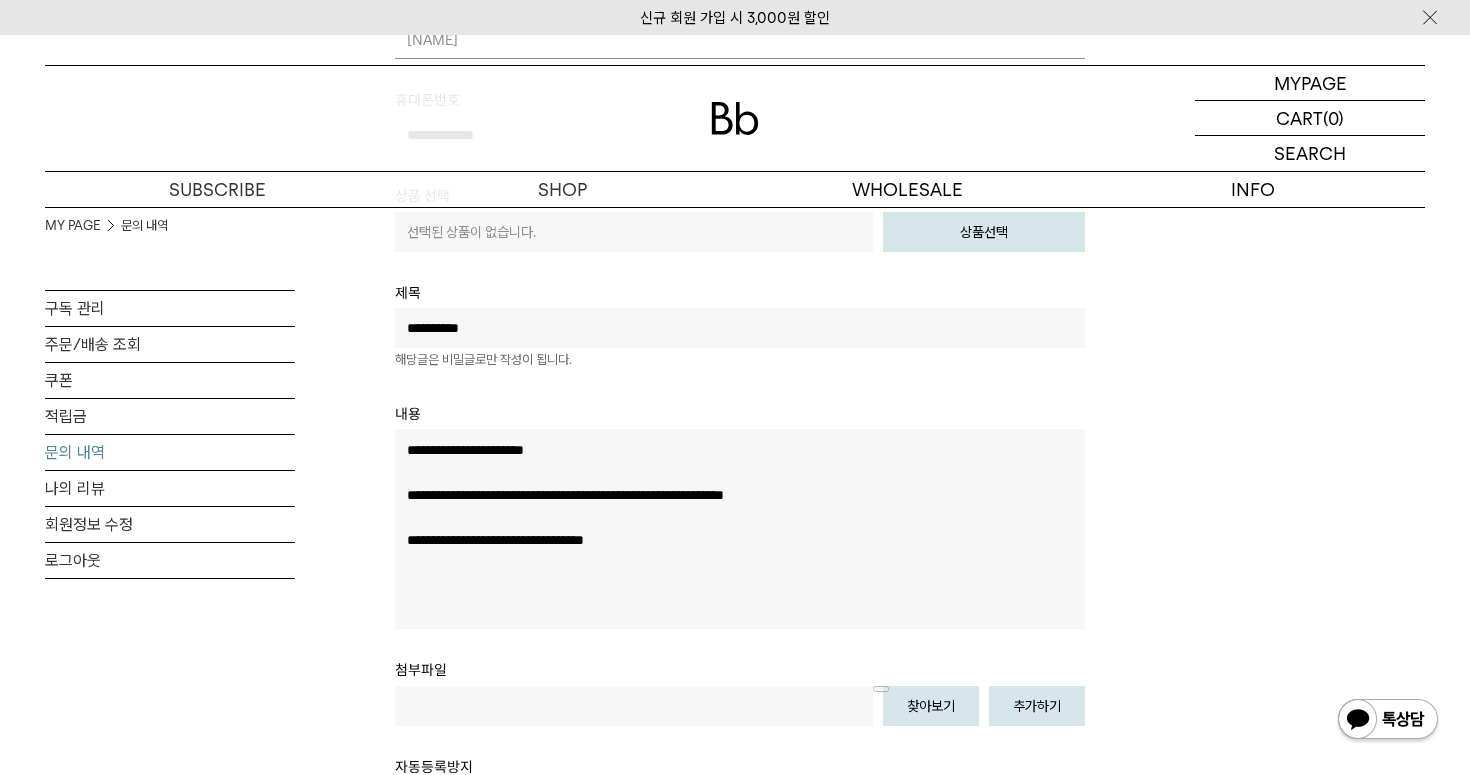 paste on "**********" 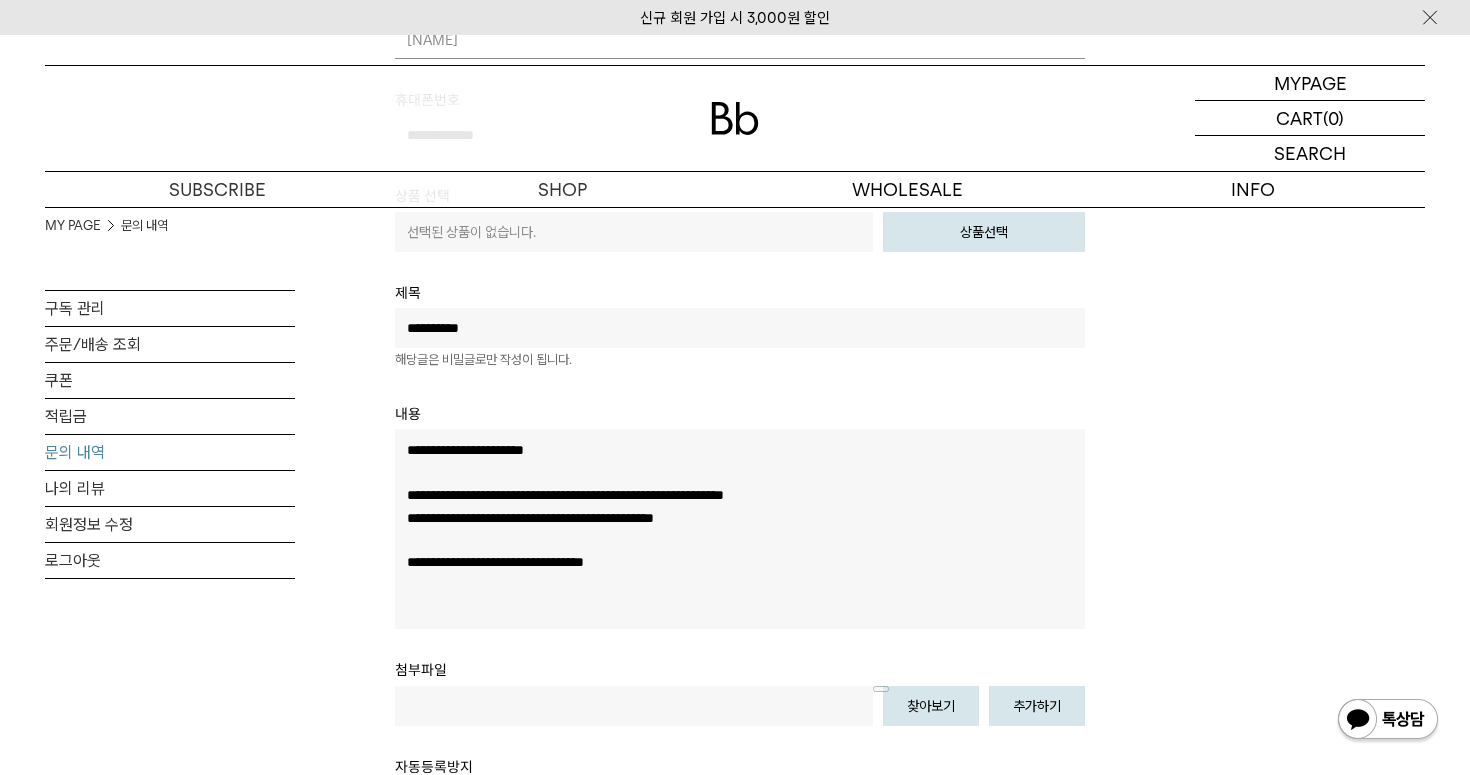 click on "MY PAGE
문의 내역
구독 관리
주문/배송 조회
쿠폰
적립금
문의 내역
나의 리뷰
회원정보 수정
로그아웃" at bounding box center (735, 445) 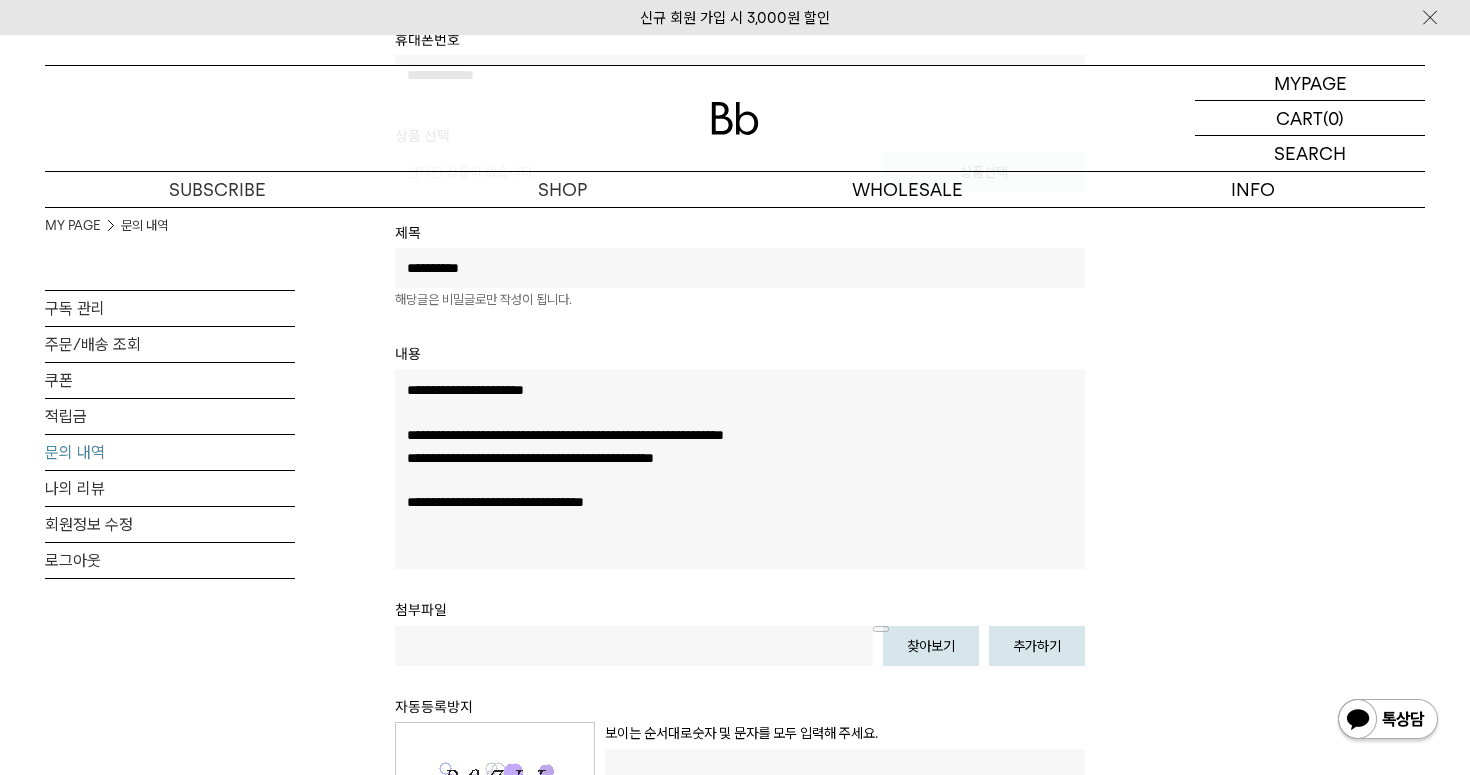 scroll, scrollTop: 554, scrollLeft: 0, axis: vertical 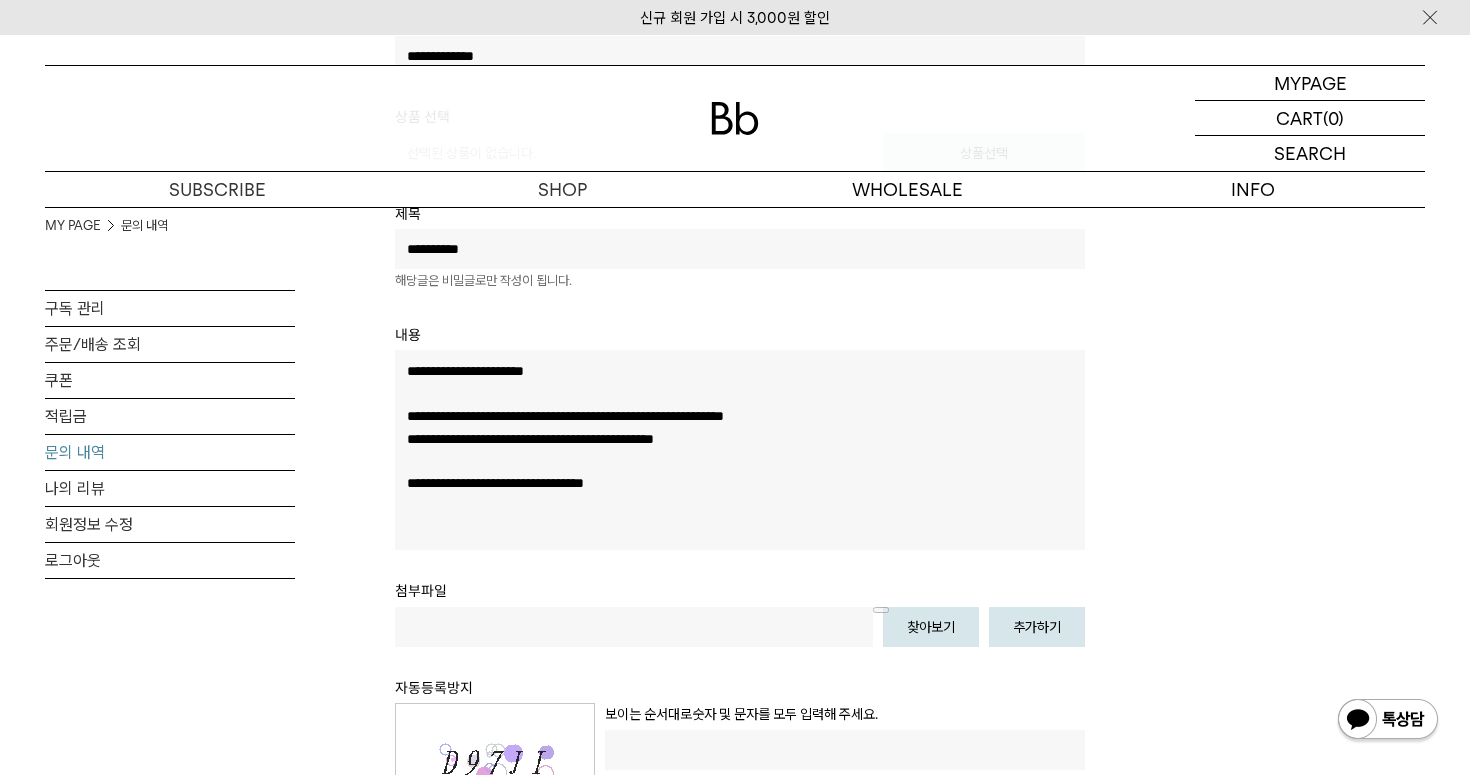 drag, startPoint x: 461, startPoint y: 477, endPoint x: 519, endPoint y: 477, distance: 58 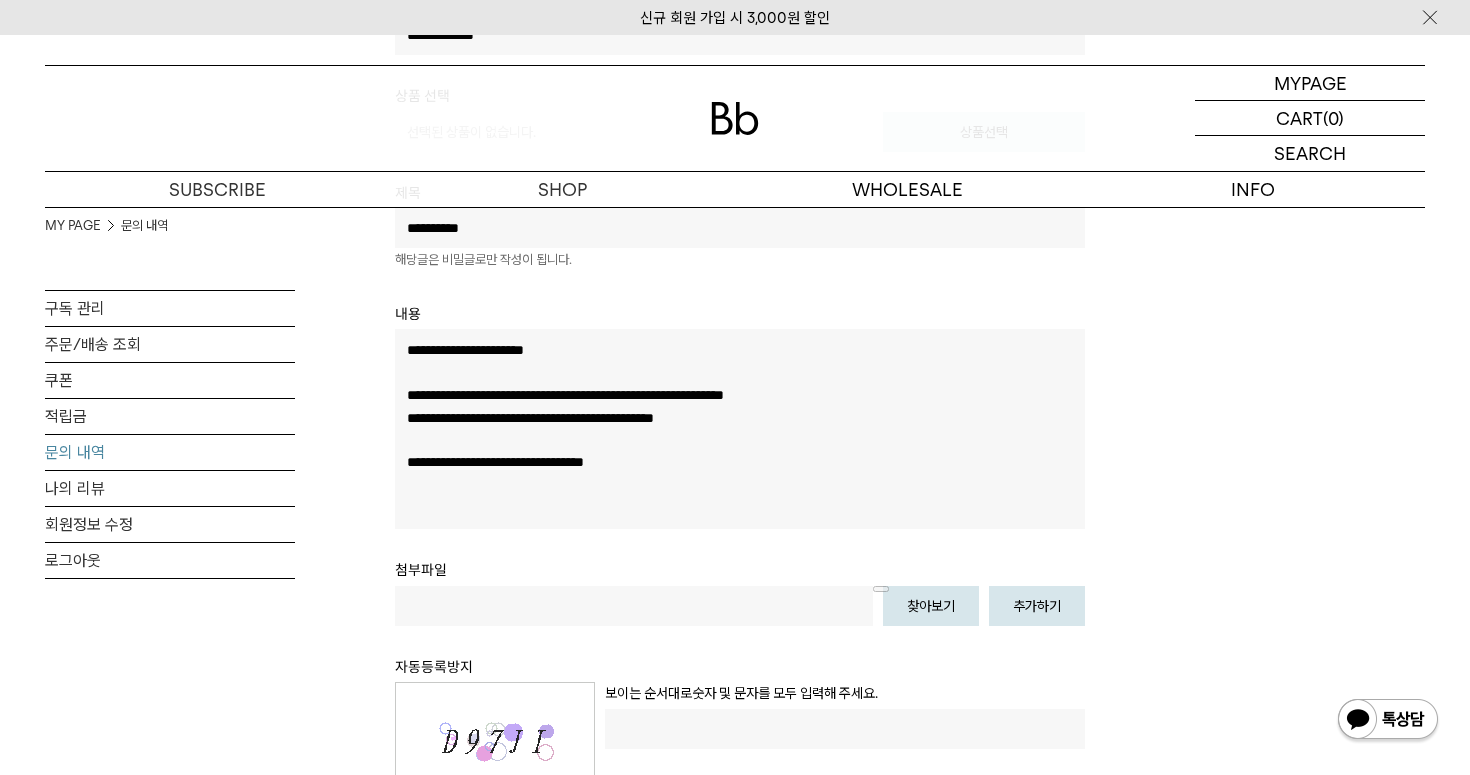 scroll, scrollTop: 579, scrollLeft: 0, axis: vertical 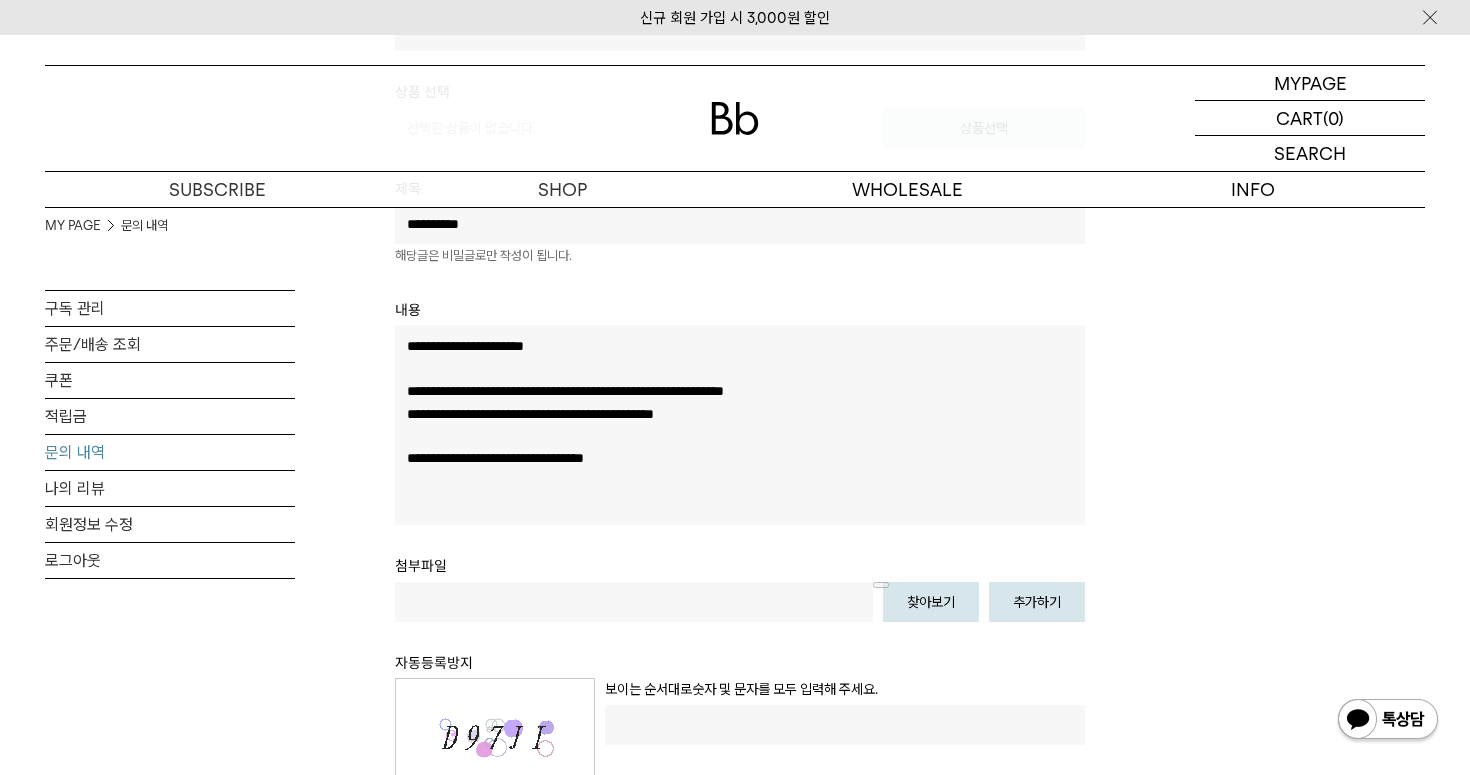 type on "**********" 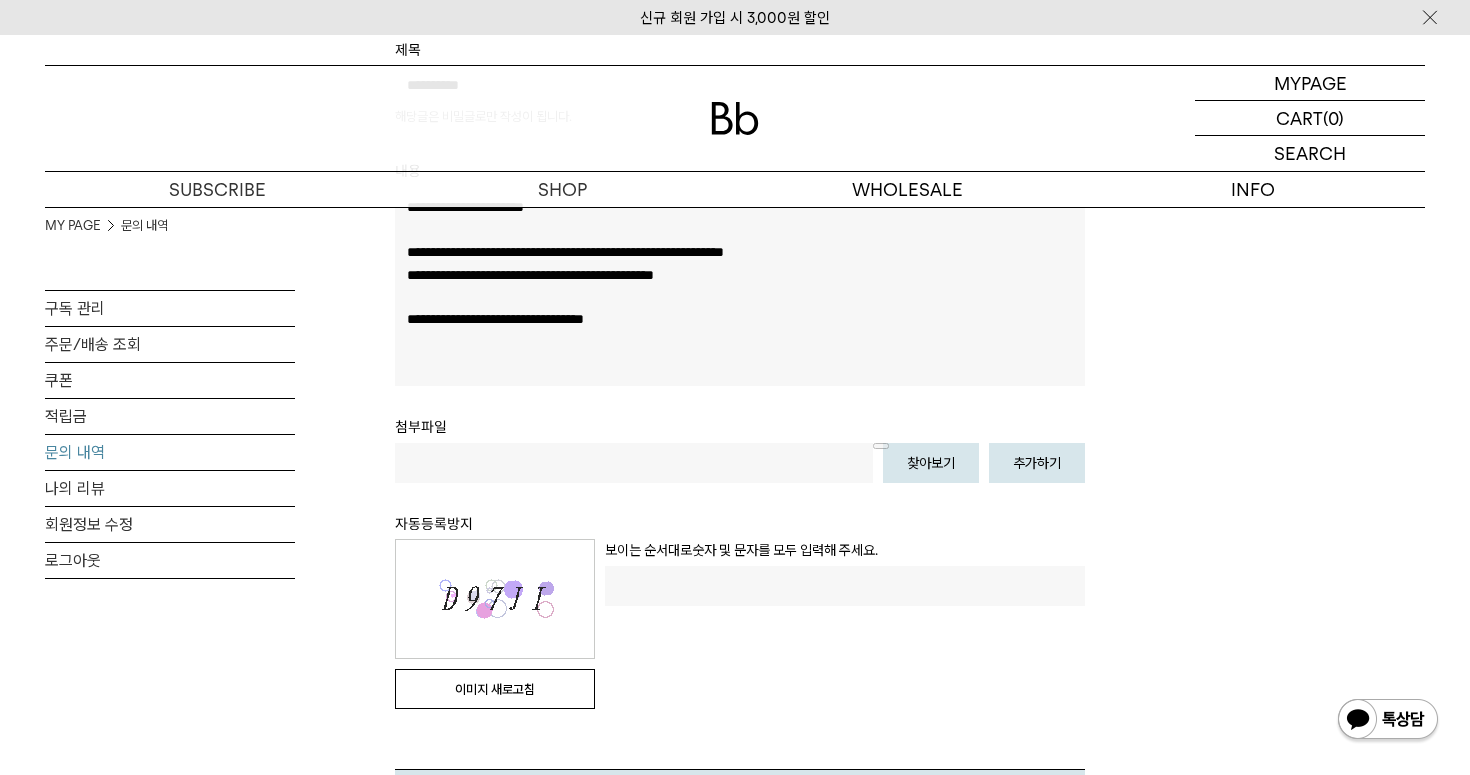 scroll, scrollTop: 720, scrollLeft: 0, axis: vertical 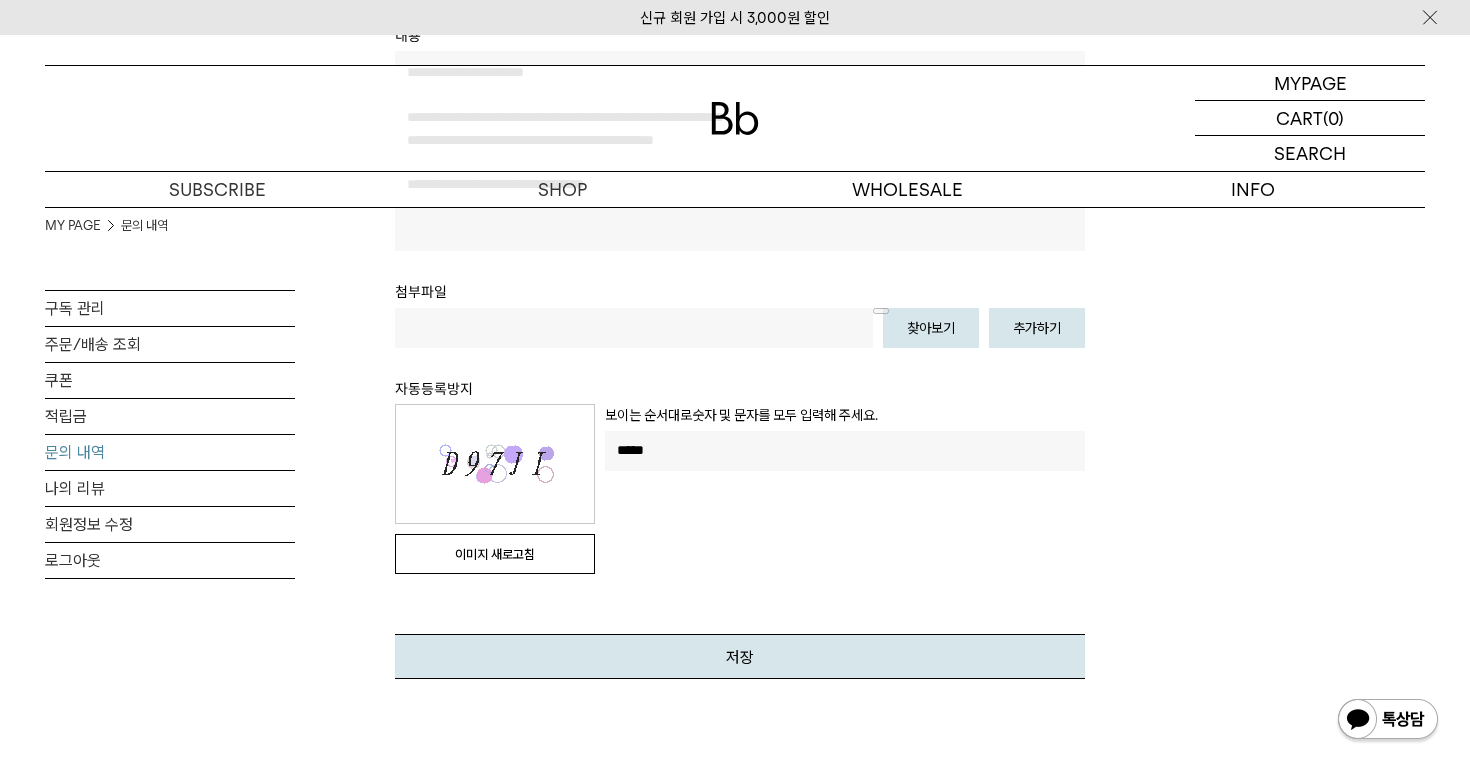 type on "*****" 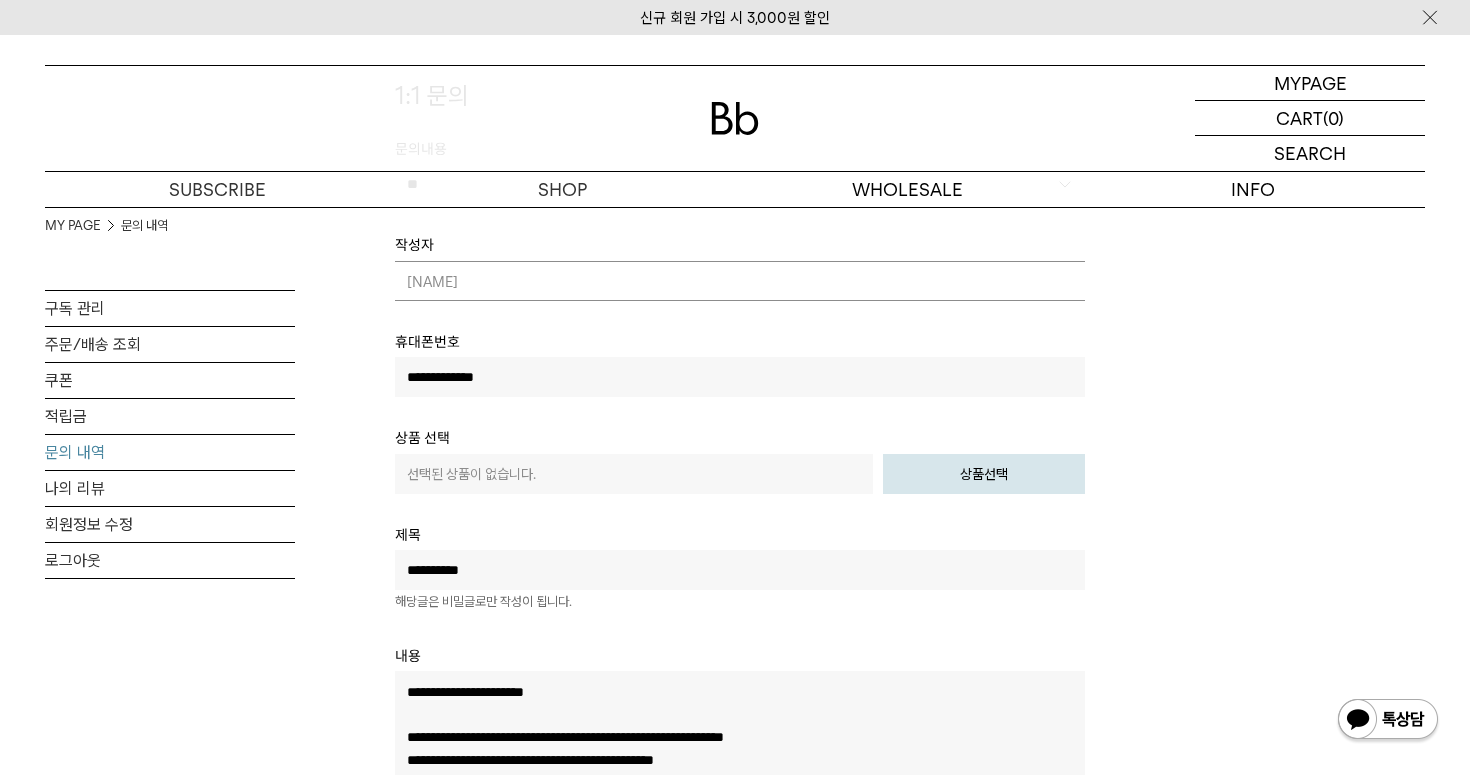 scroll, scrollTop: 202, scrollLeft: 0, axis: vertical 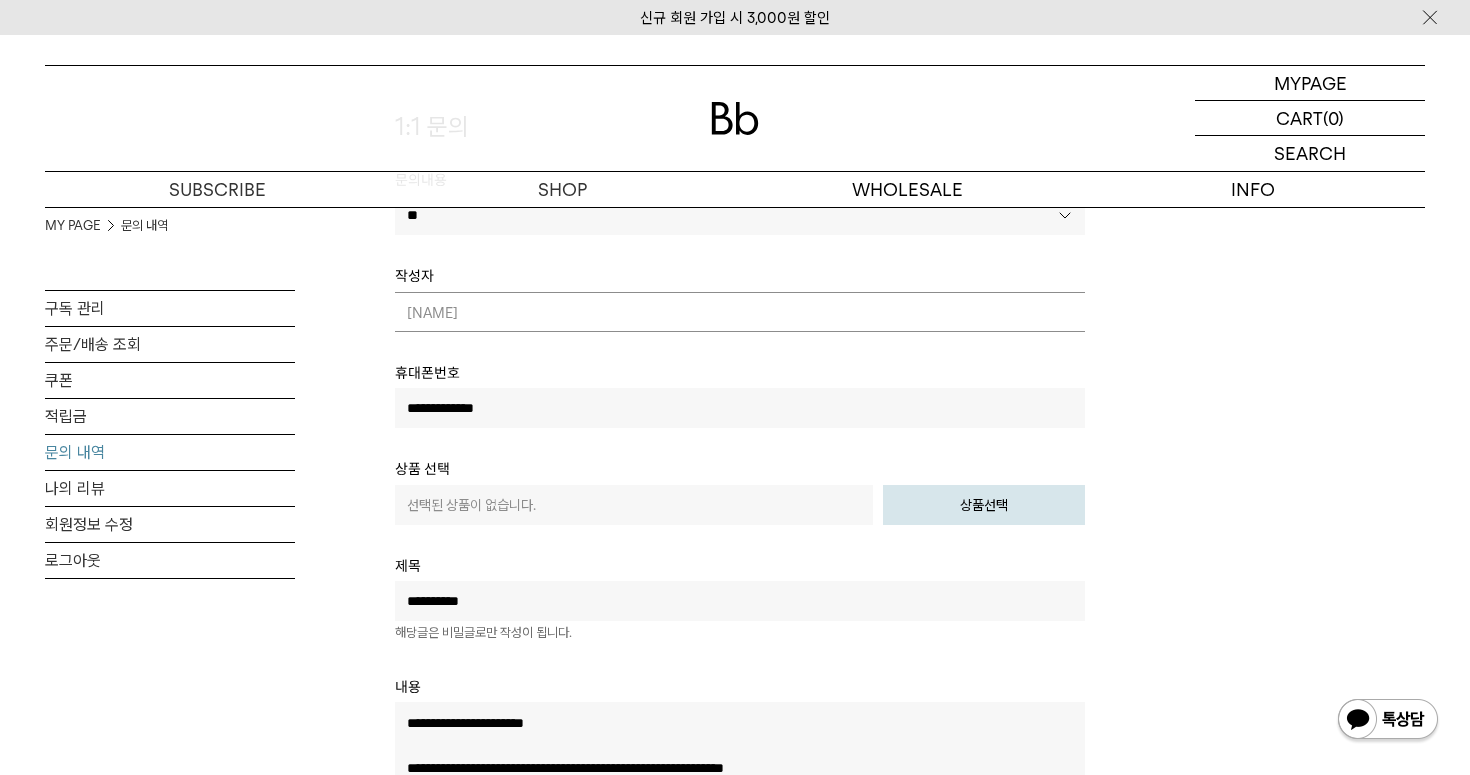 click on "[NAME]" at bounding box center [740, 312] 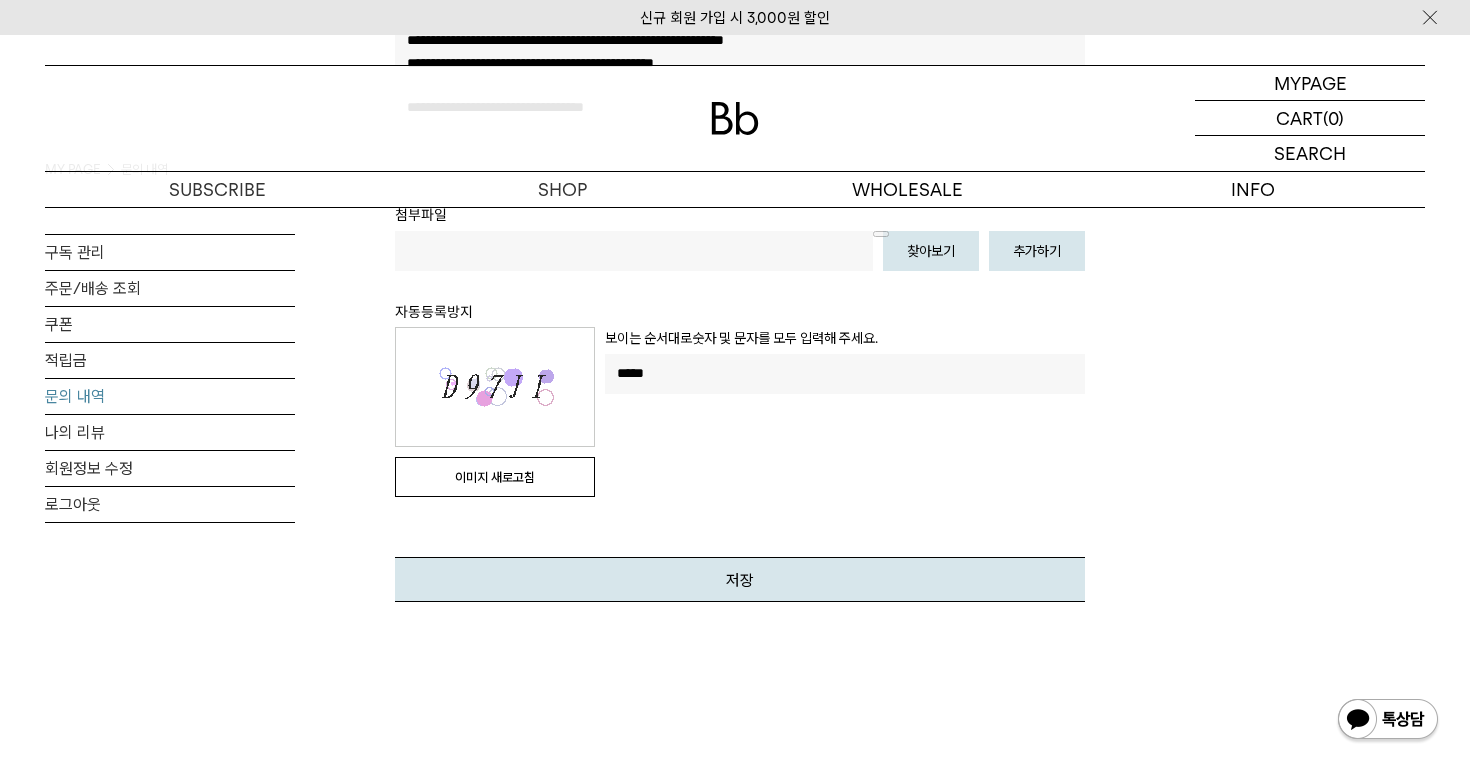 scroll, scrollTop: 938, scrollLeft: 0, axis: vertical 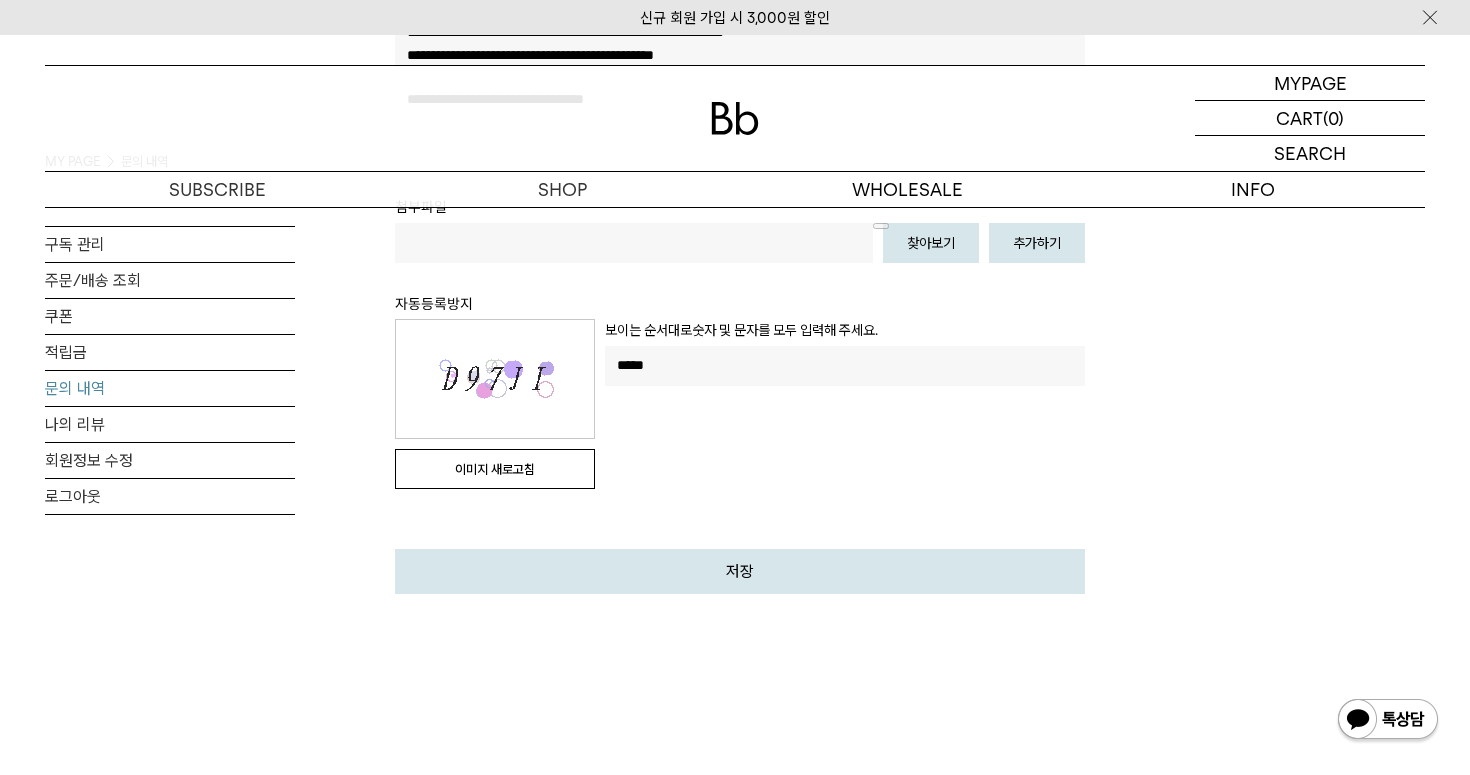 click on "저장" at bounding box center (740, 571) 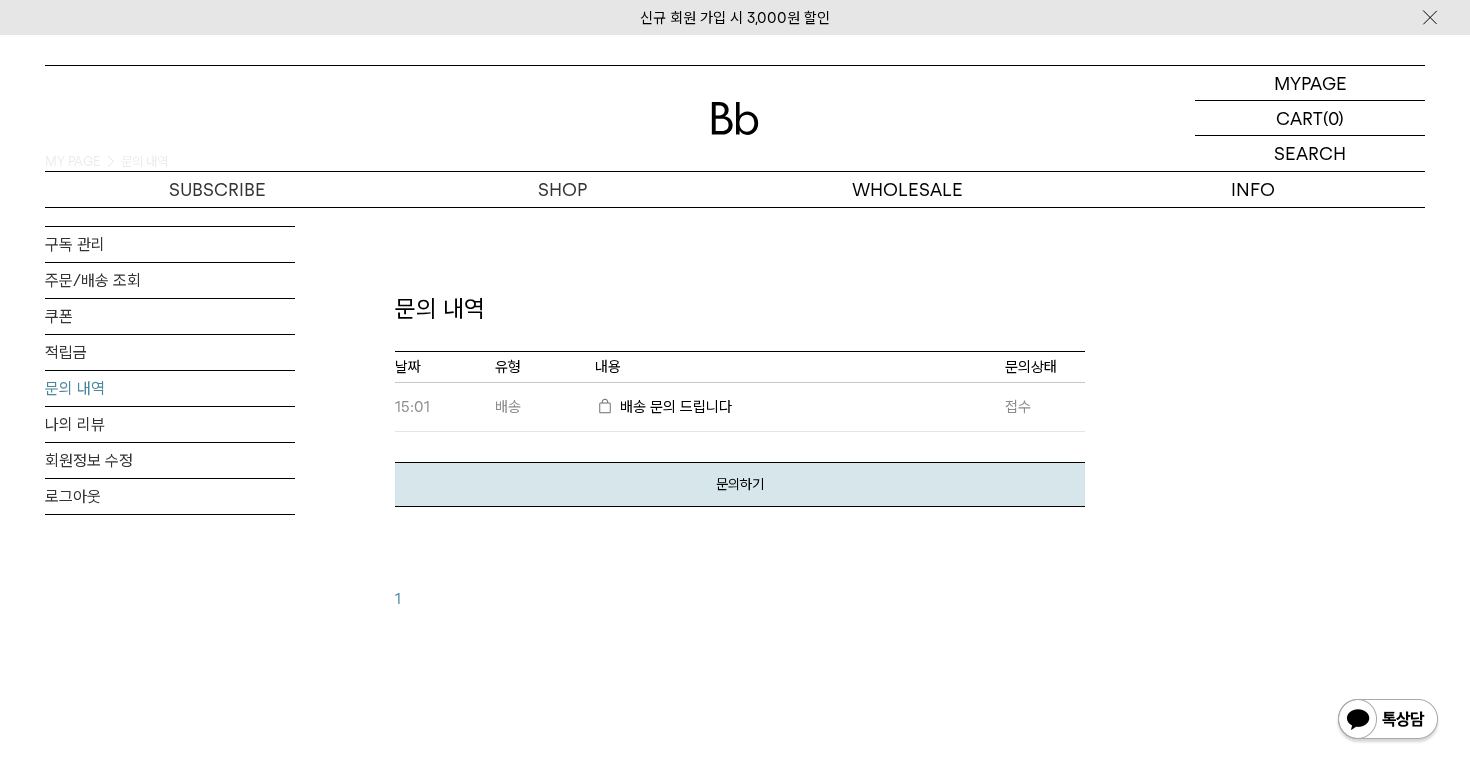 scroll, scrollTop: 0, scrollLeft: 0, axis: both 